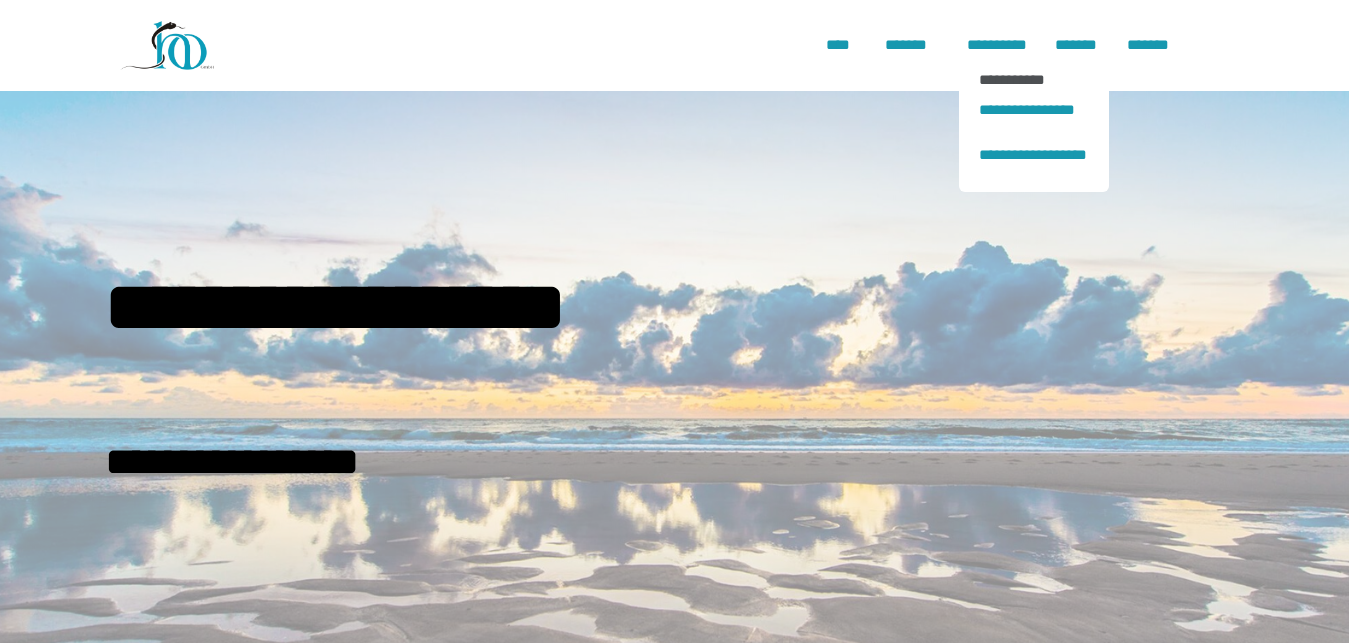 scroll, scrollTop: 0, scrollLeft: 0, axis: both 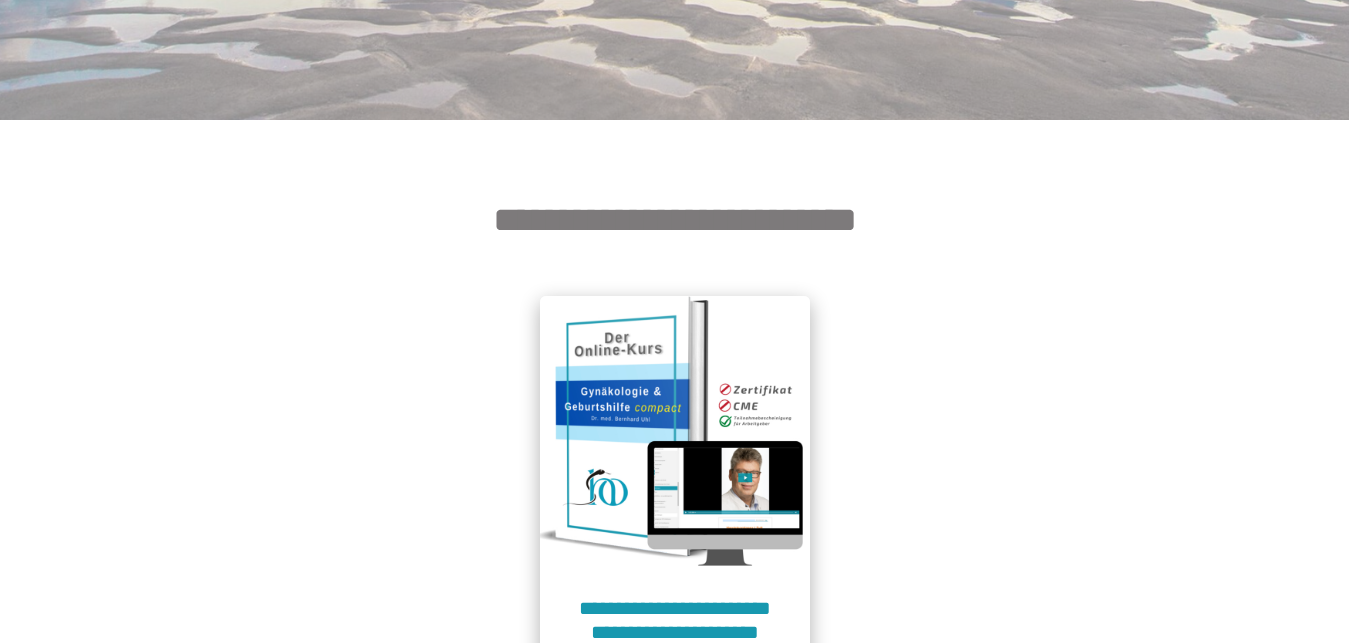 click on "**********" at bounding box center (675, 632) 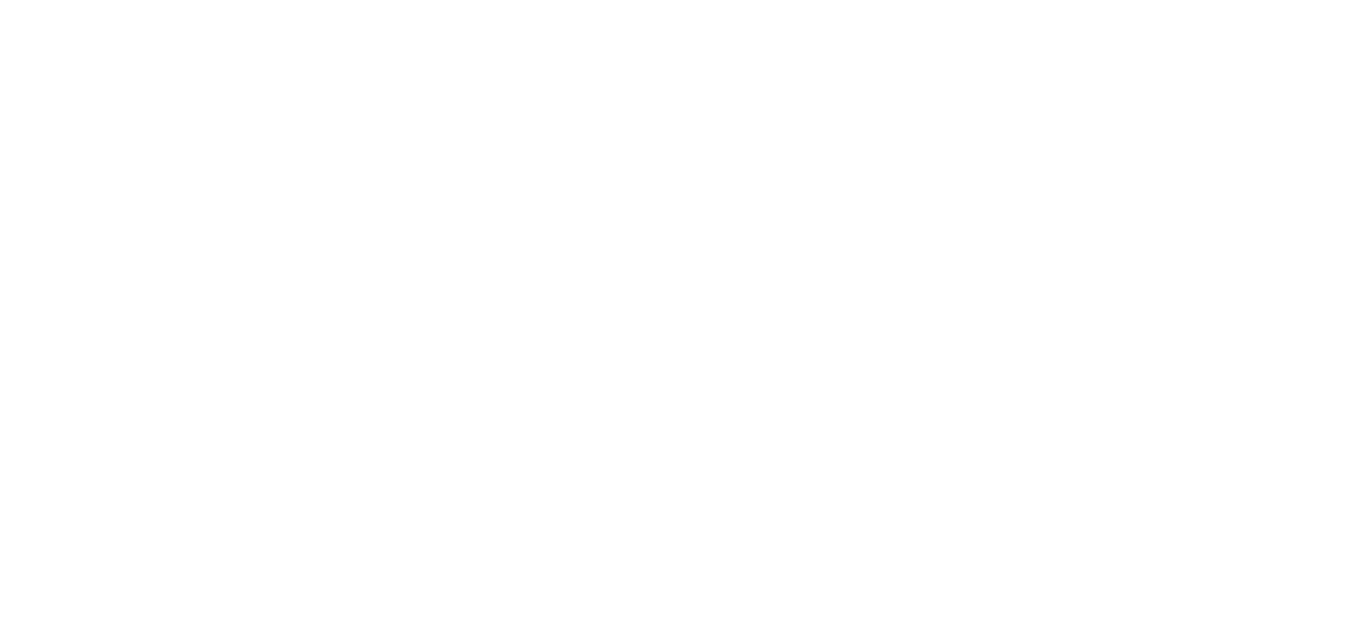 scroll, scrollTop: 91, scrollLeft: 0, axis: vertical 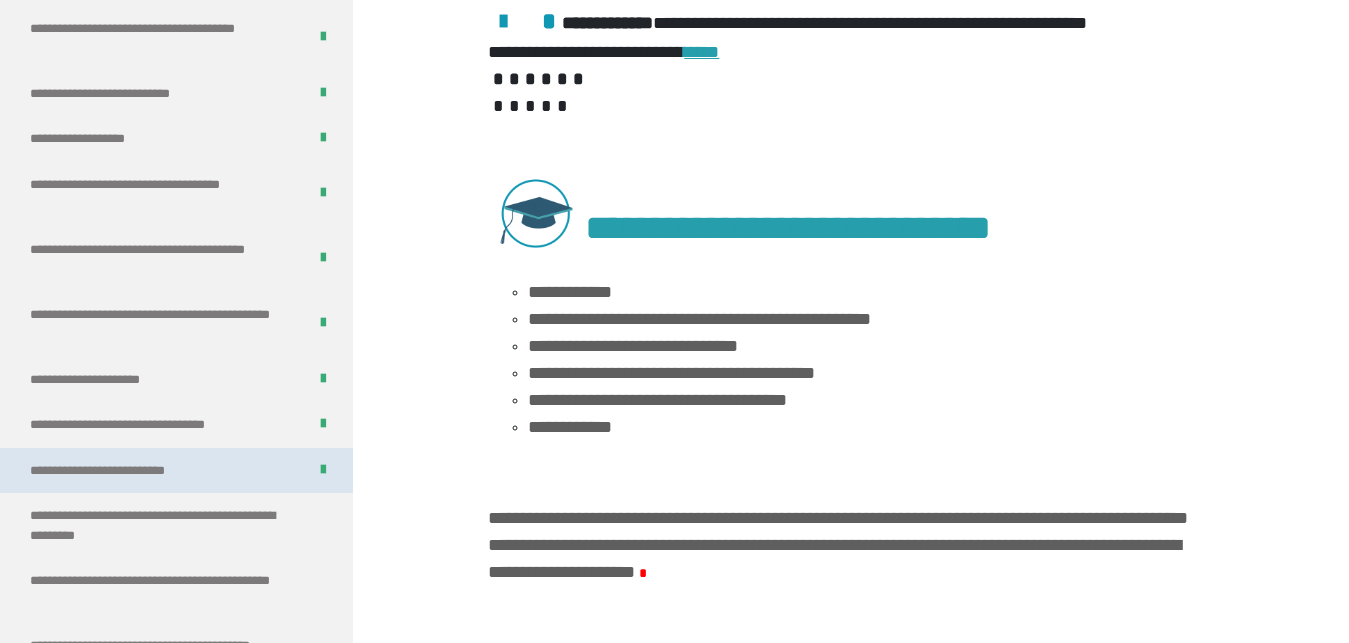 click on "**********" at bounding box center (129, 471) 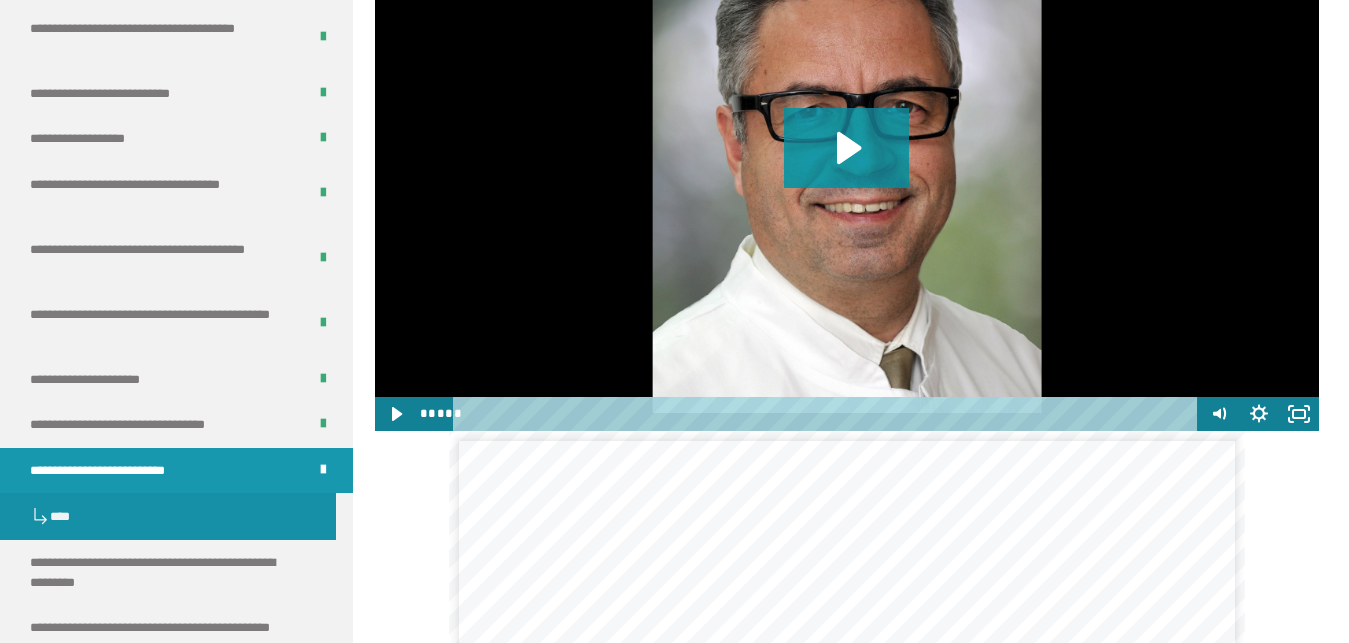 scroll, scrollTop: 2305, scrollLeft: 0, axis: vertical 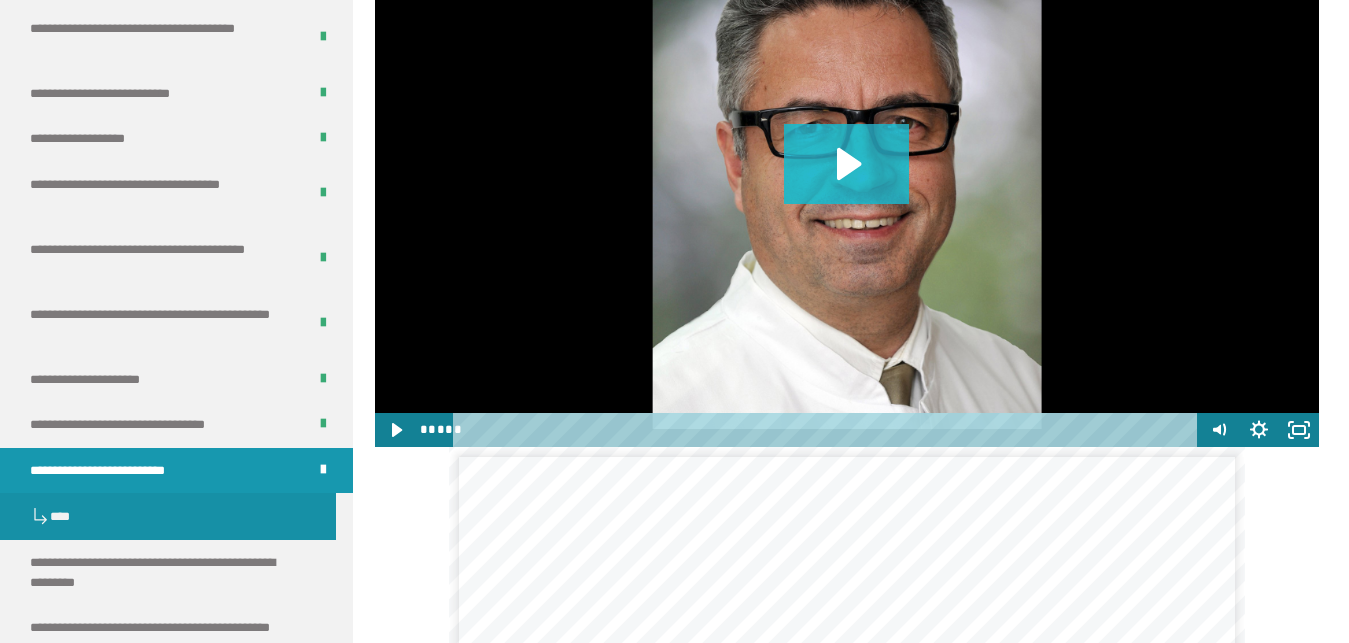click 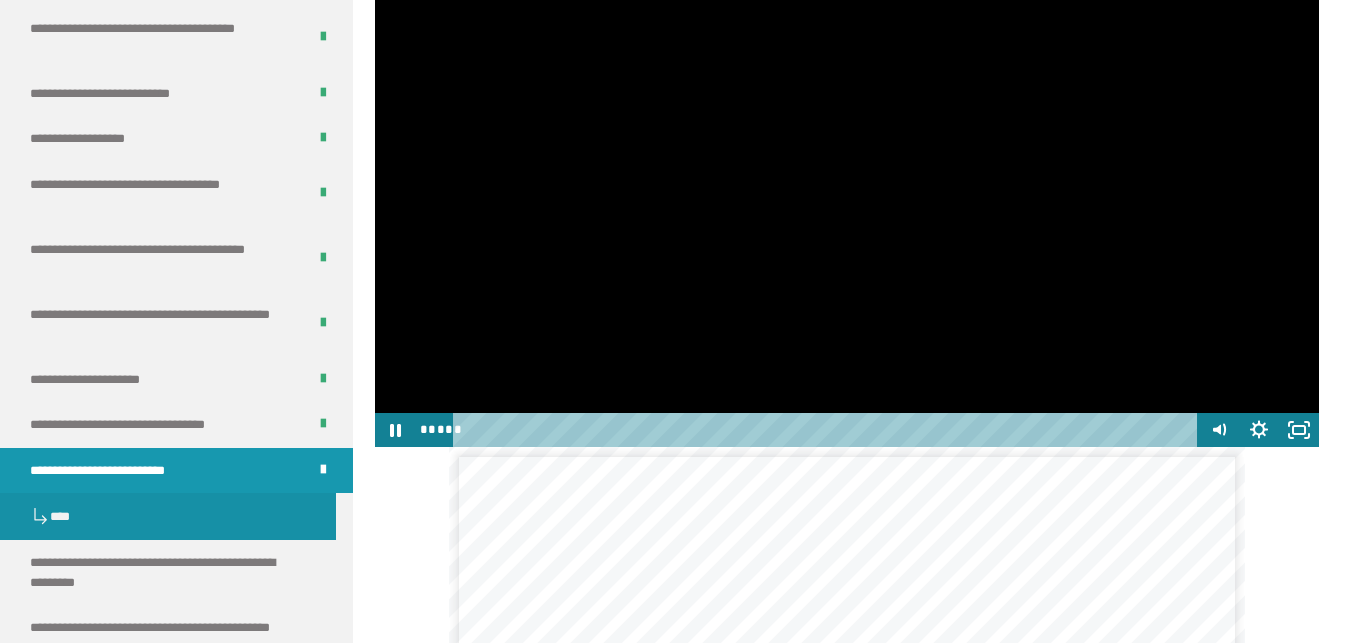 click at bounding box center (828, 430) 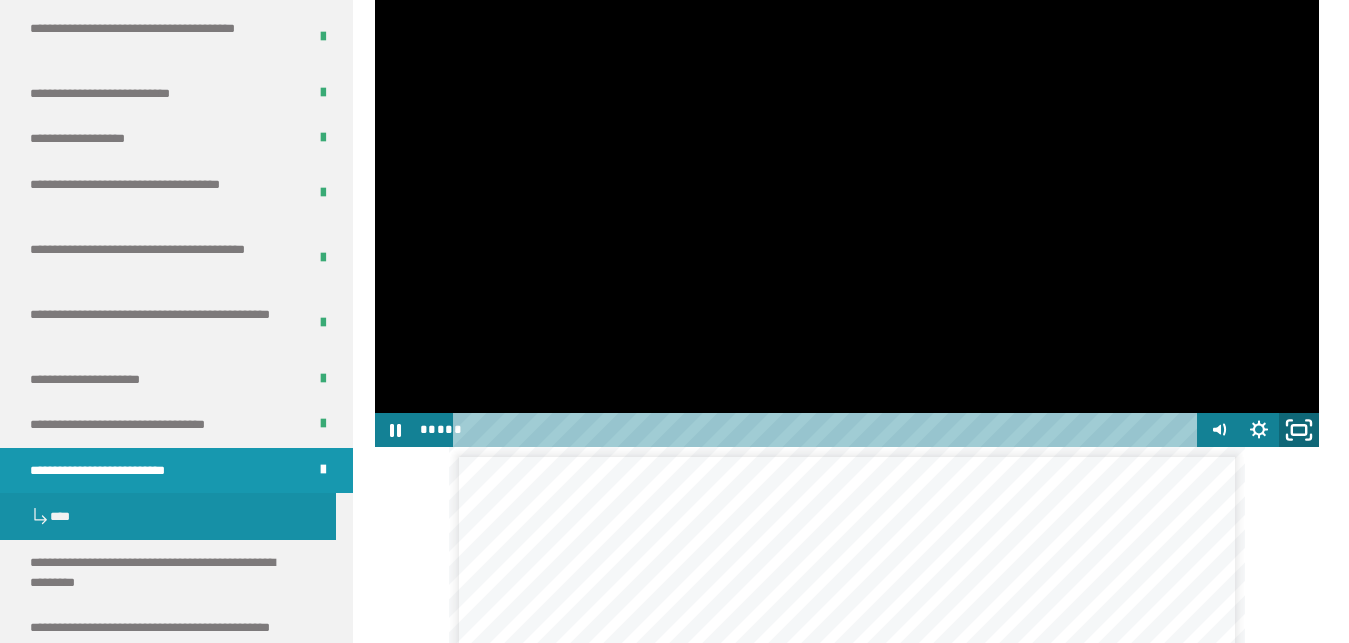 click 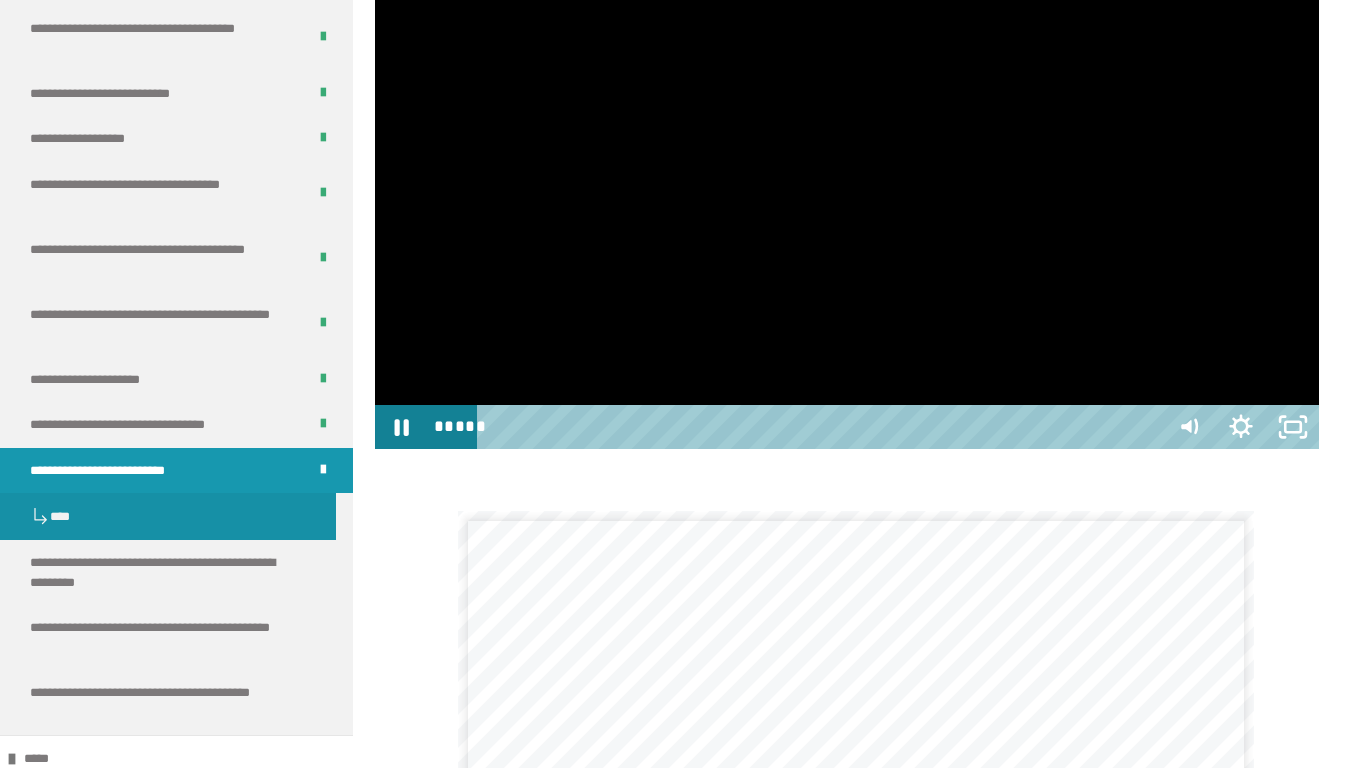 type 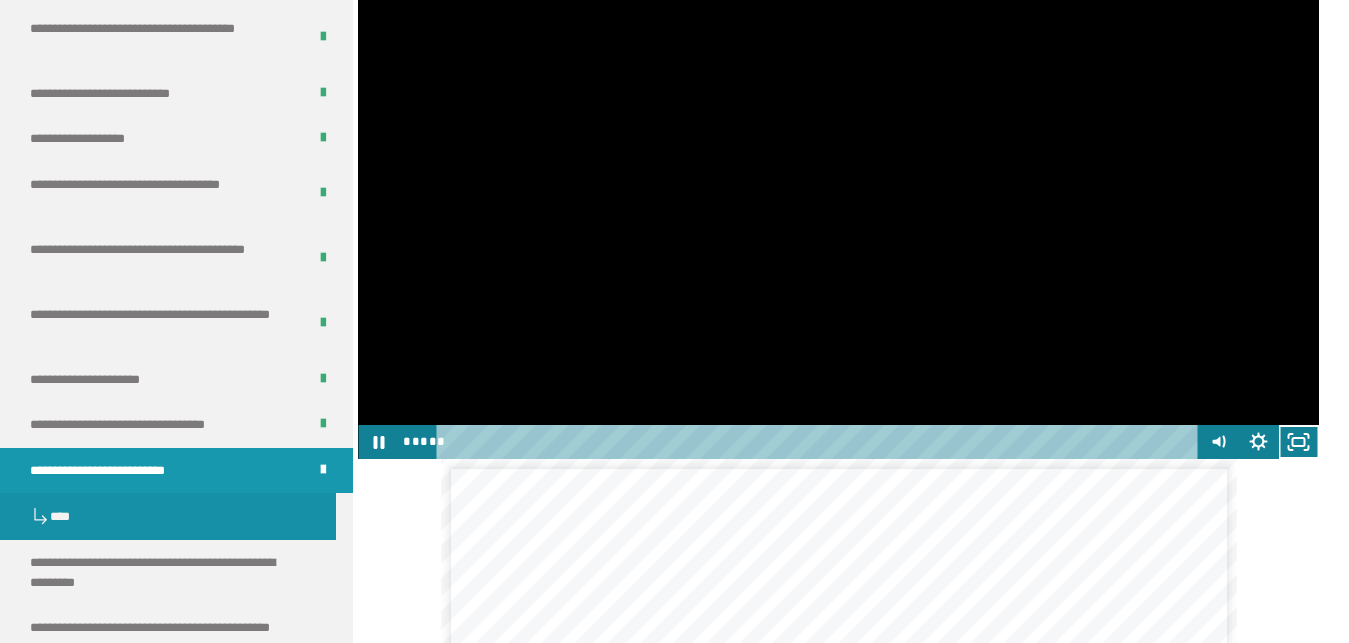 scroll, scrollTop: 2273, scrollLeft: 0, axis: vertical 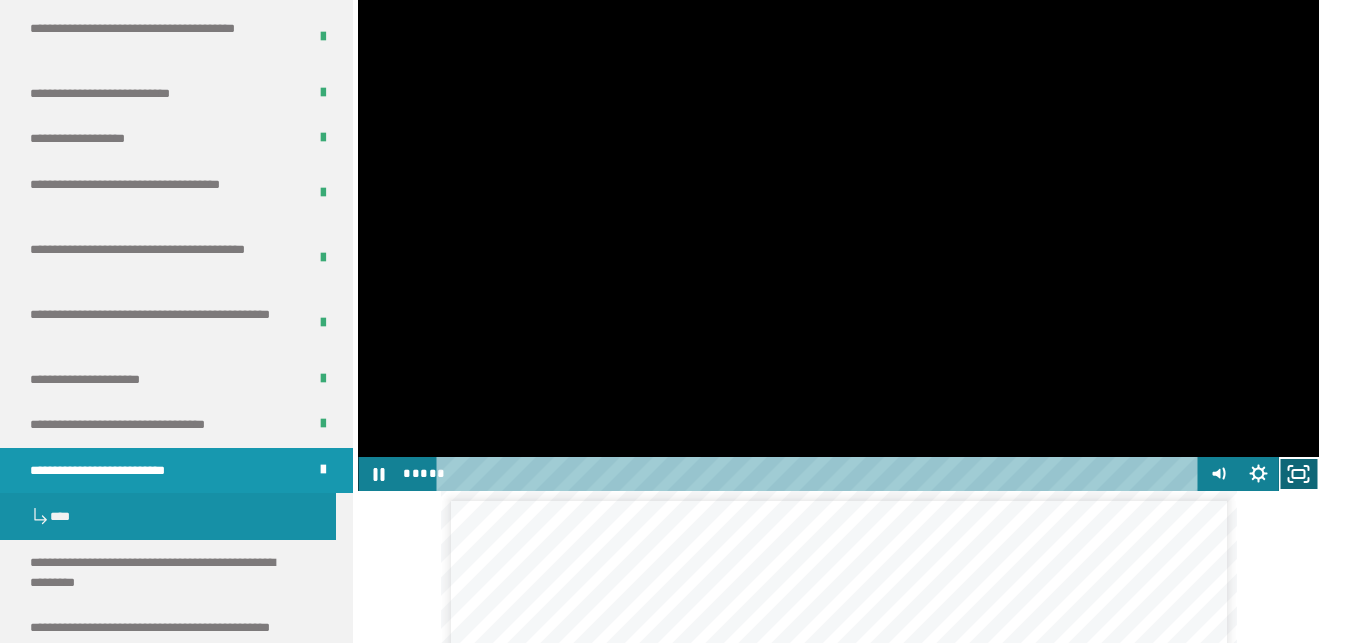 click 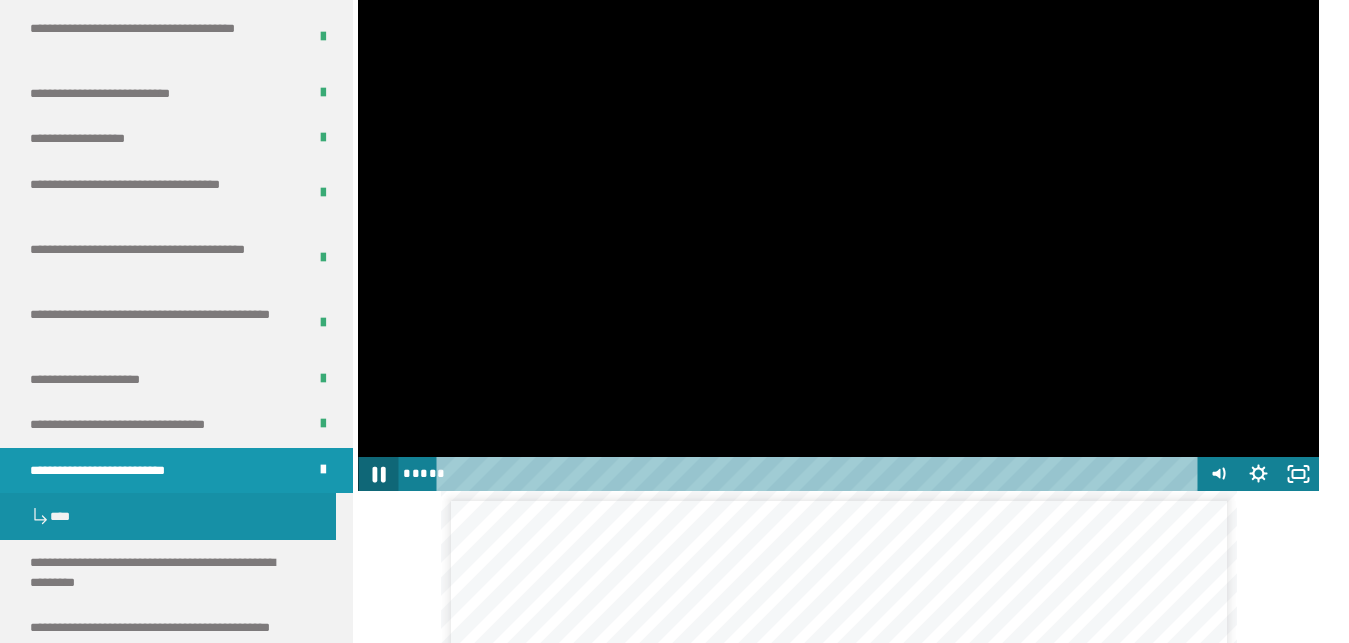 click 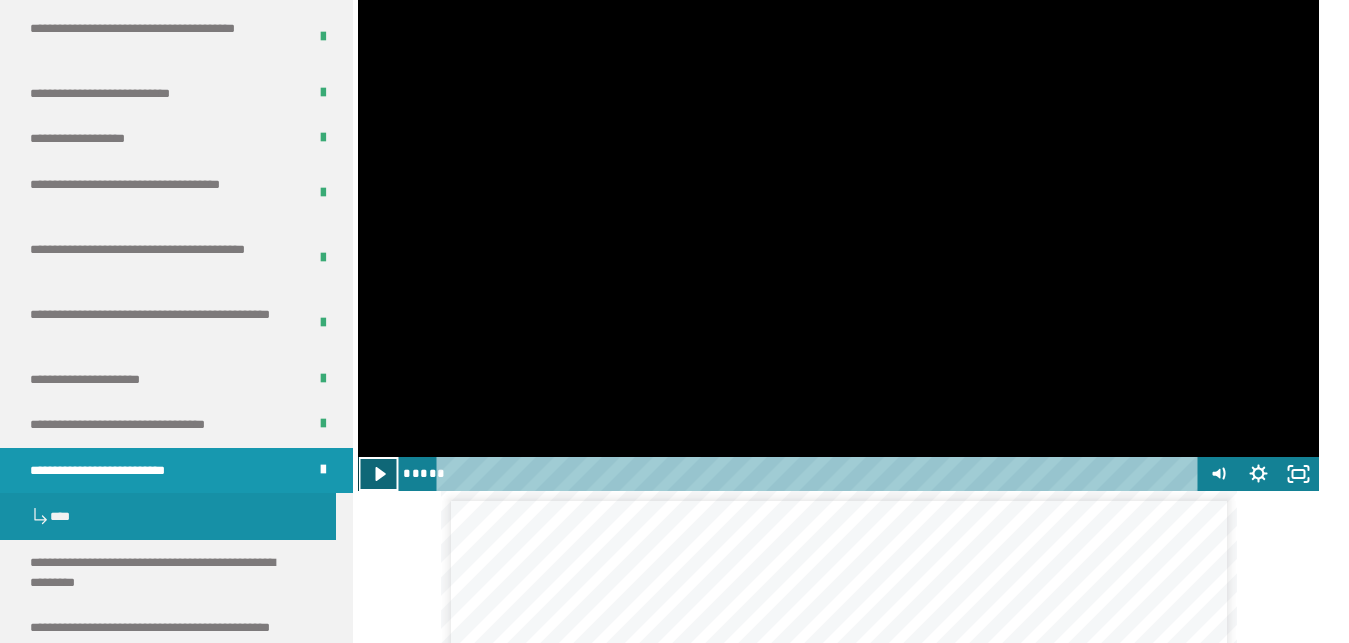 click 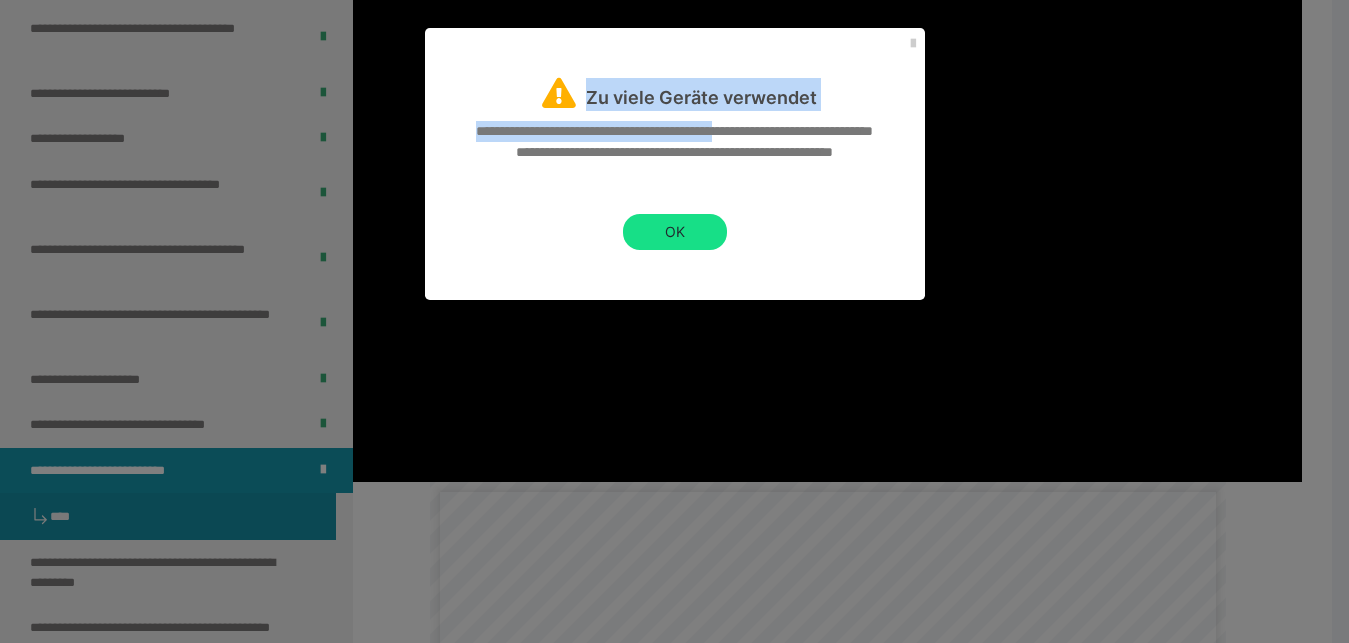 drag, startPoint x: 451, startPoint y: 62, endPoint x: 300, endPoint y: 145, distance: 172.30786 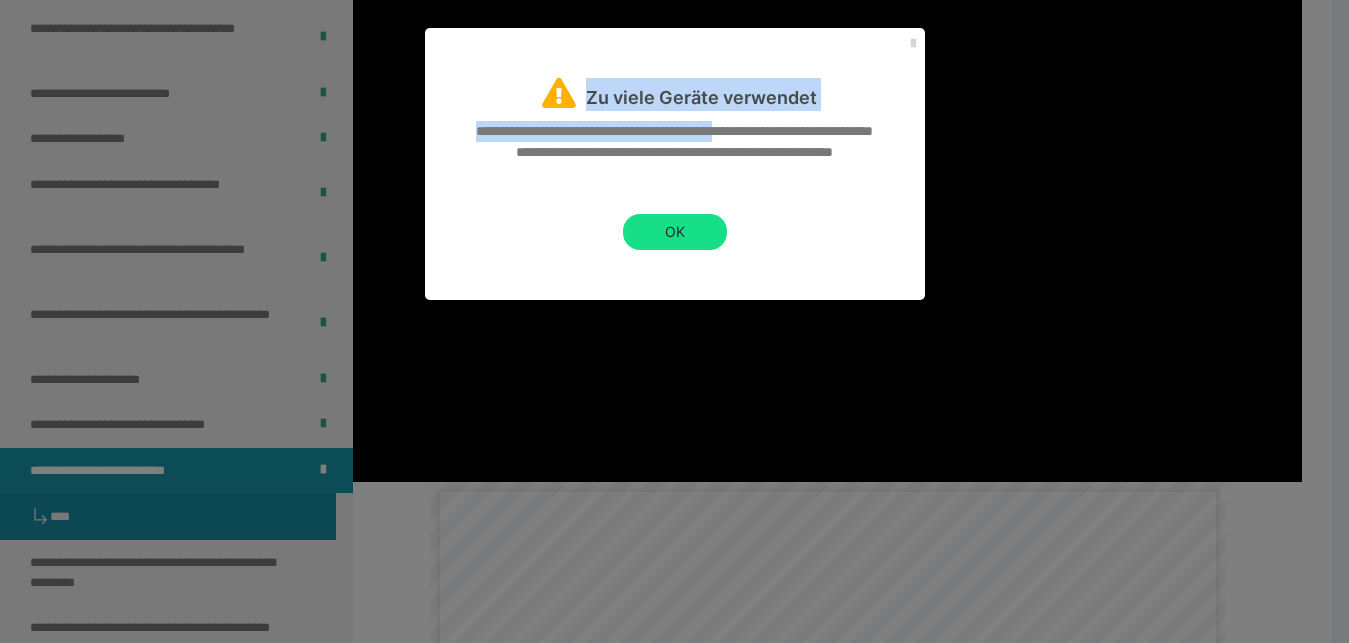 click at bounding box center (913, 44) 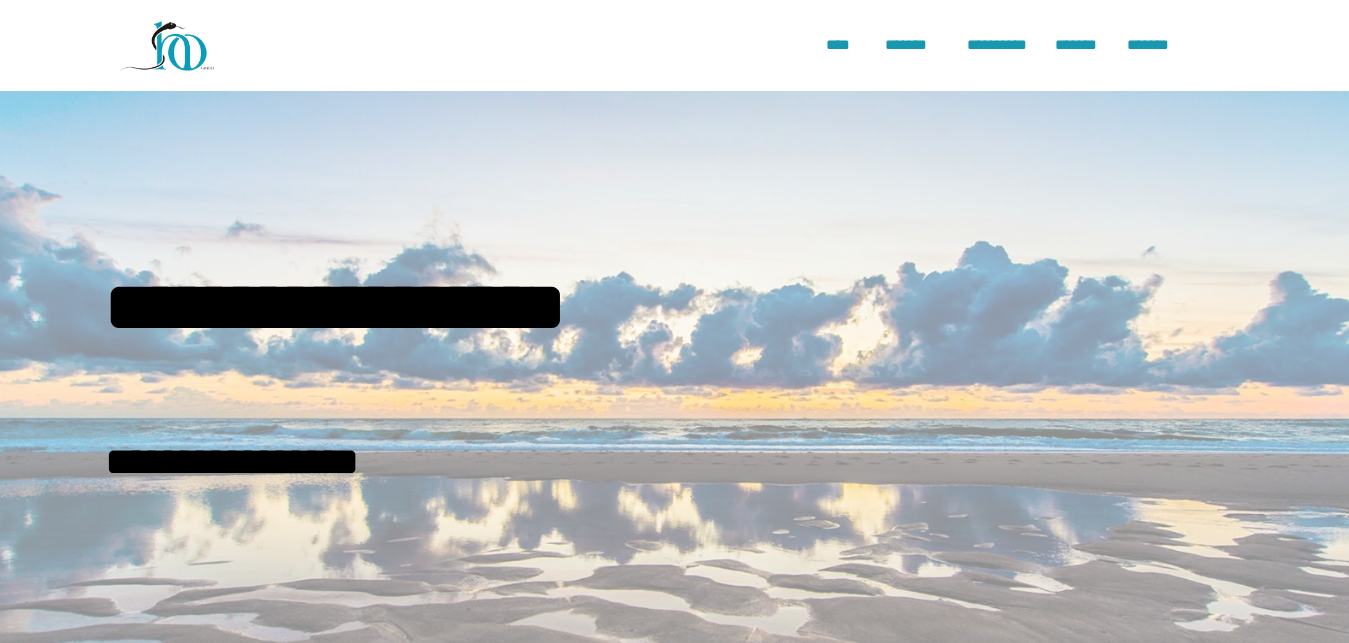 scroll, scrollTop: 714, scrollLeft: 0, axis: vertical 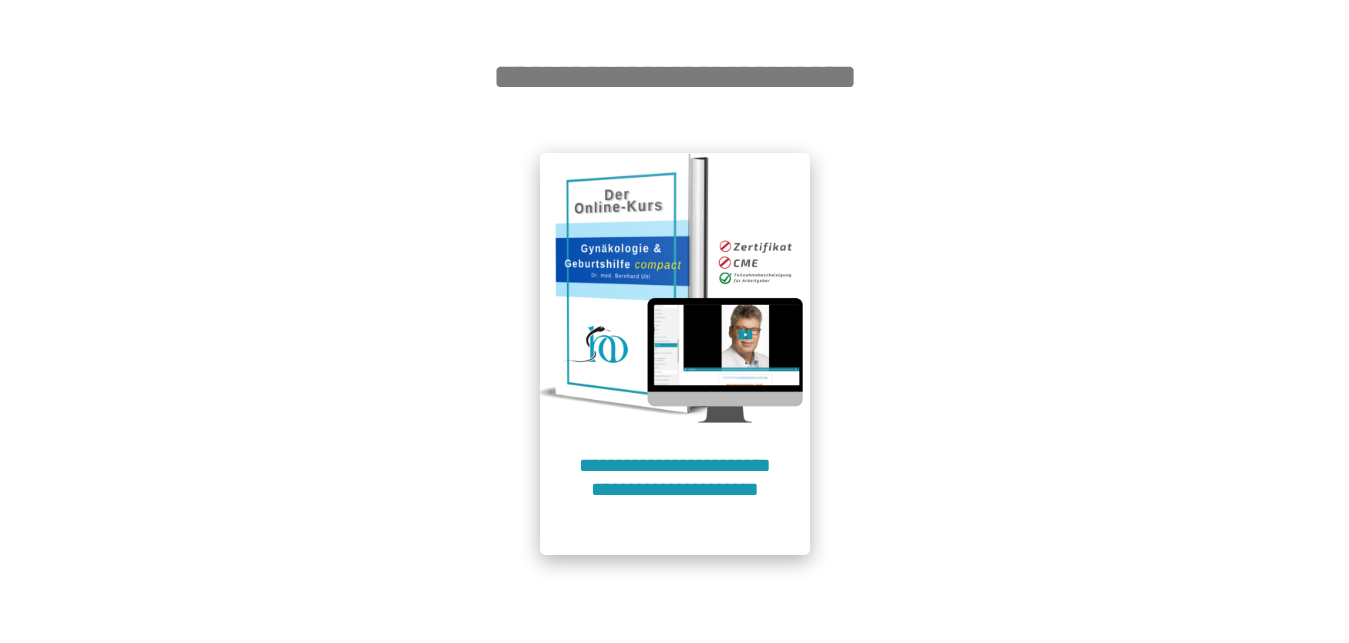 click on "**********" at bounding box center (675, 489) 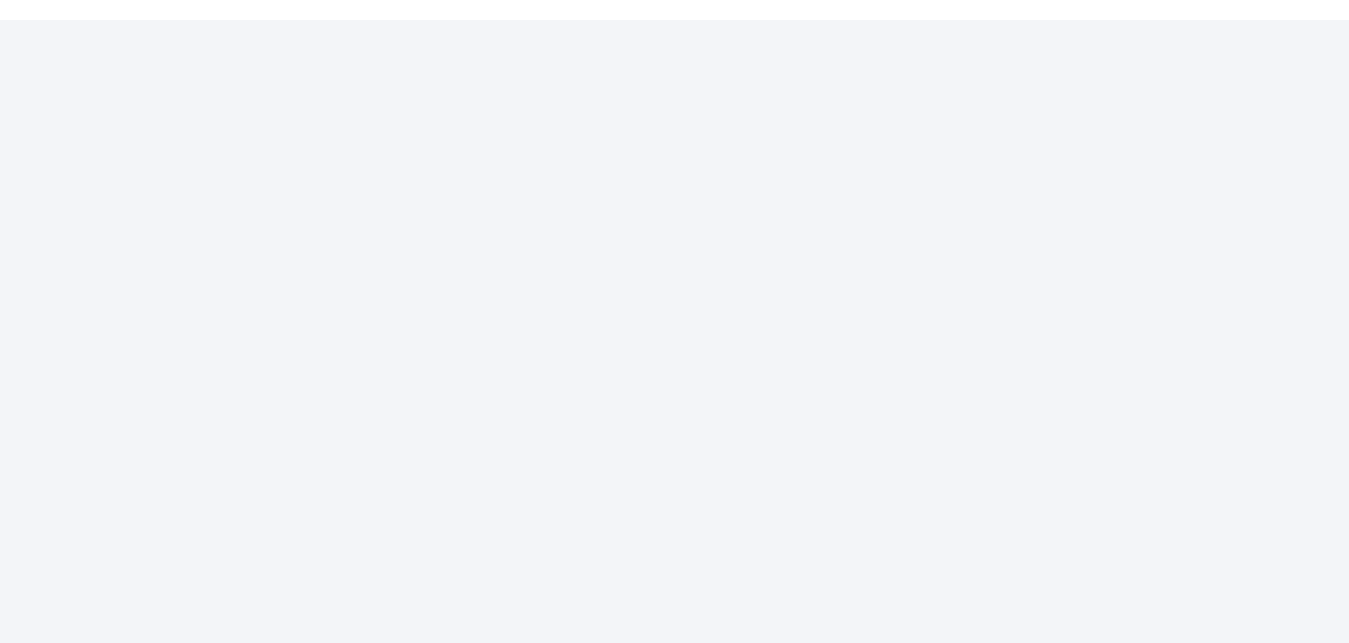 scroll, scrollTop: 91, scrollLeft: 0, axis: vertical 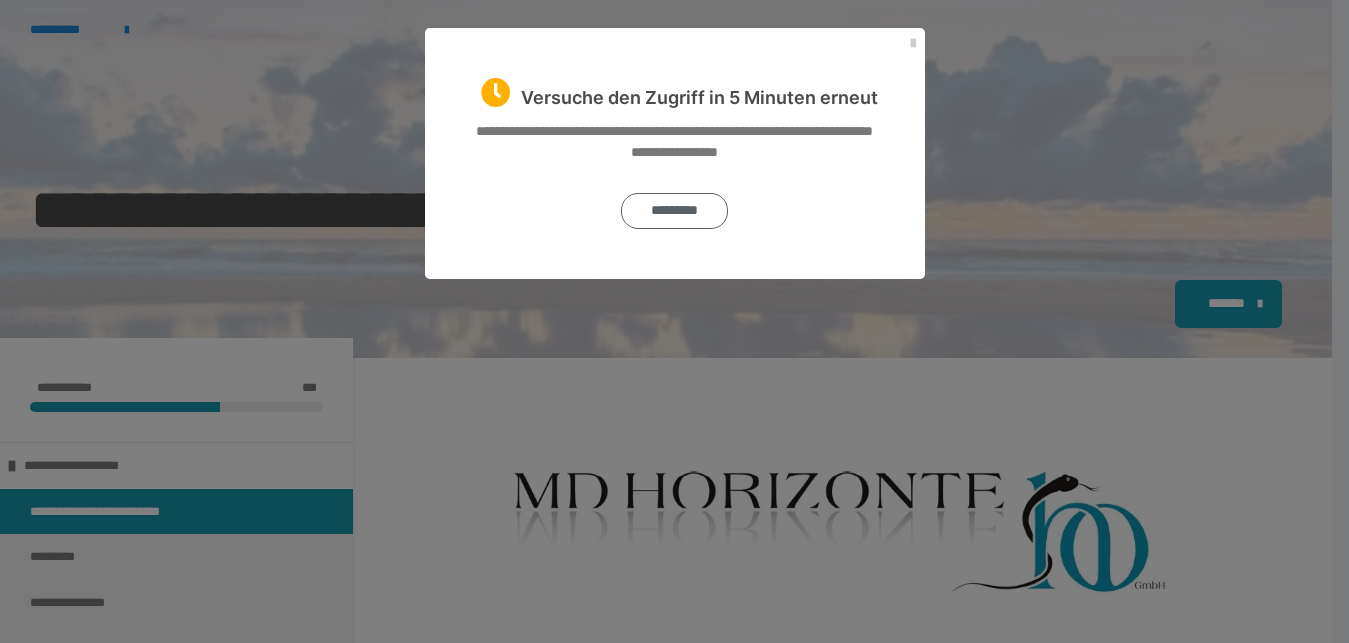click on "*********" at bounding box center (674, 211) 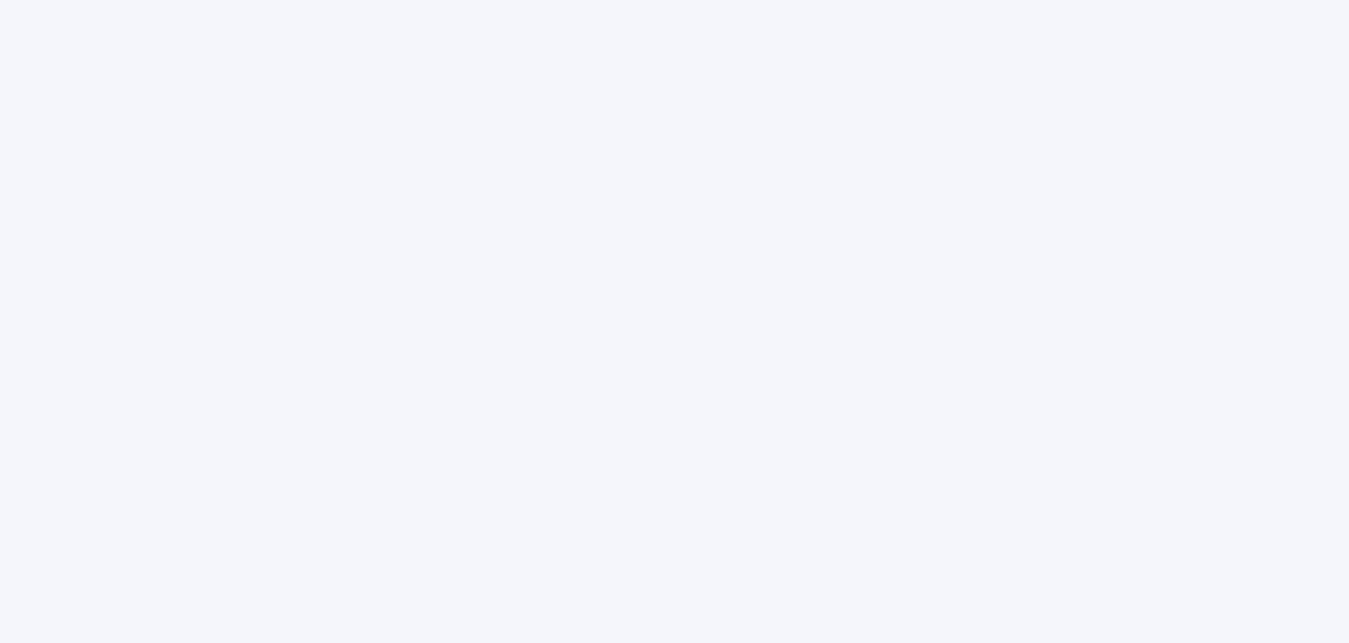 scroll, scrollTop: 0, scrollLeft: 0, axis: both 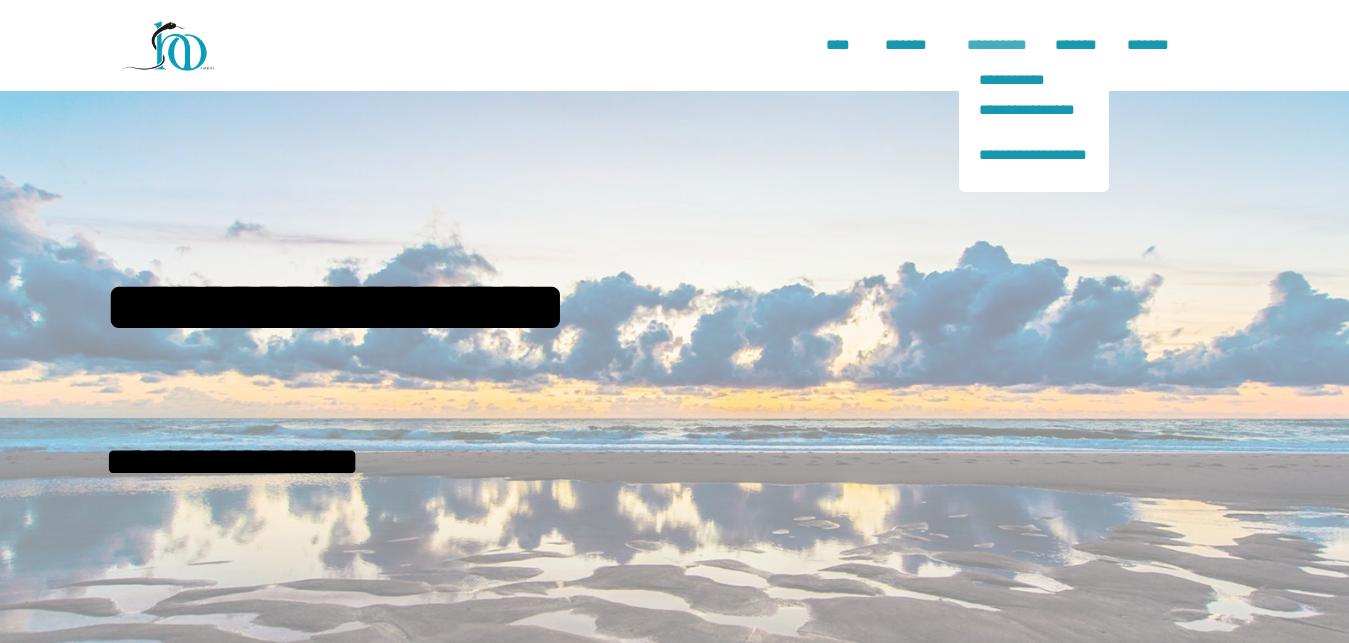 click on "**********" at bounding box center (997, 45) 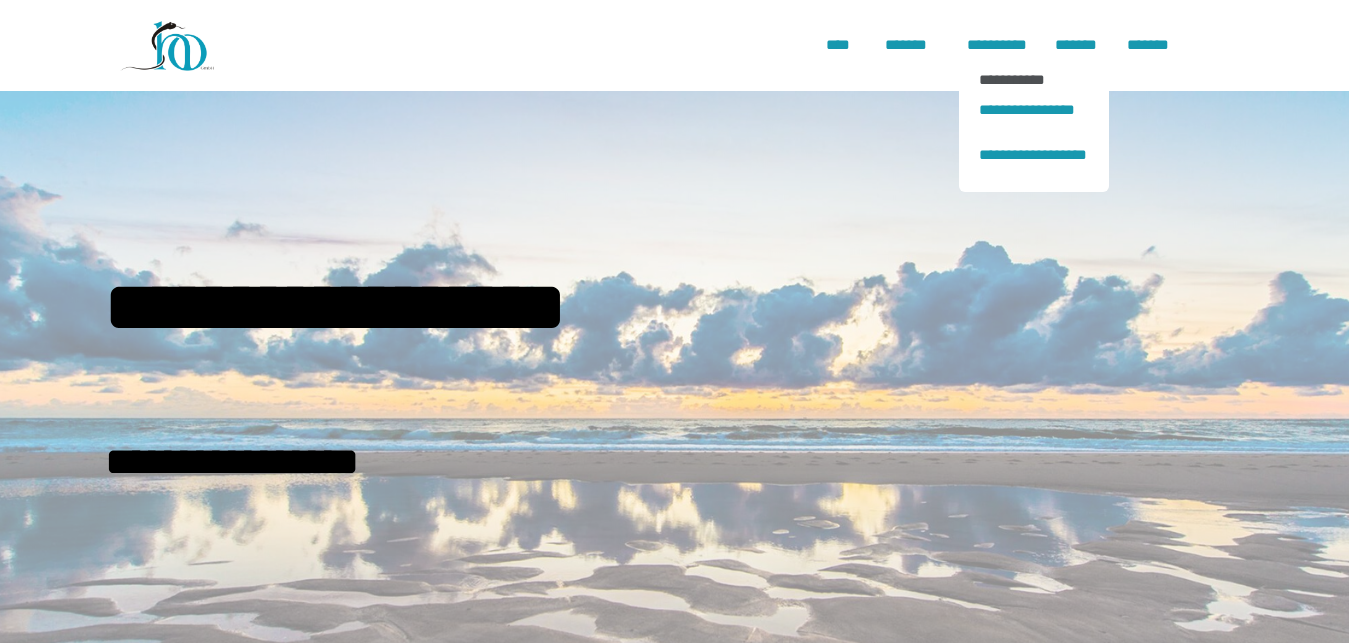 click on "**********" at bounding box center [1034, 79] 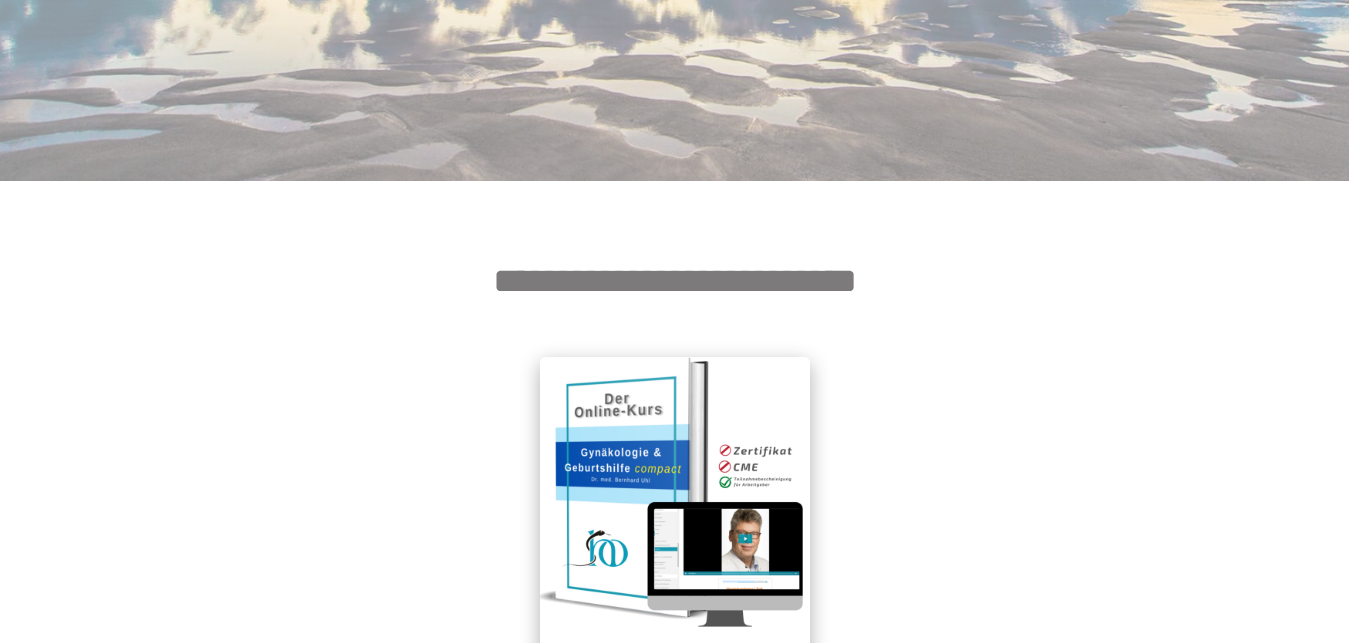 scroll, scrollTop: 918, scrollLeft: 0, axis: vertical 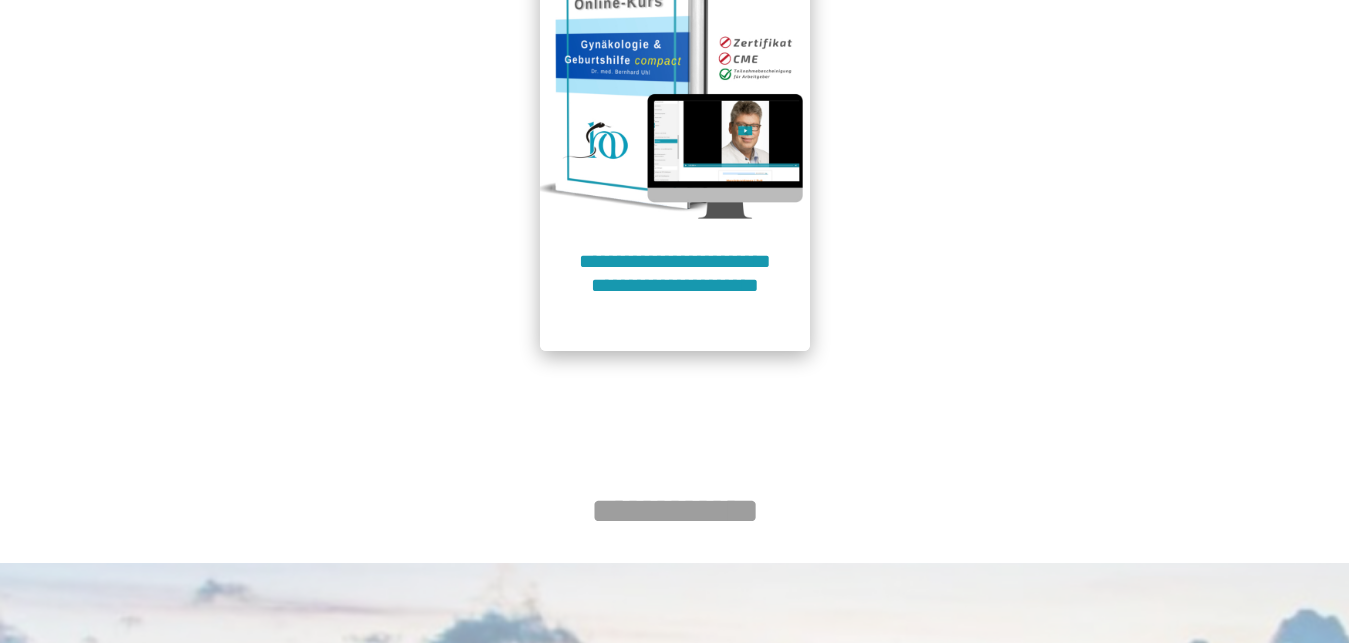 click on "**********" at bounding box center [675, 285] 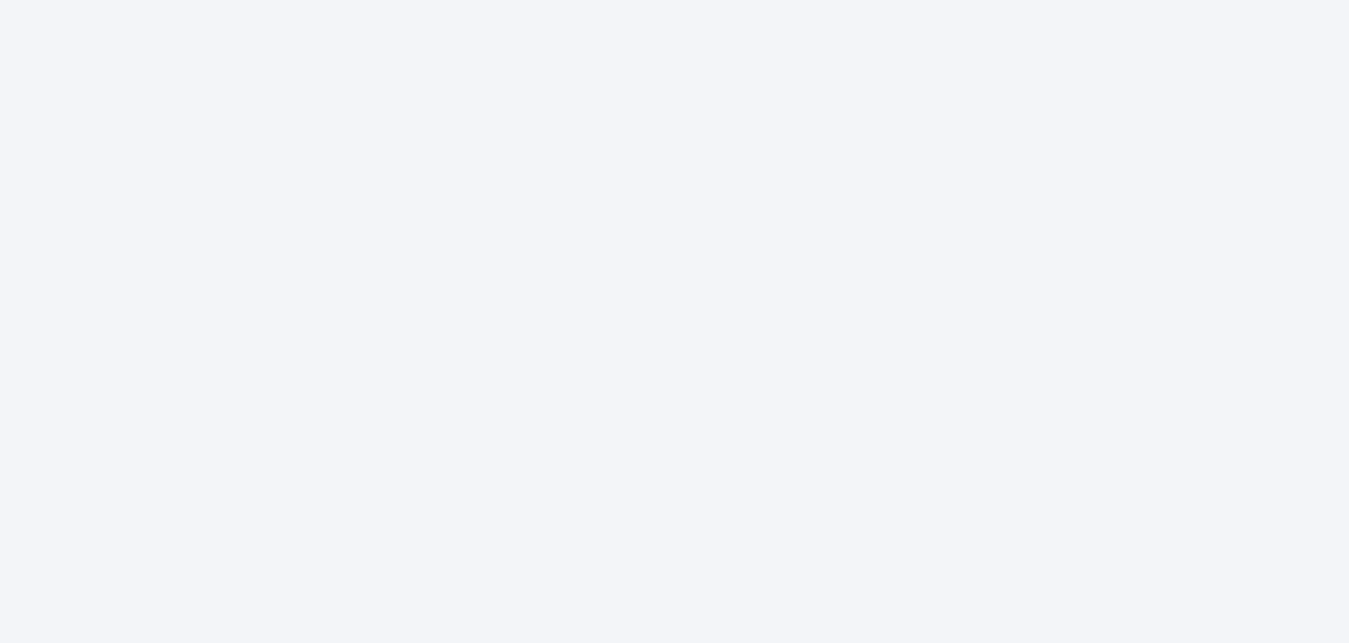 scroll, scrollTop: 91, scrollLeft: 0, axis: vertical 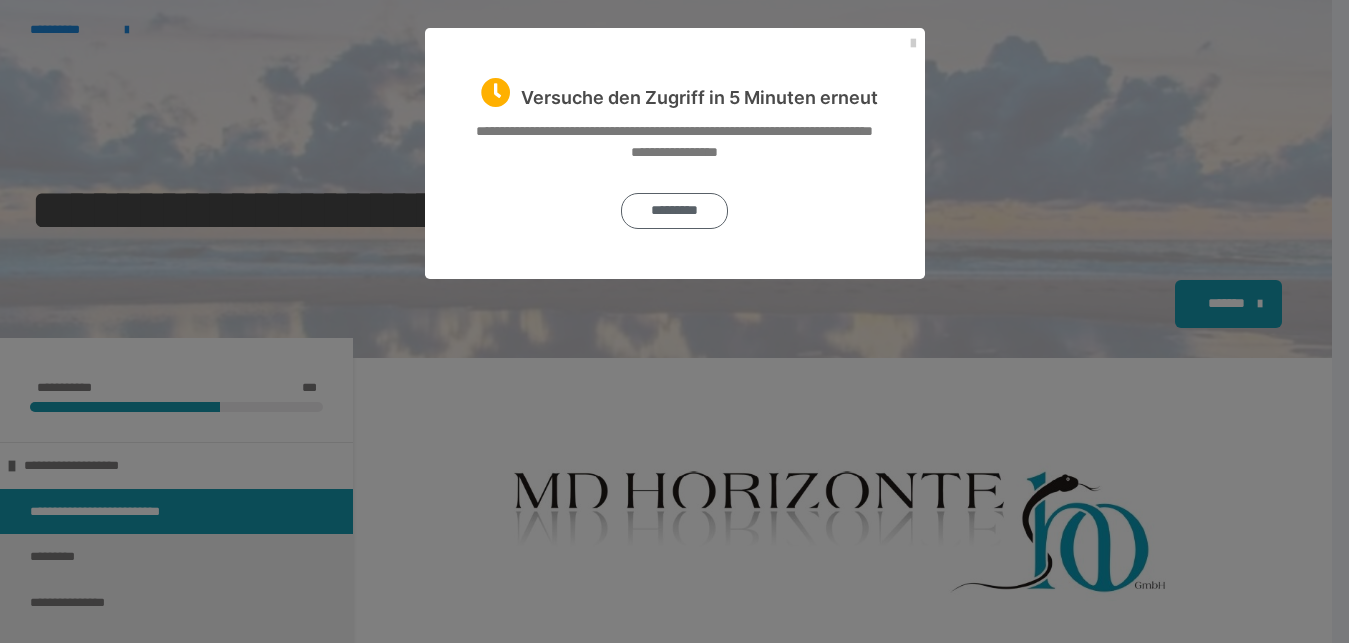 click on "*********" at bounding box center (674, 211) 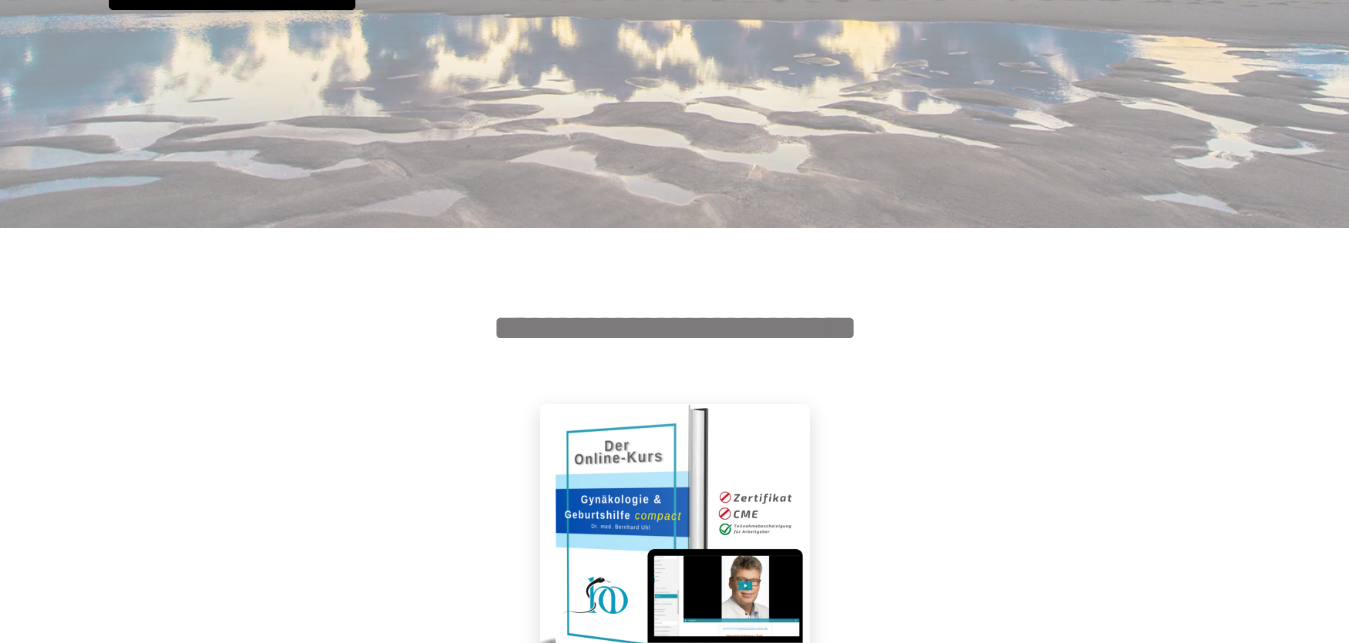 scroll, scrollTop: 510, scrollLeft: 0, axis: vertical 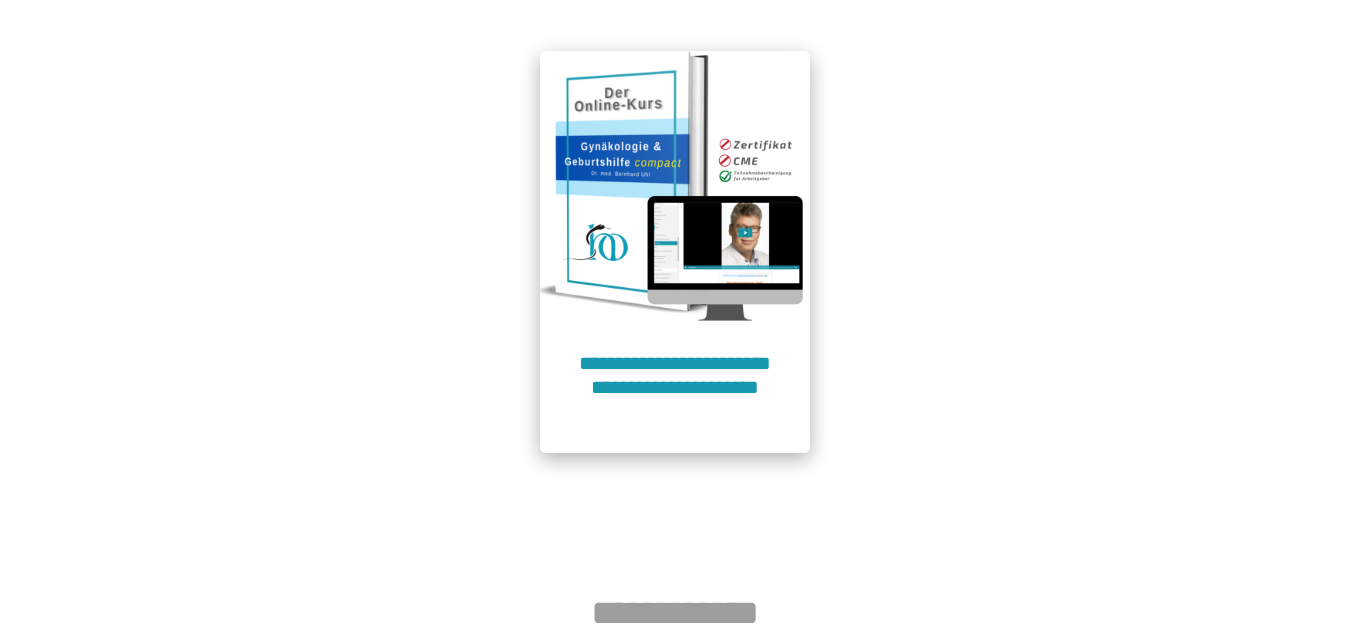 click on "**********" at bounding box center (675, 387) 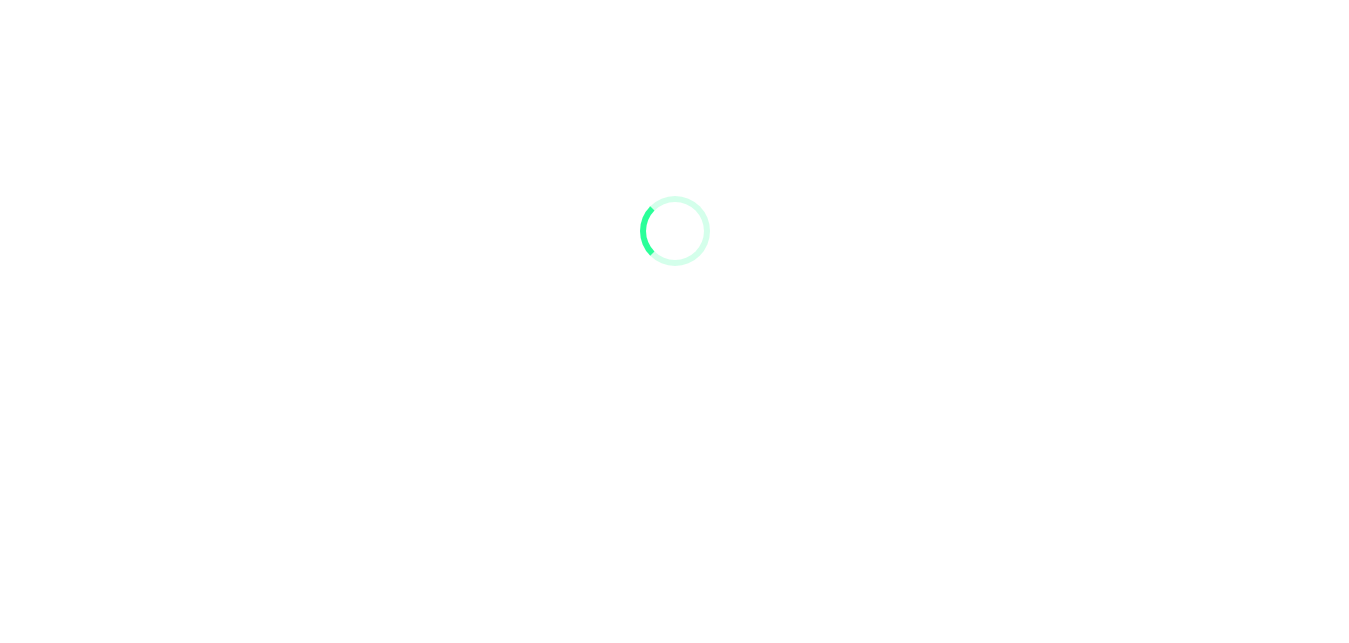 scroll, scrollTop: 91, scrollLeft: 0, axis: vertical 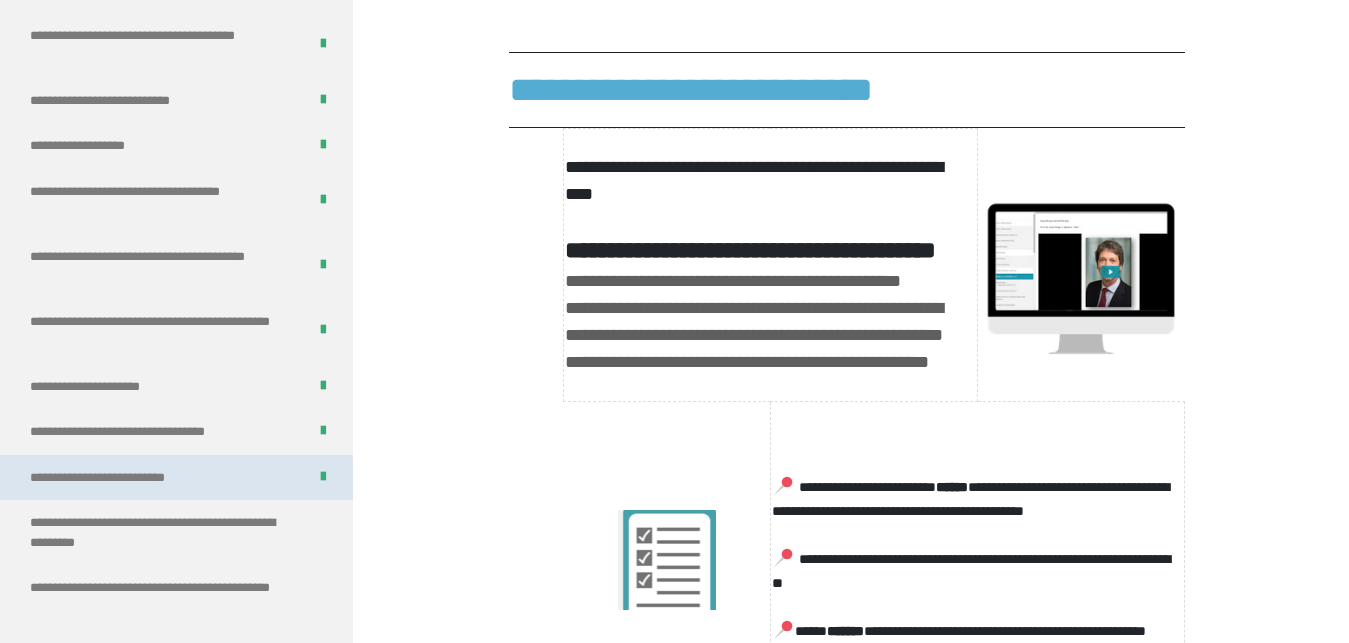click on "**********" at bounding box center (129, 478) 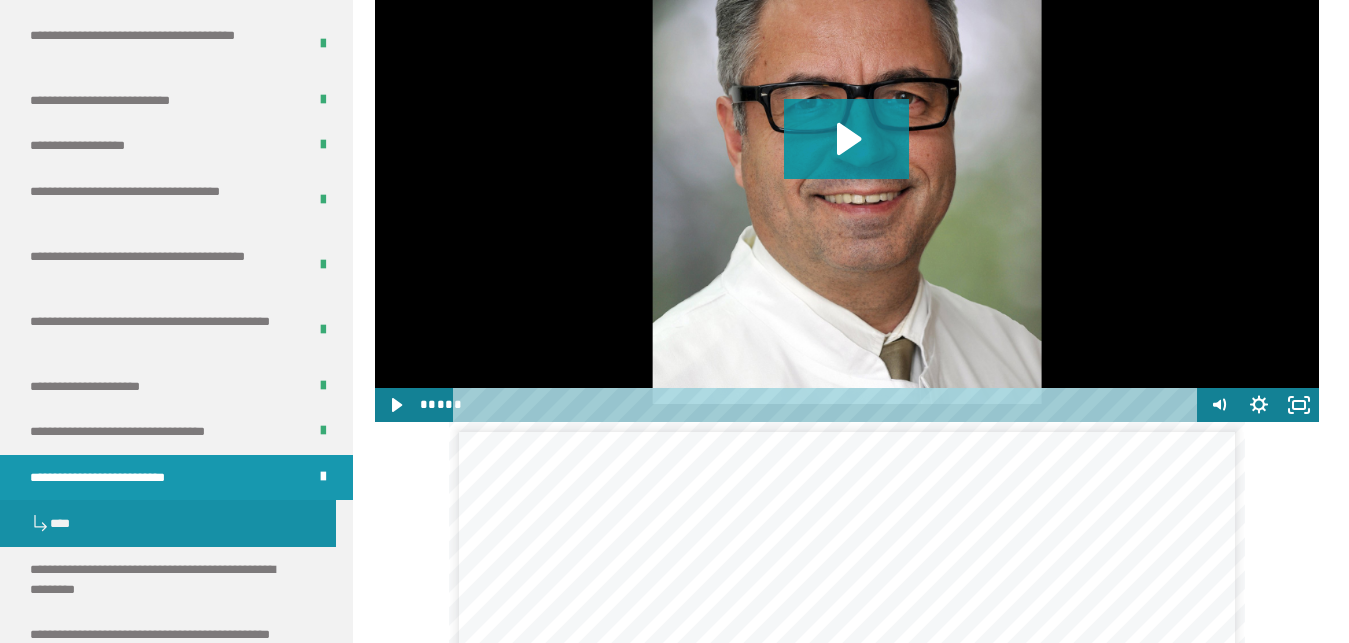 scroll, scrollTop: 2377, scrollLeft: 0, axis: vertical 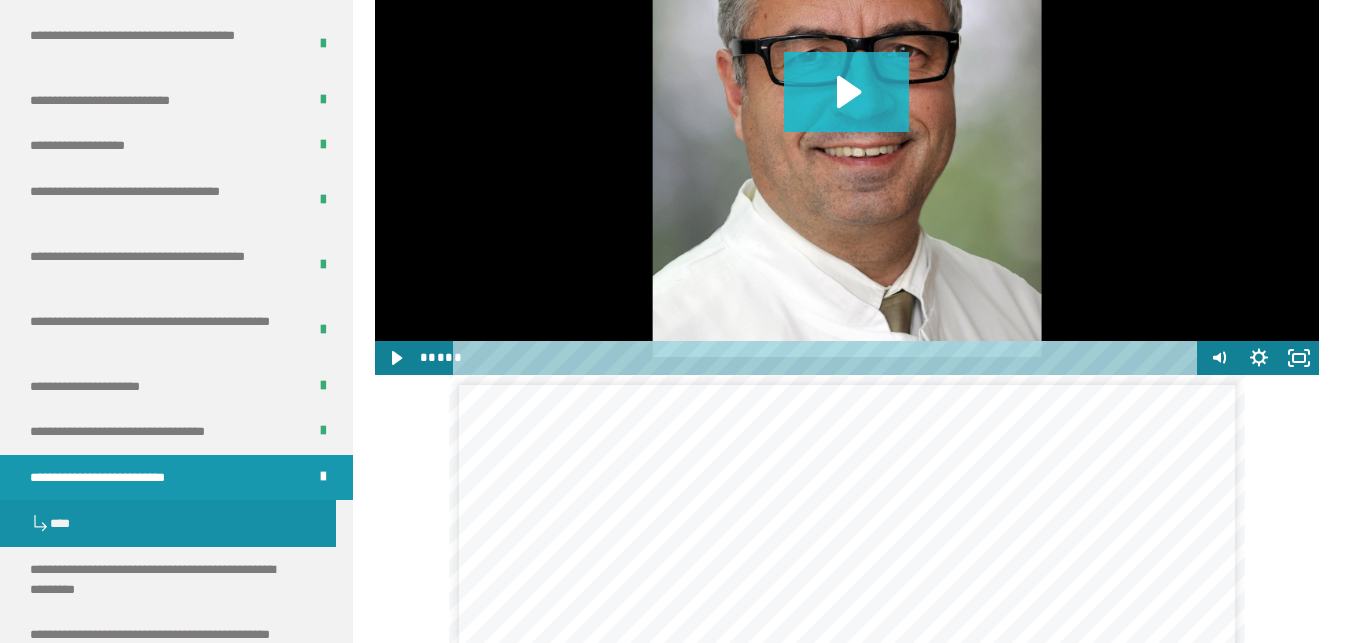 click 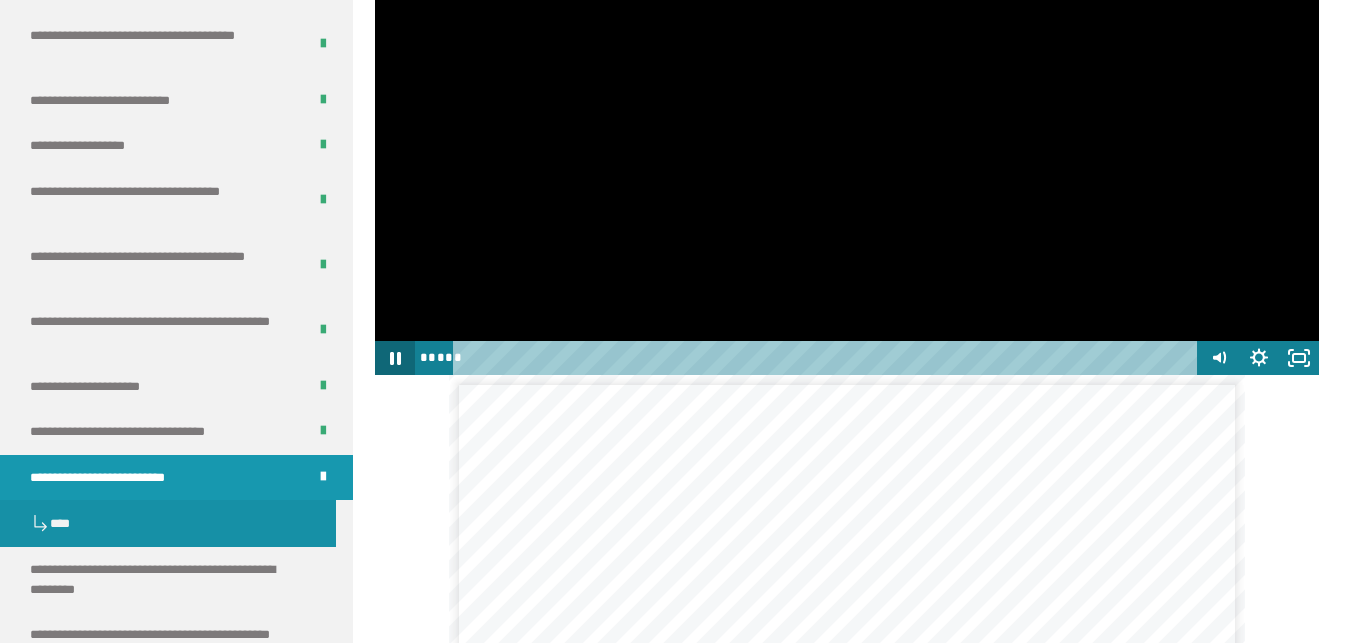 click 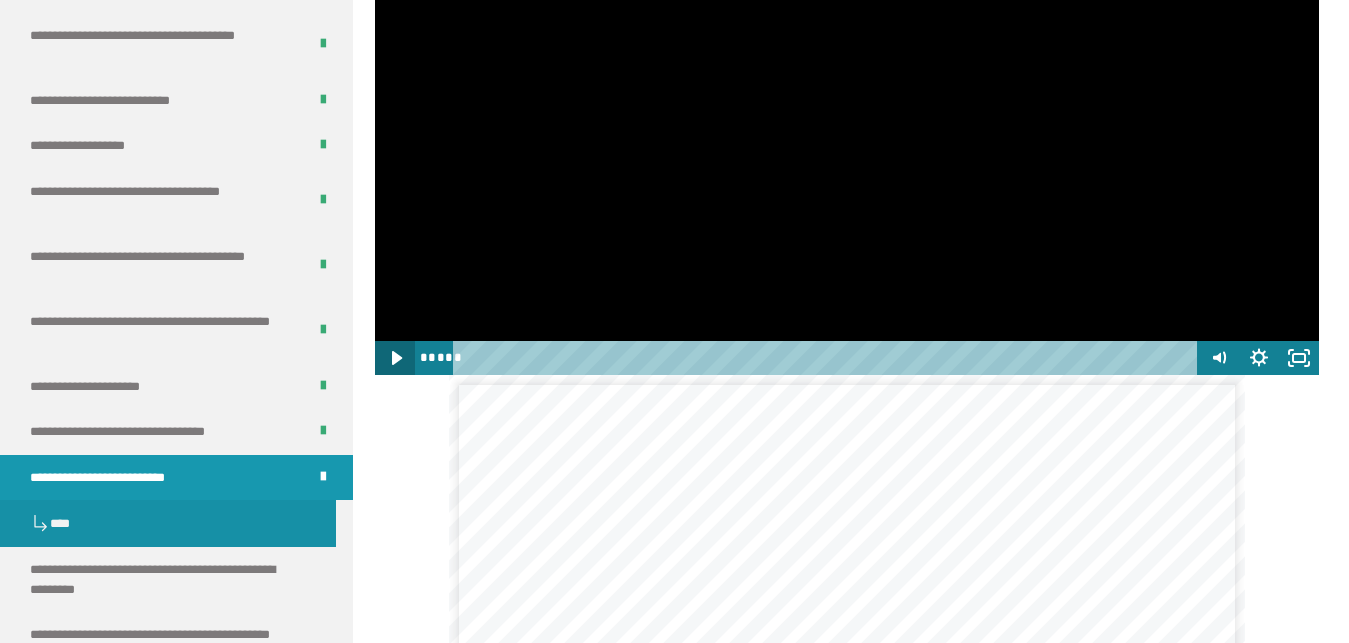 click 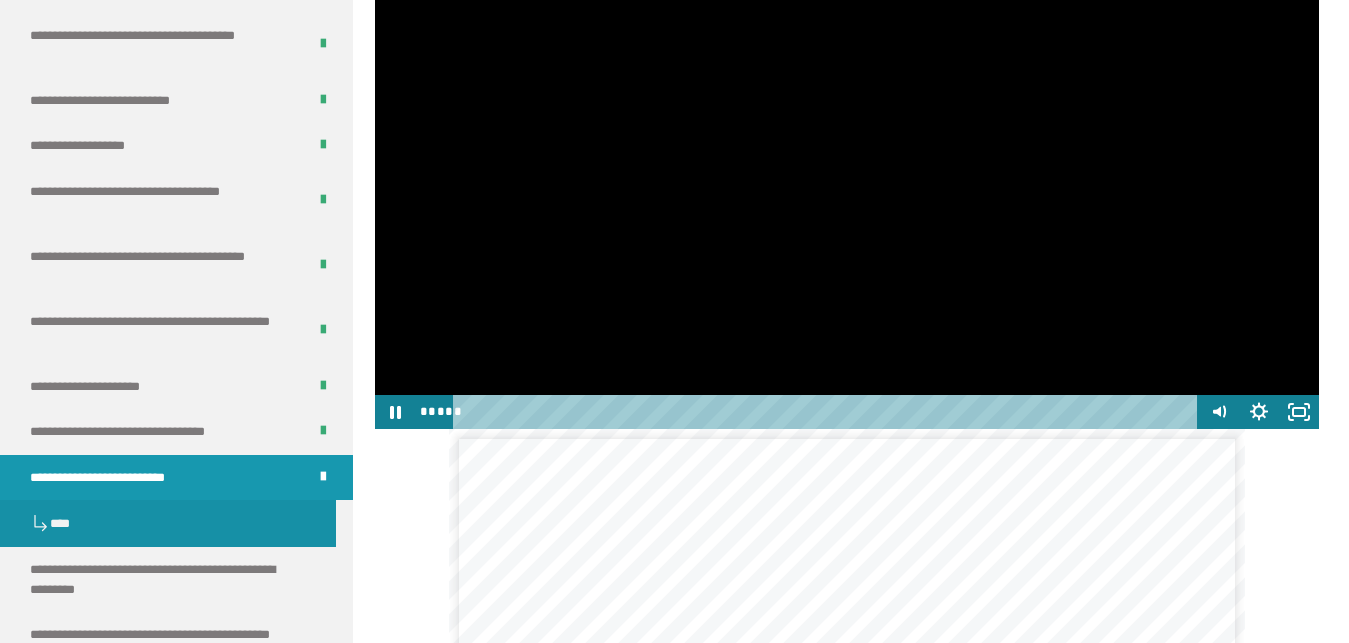 scroll, scrollTop: 2173, scrollLeft: 0, axis: vertical 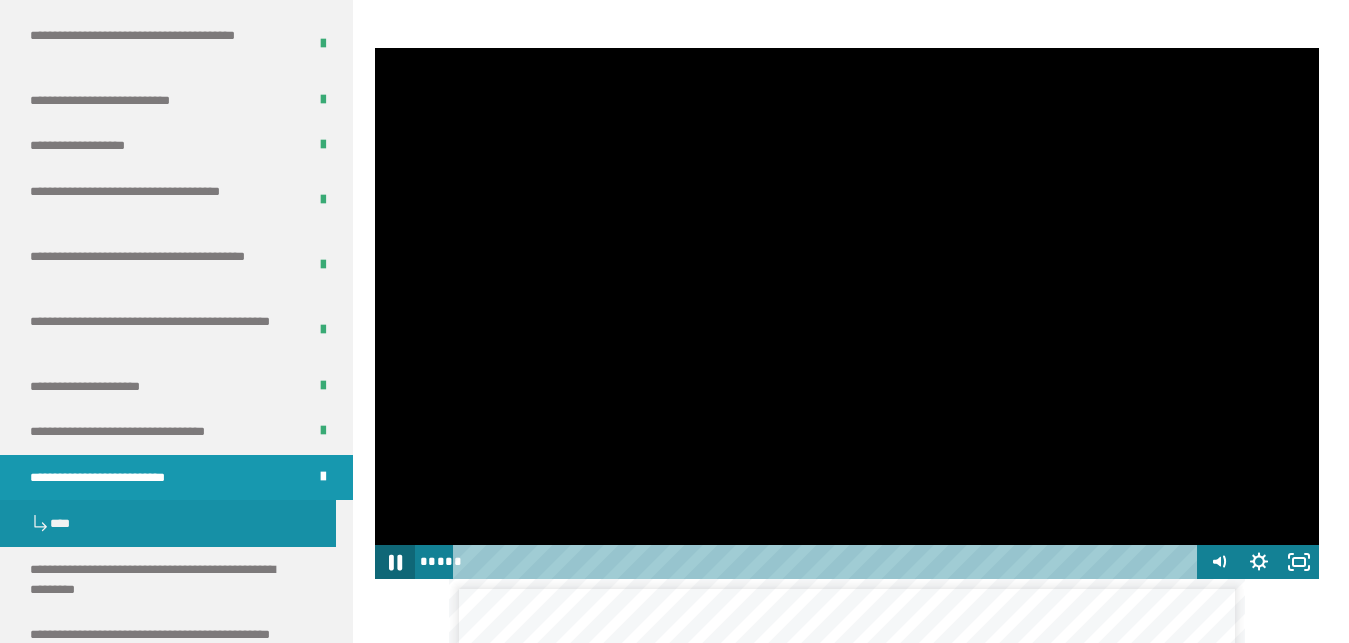 click 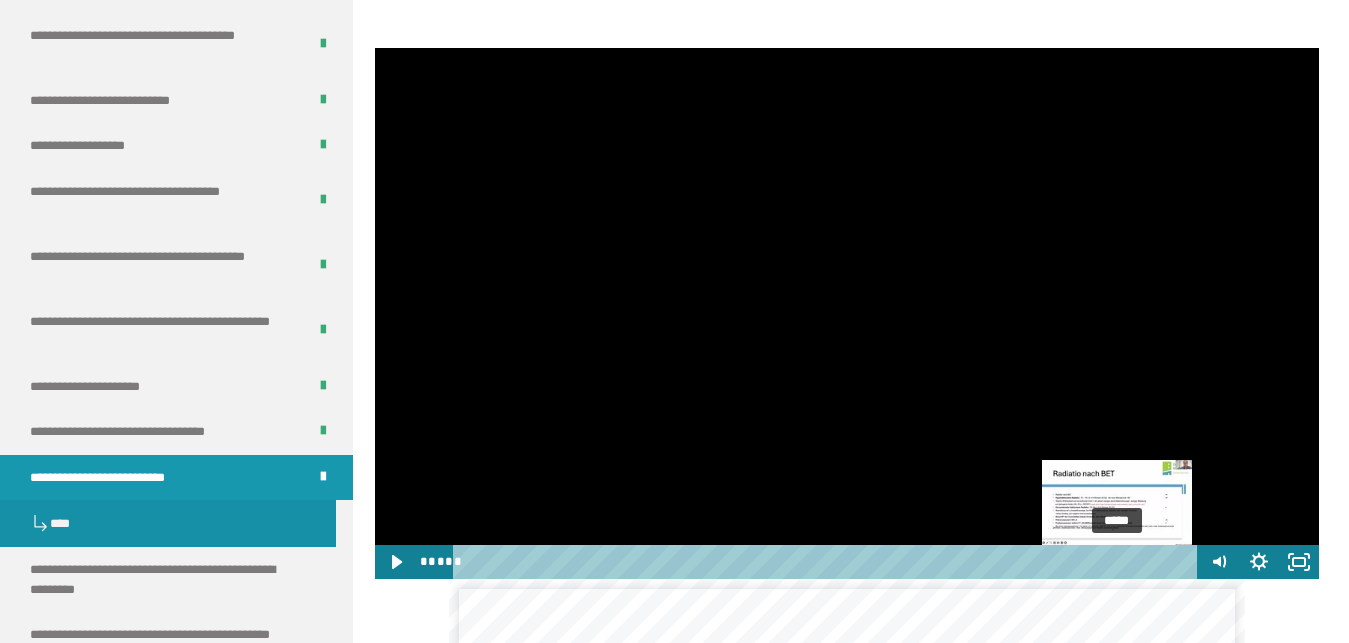 click on "*****" at bounding box center (828, 562) 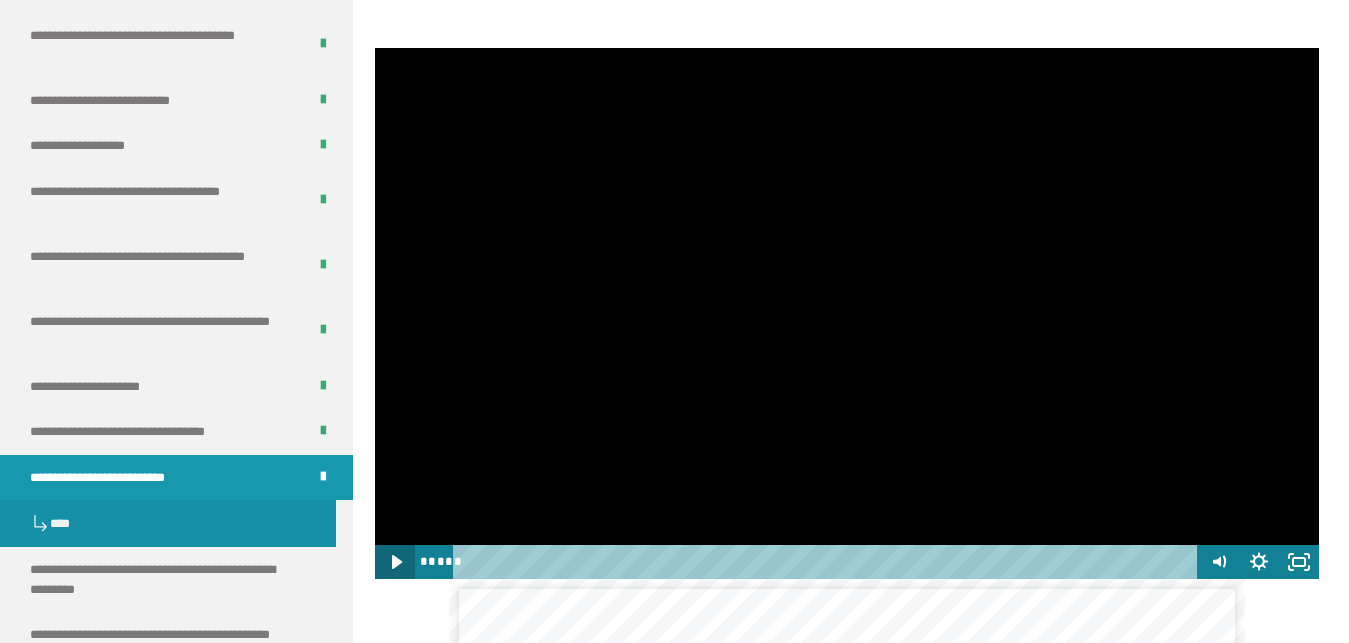 click 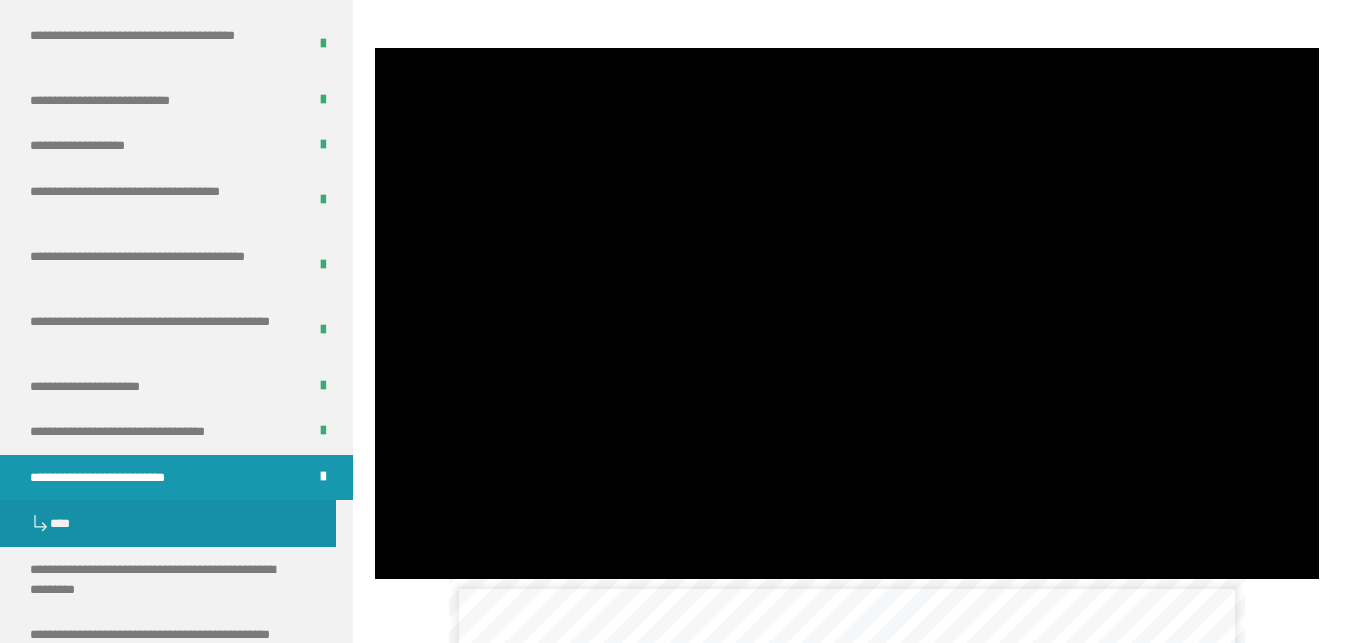 type 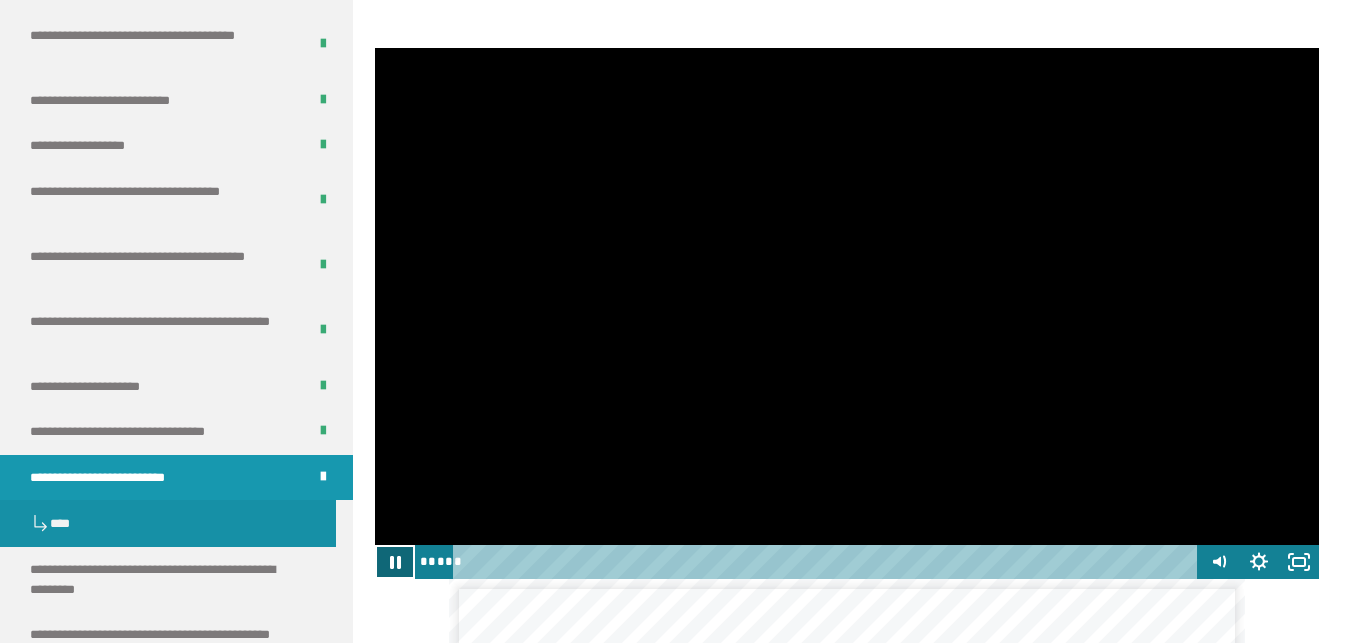 click 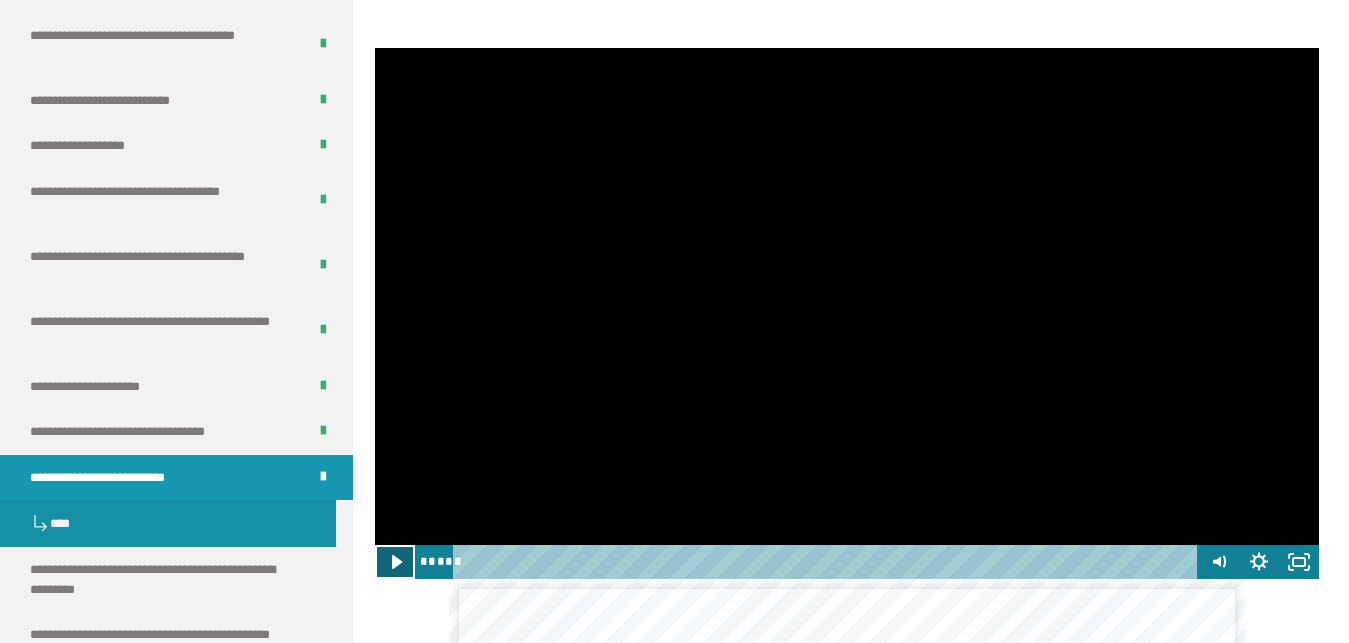 click 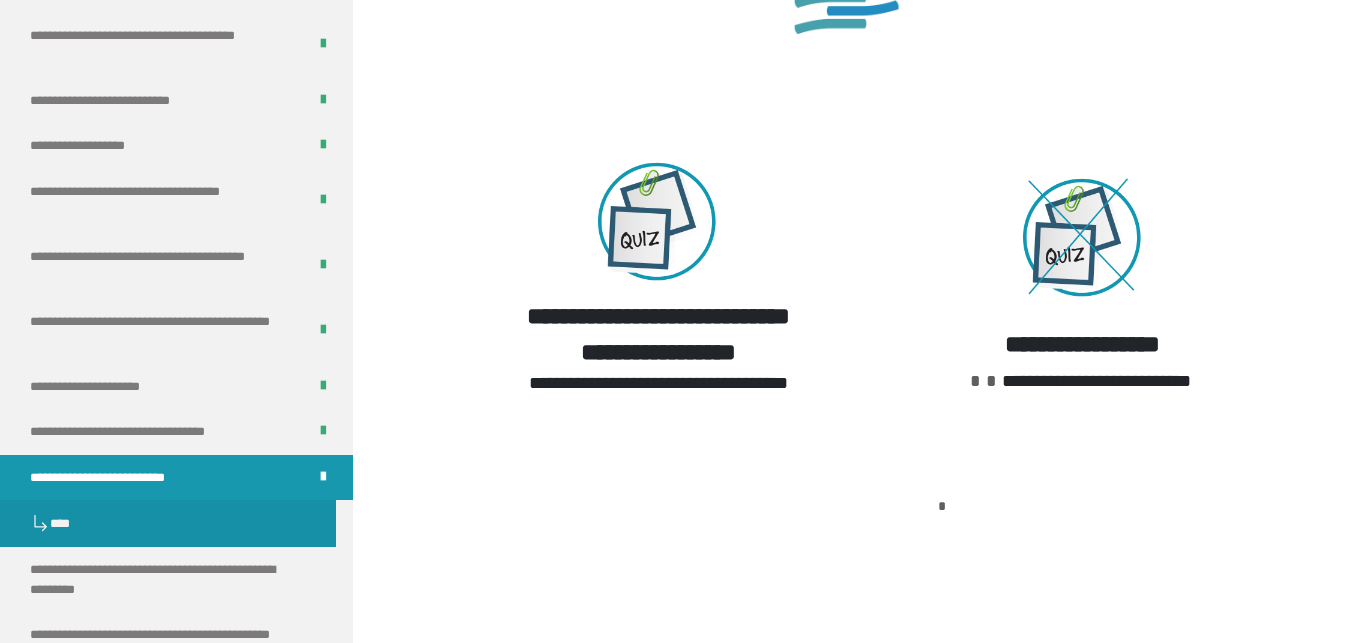 scroll, scrollTop: 4137, scrollLeft: 0, axis: vertical 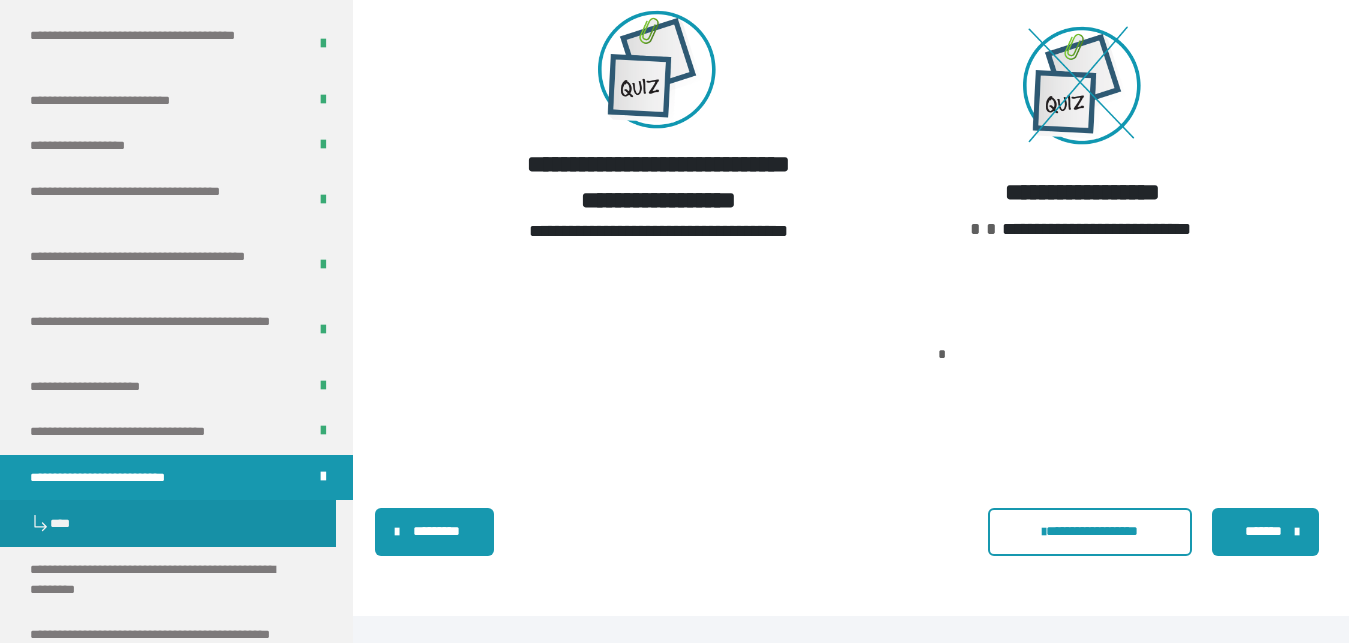 click on "**********" at bounding box center (1090, 532) 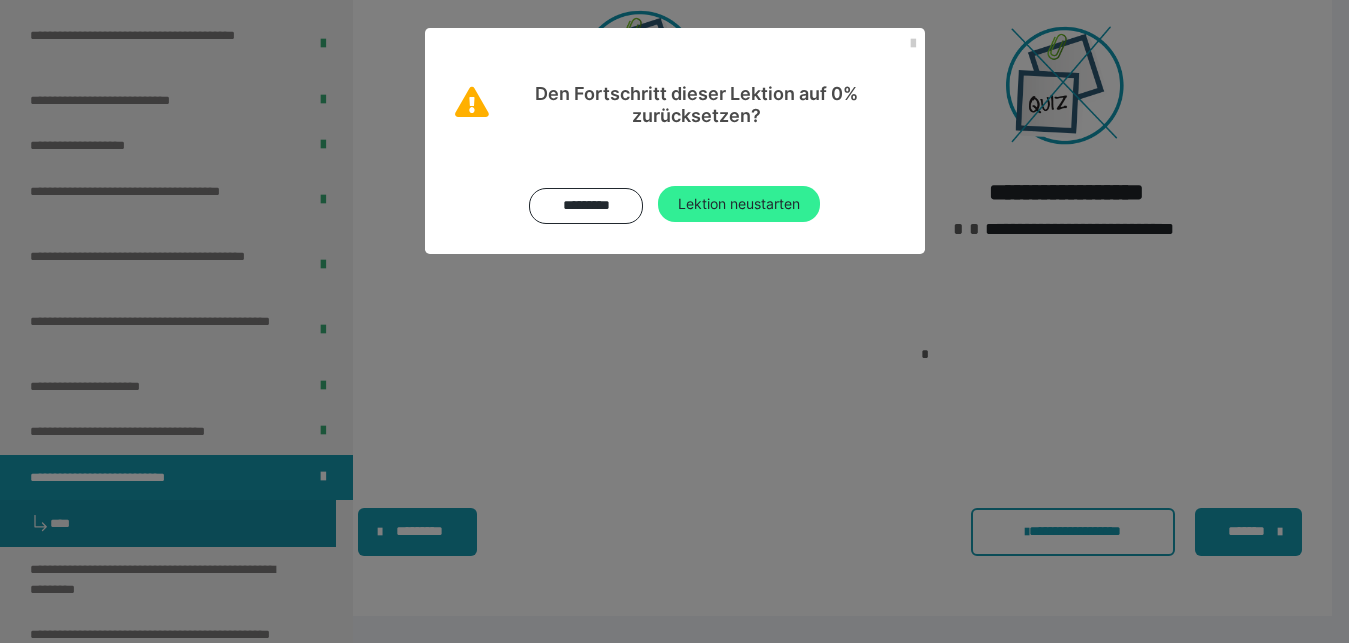 click on "Lektion neustarten" at bounding box center [739, 204] 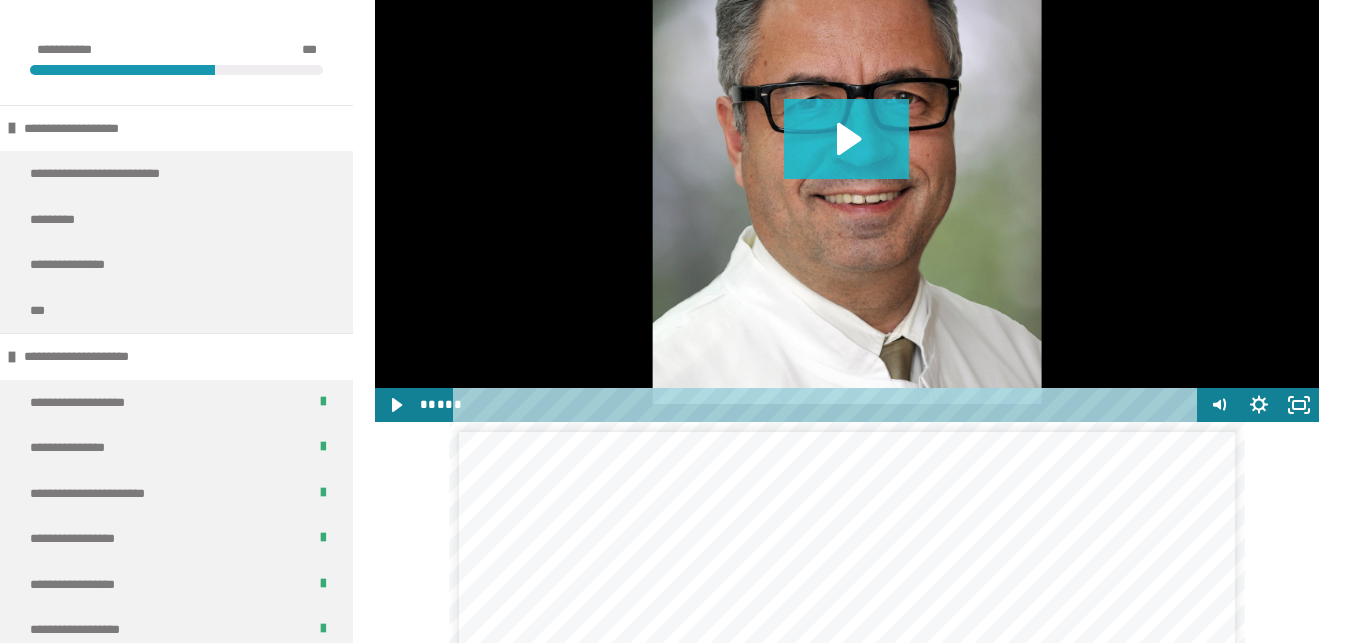 scroll, scrollTop: 1825, scrollLeft: 0, axis: vertical 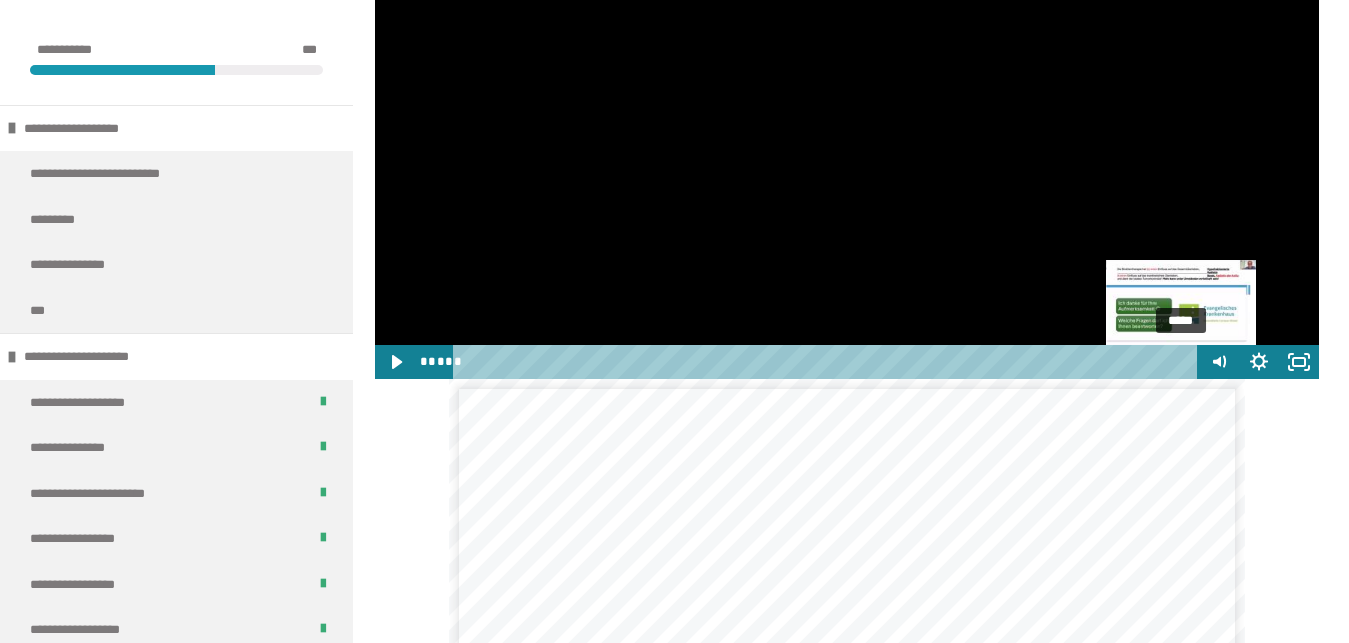 drag, startPoint x: 469, startPoint y: 392, endPoint x: 1183, endPoint y: 385, distance: 714.0343 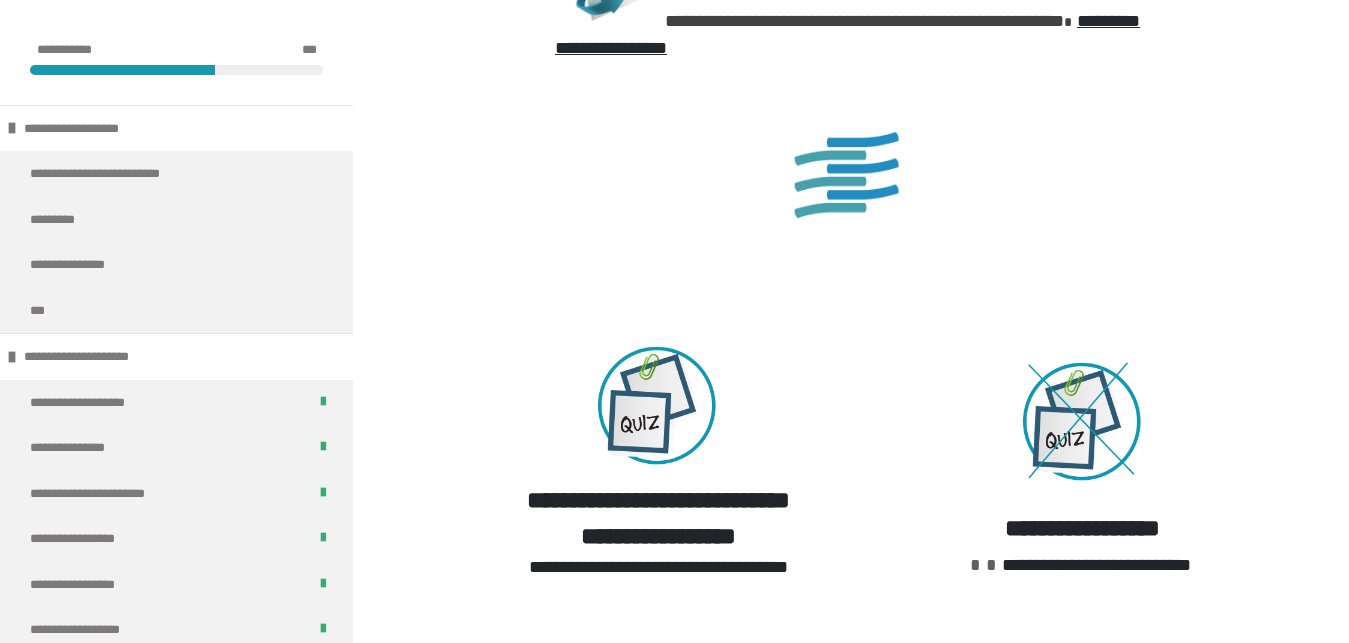 scroll, scrollTop: 3559, scrollLeft: 0, axis: vertical 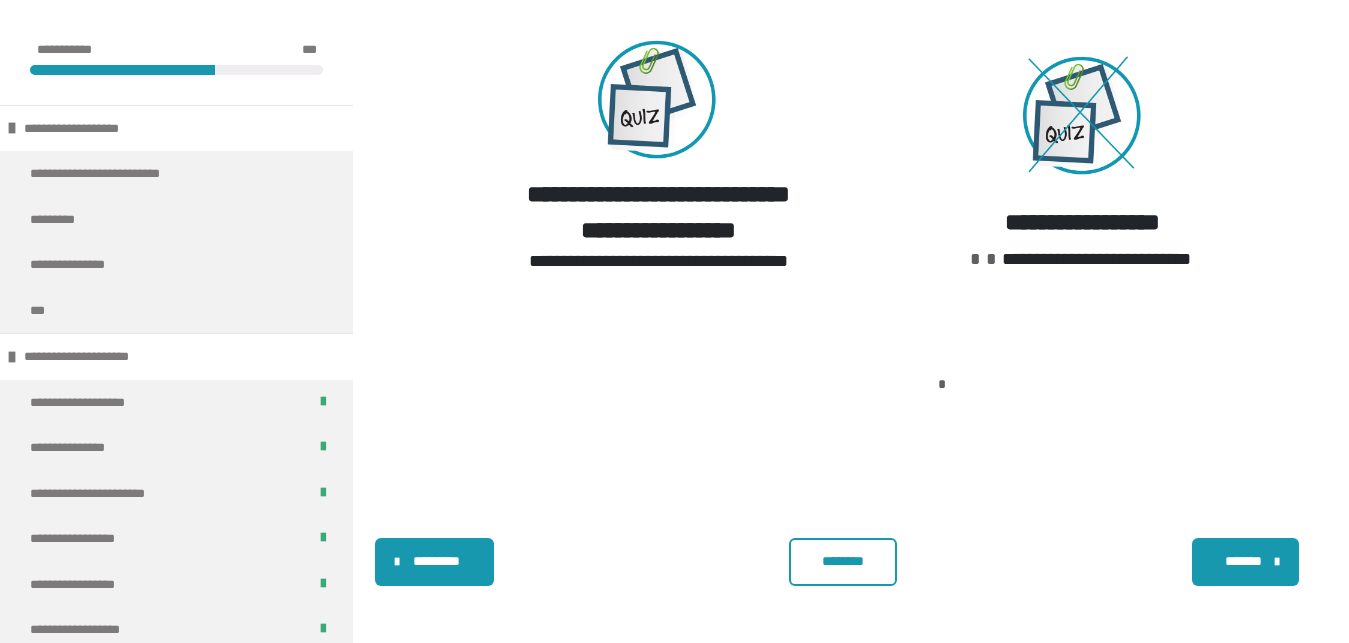 click on "********" at bounding box center (843, 561) 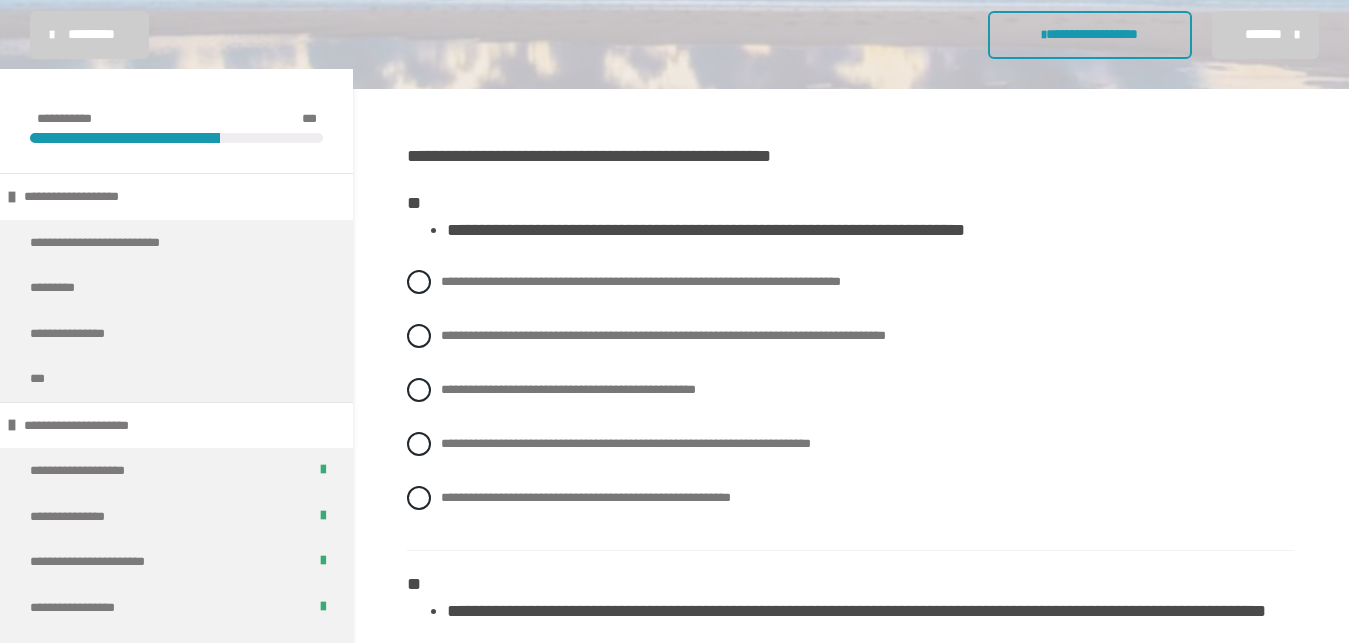 scroll, scrollTop: 408, scrollLeft: 0, axis: vertical 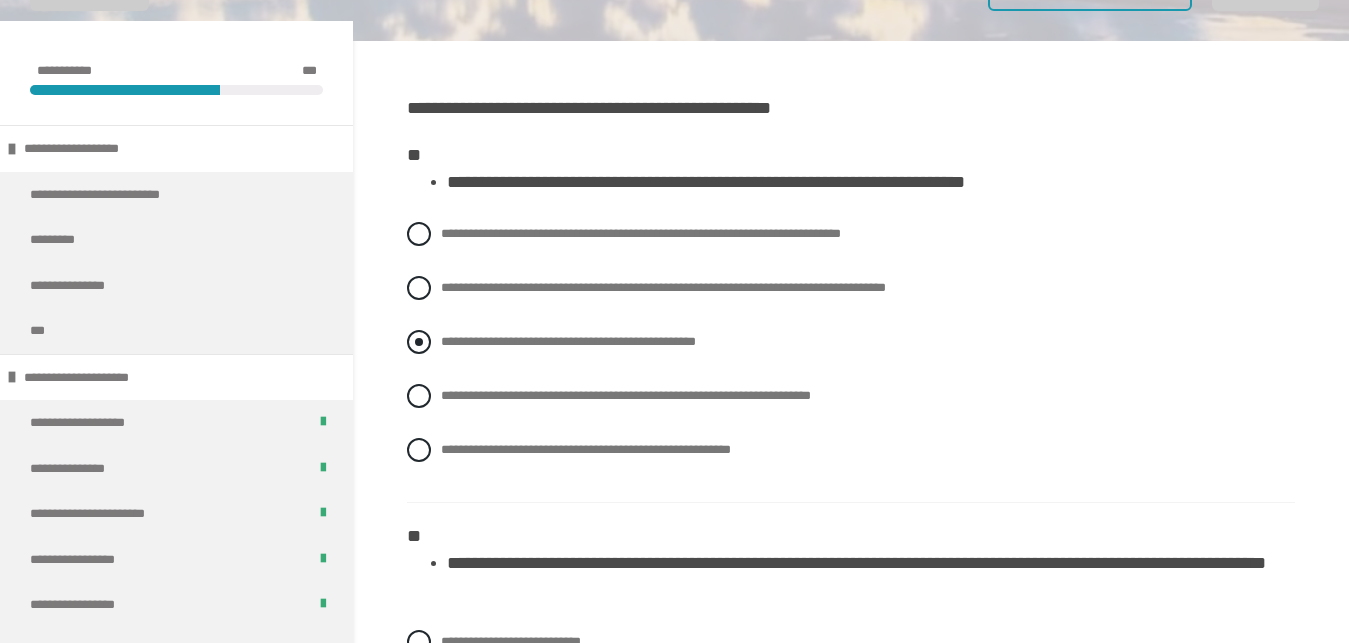 click at bounding box center [419, 342] 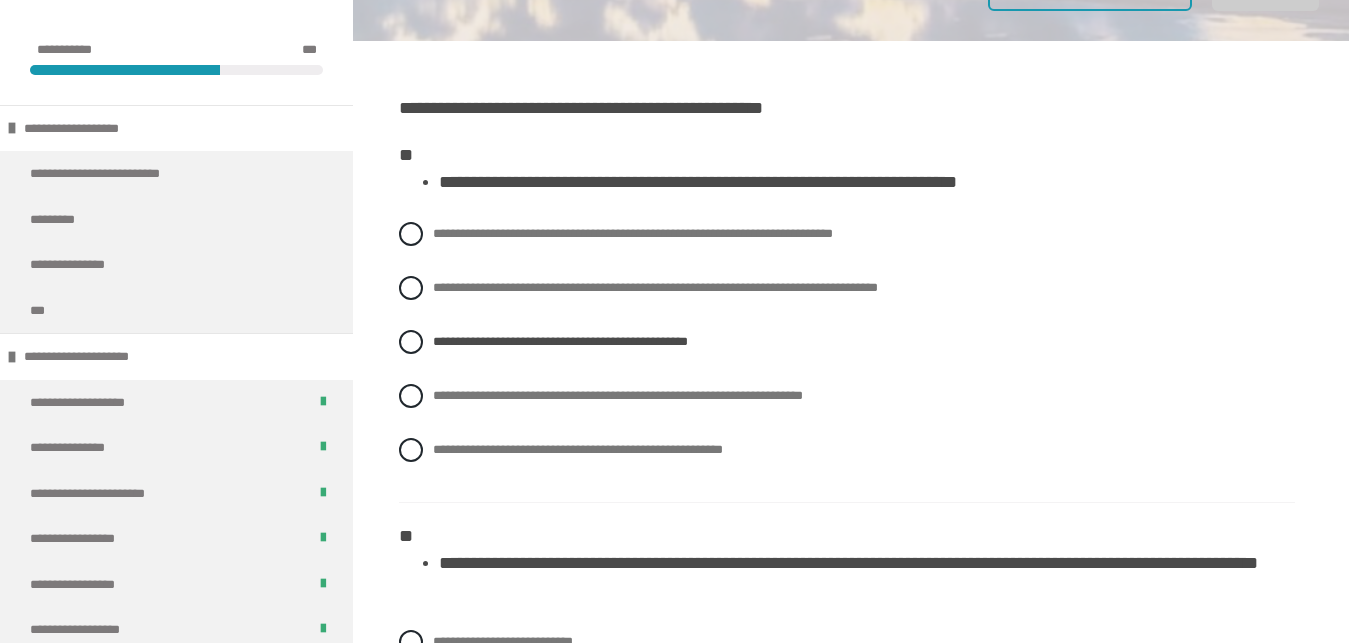 scroll, scrollTop: 816, scrollLeft: 0, axis: vertical 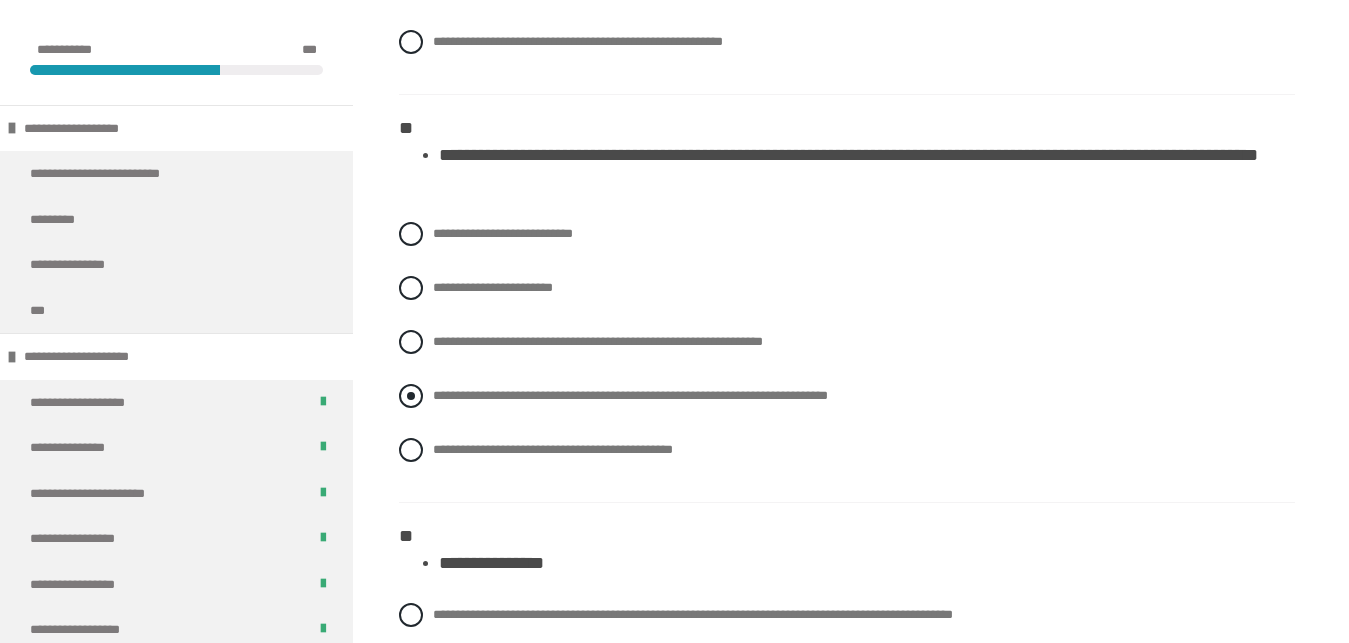click at bounding box center [411, 396] 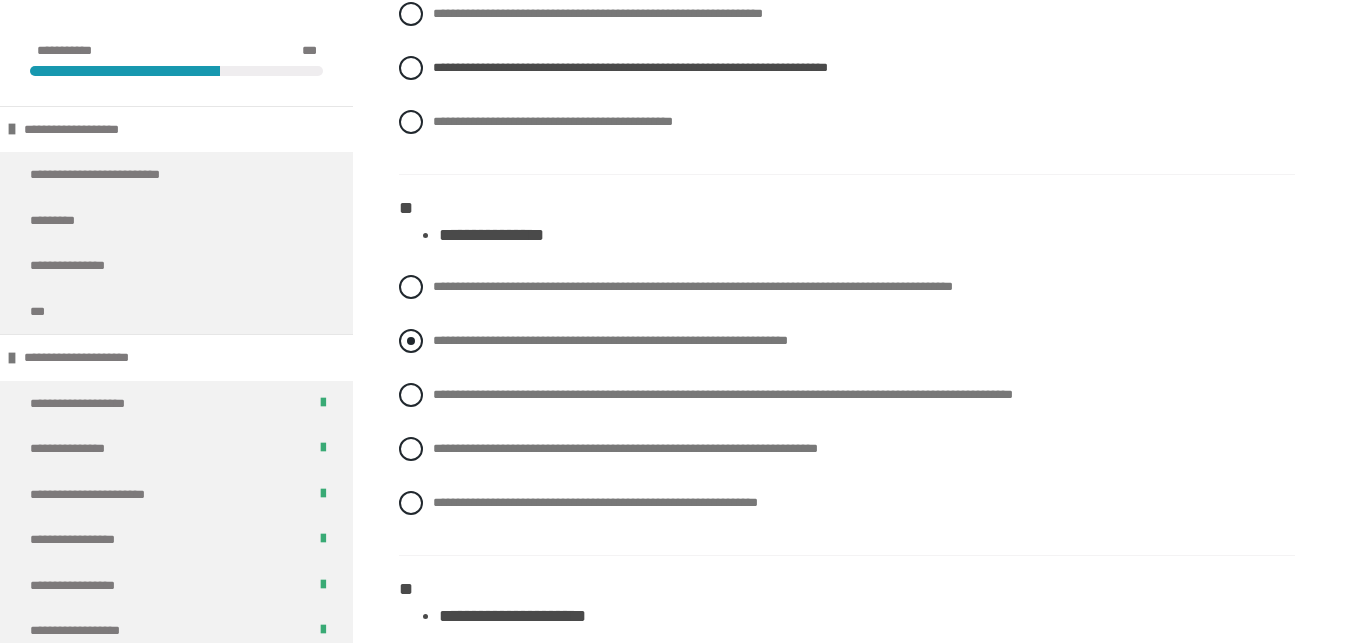 scroll, scrollTop: 1224, scrollLeft: 0, axis: vertical 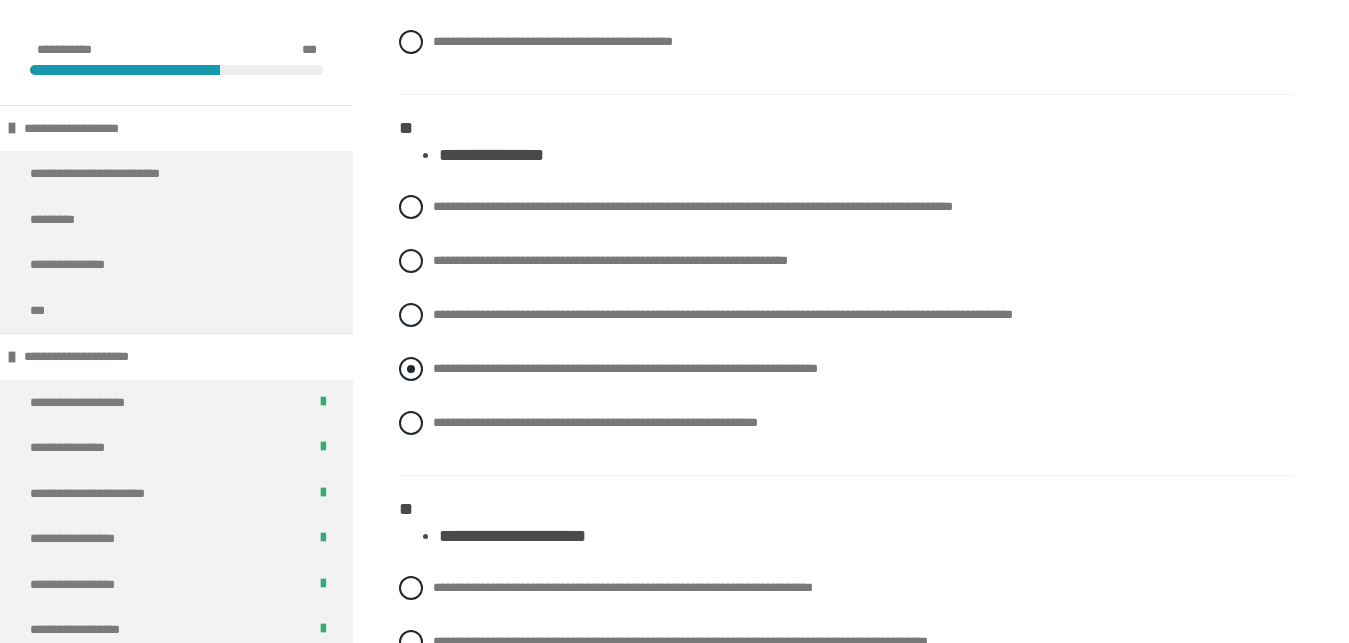 click on "**********" at bounding box center (625, 368) 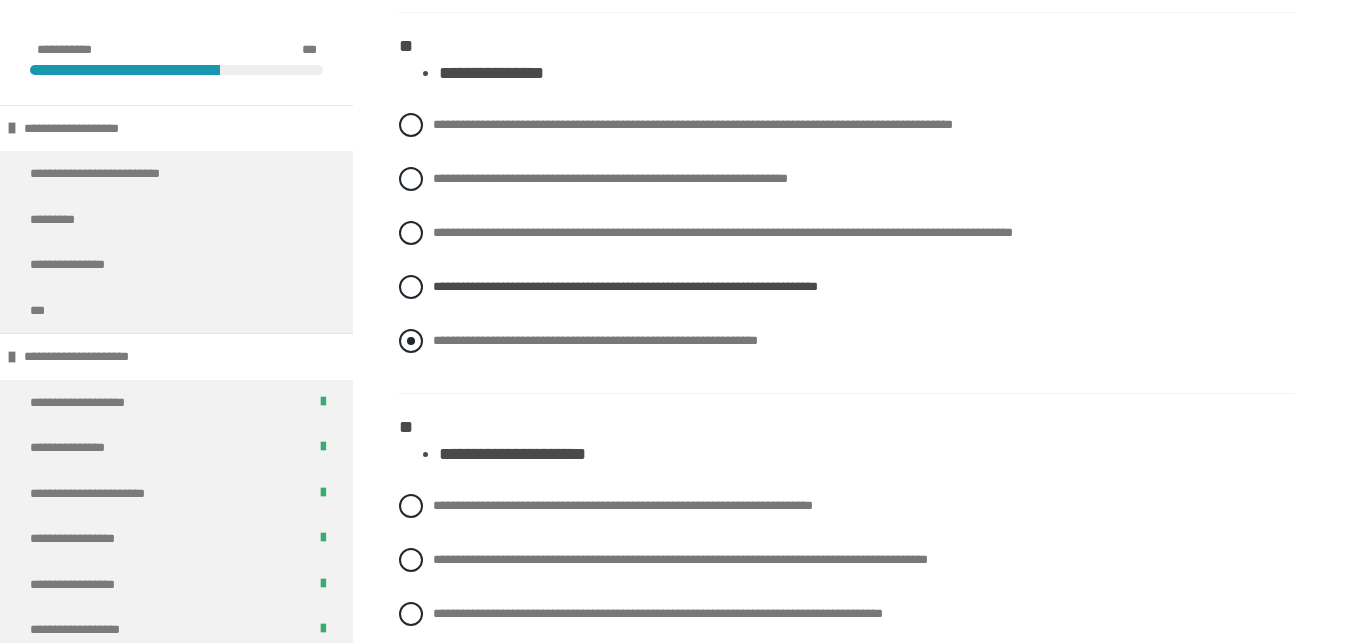 scroll, scrollTop: 1326, scrollLeft: 0, axis: vertical 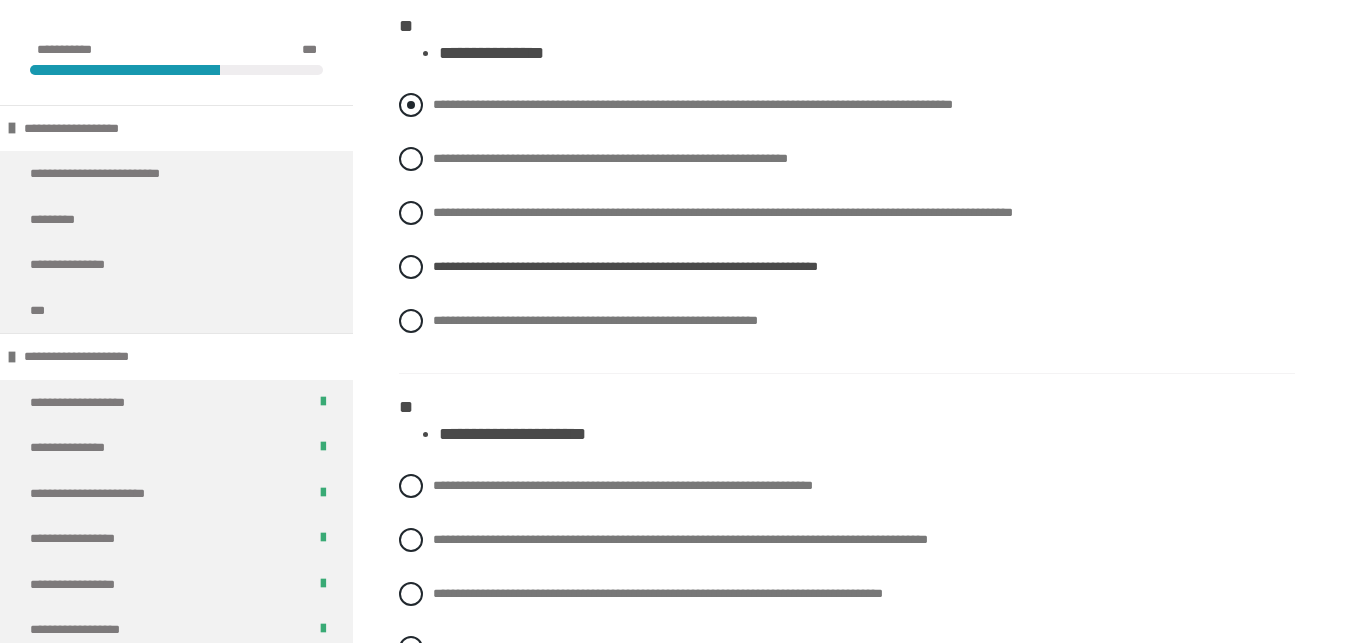 click on "**********" at bounding box center (693, 104) 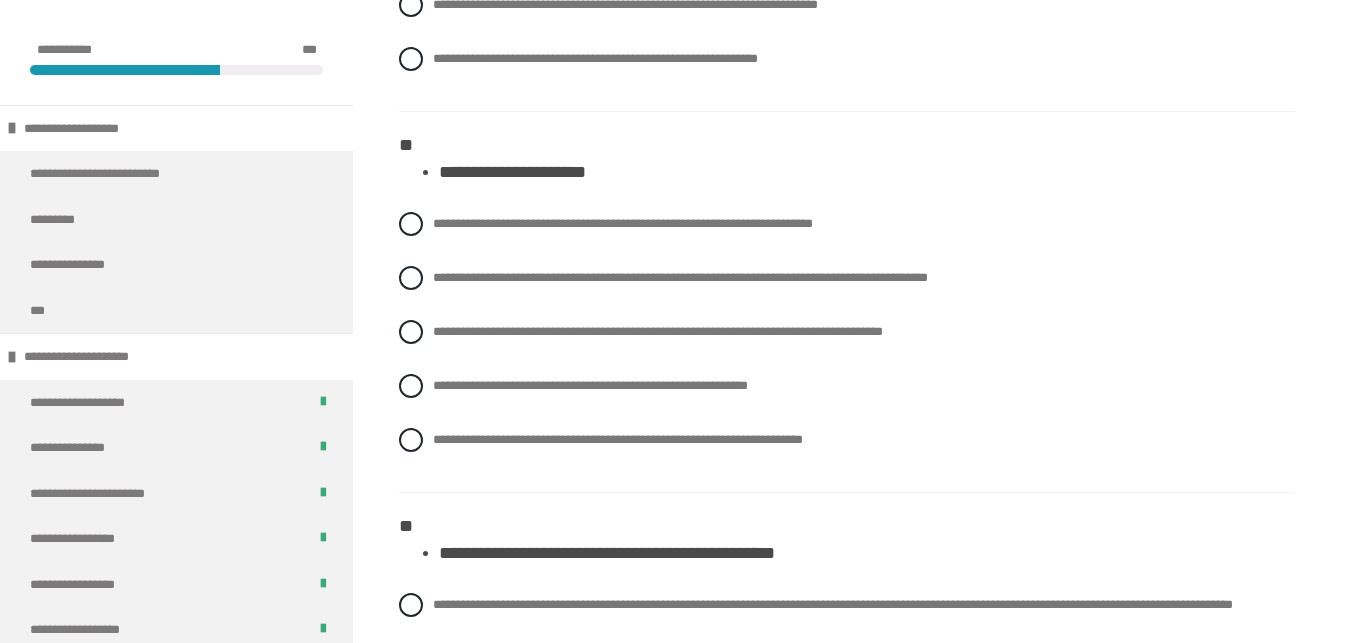 scroll, scrollTop: 1632, scrollLeft: 0, axis: vertical 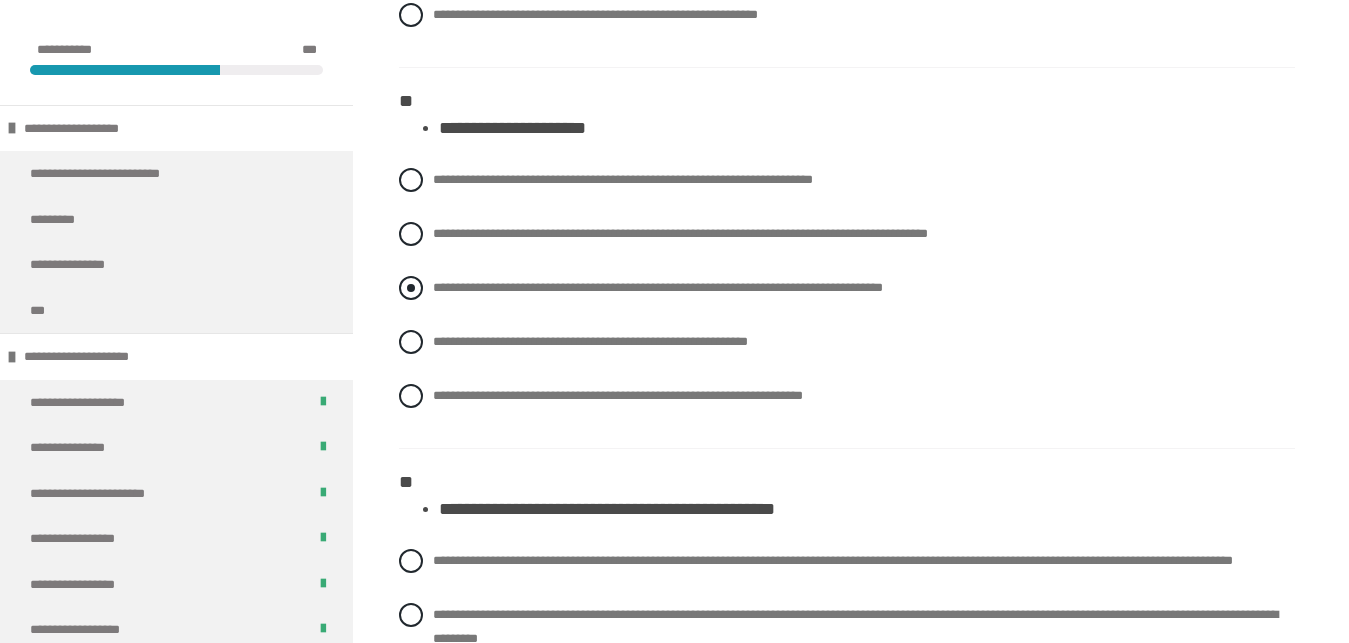 click on "**********" at bounding box center [658, 287] 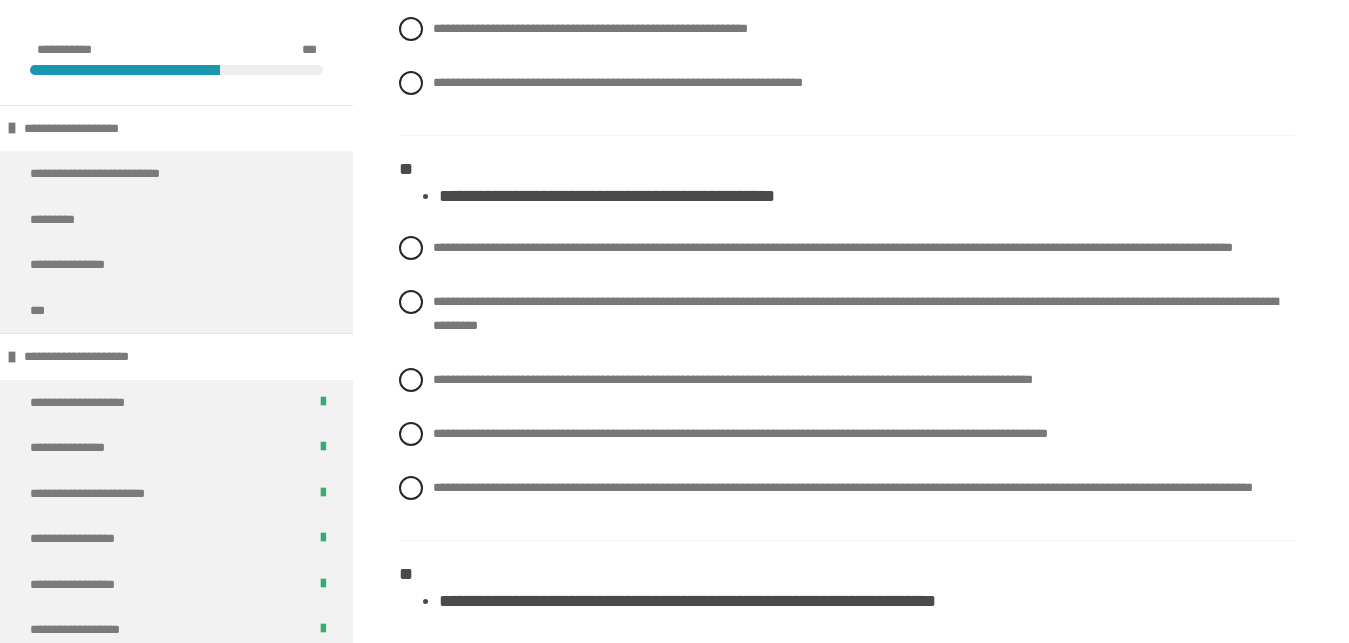 scroll, scrollTop: 2040, scrollLeft: 0, axis: vertical 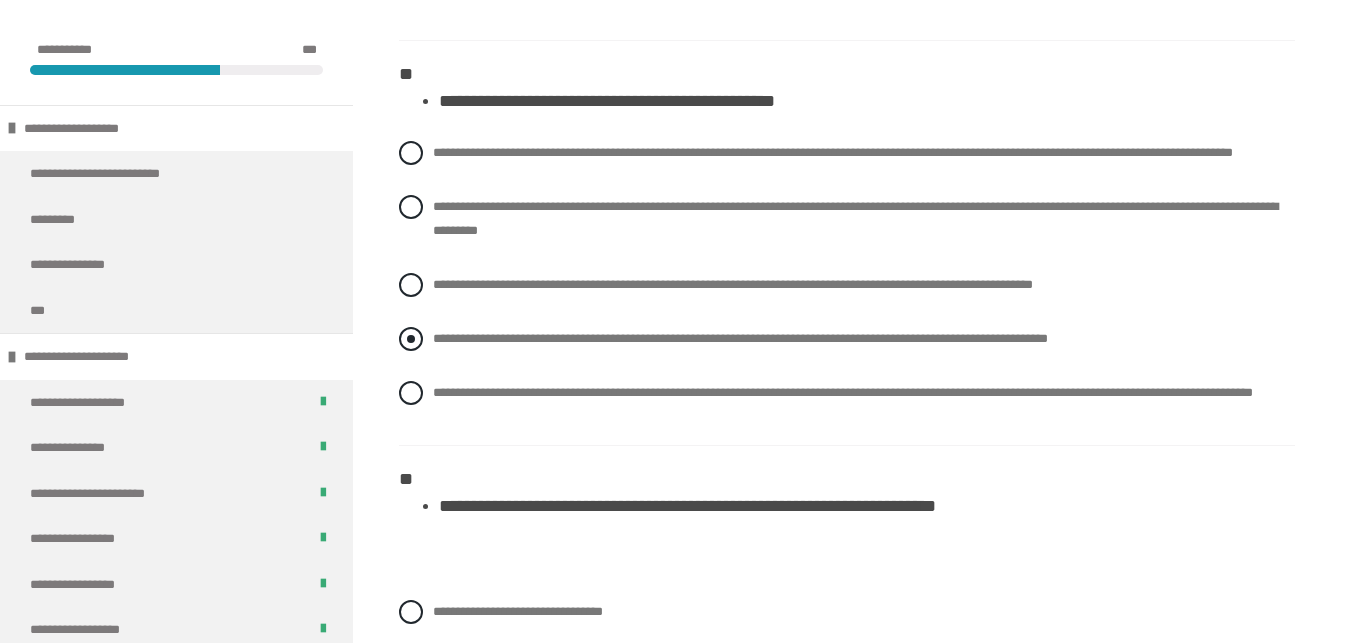 click on "**********" at bounding box center [740, 338] 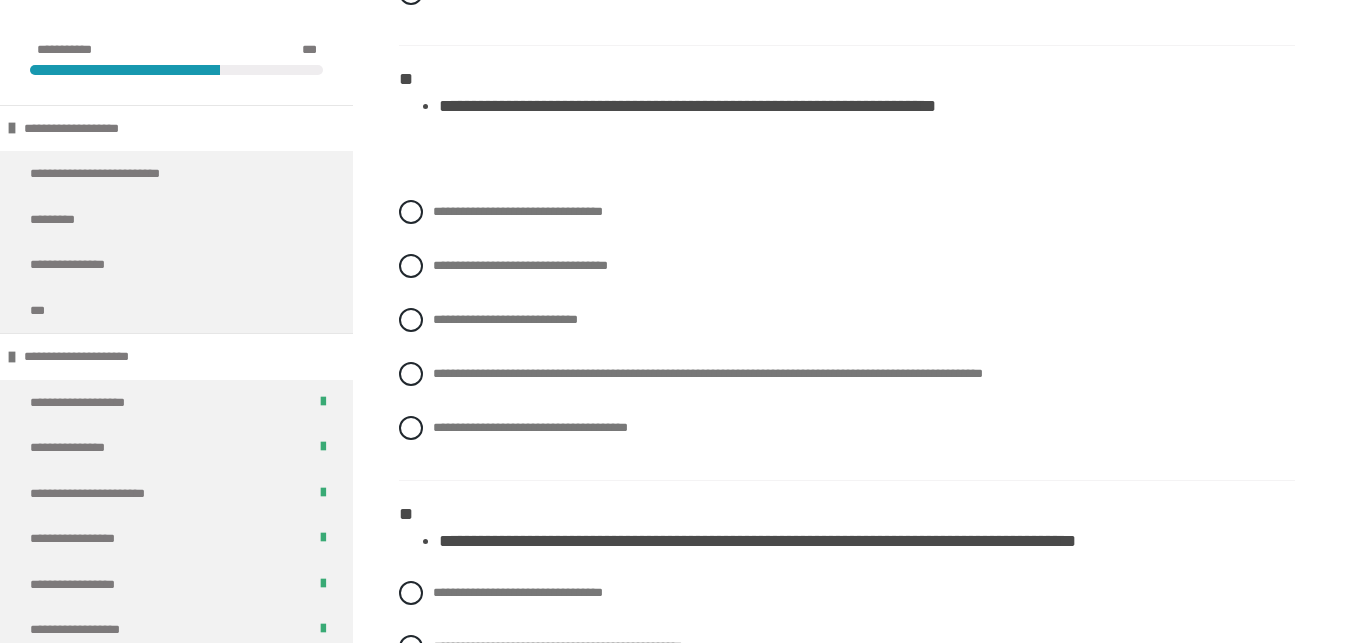 scroll, scrollTop: 2448, scrollLeft: 0, axis: vertical 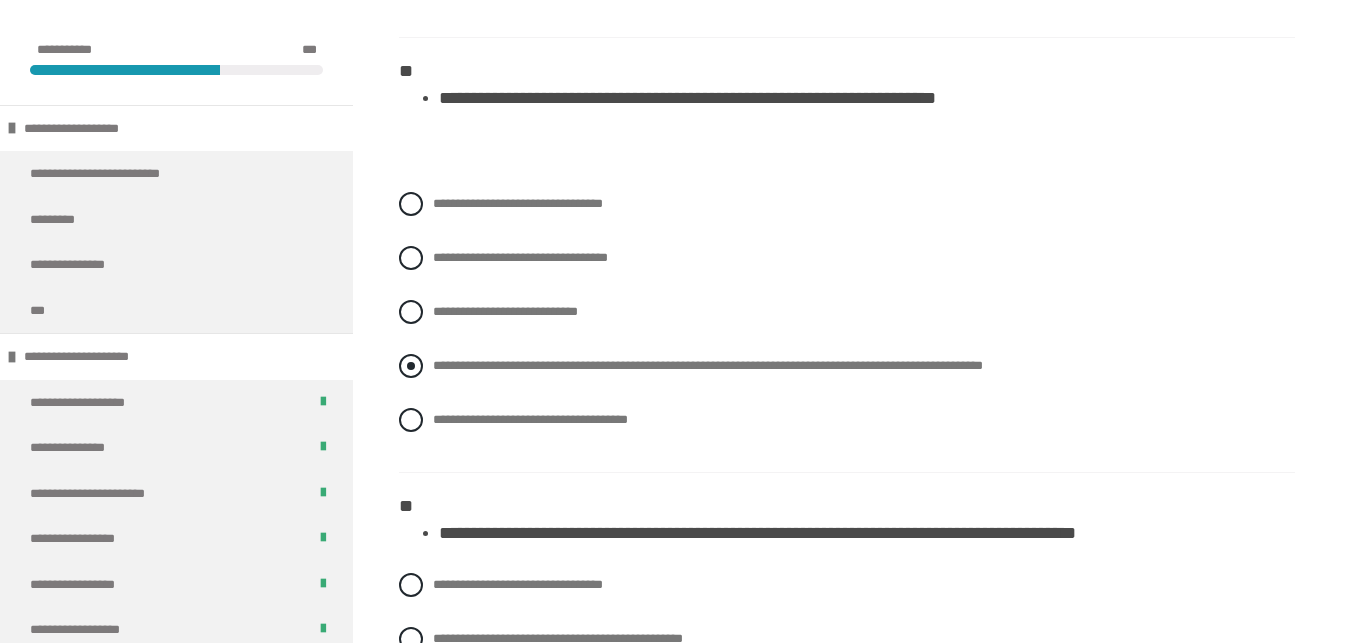 click on "**********" at bounding box center (708, 365) 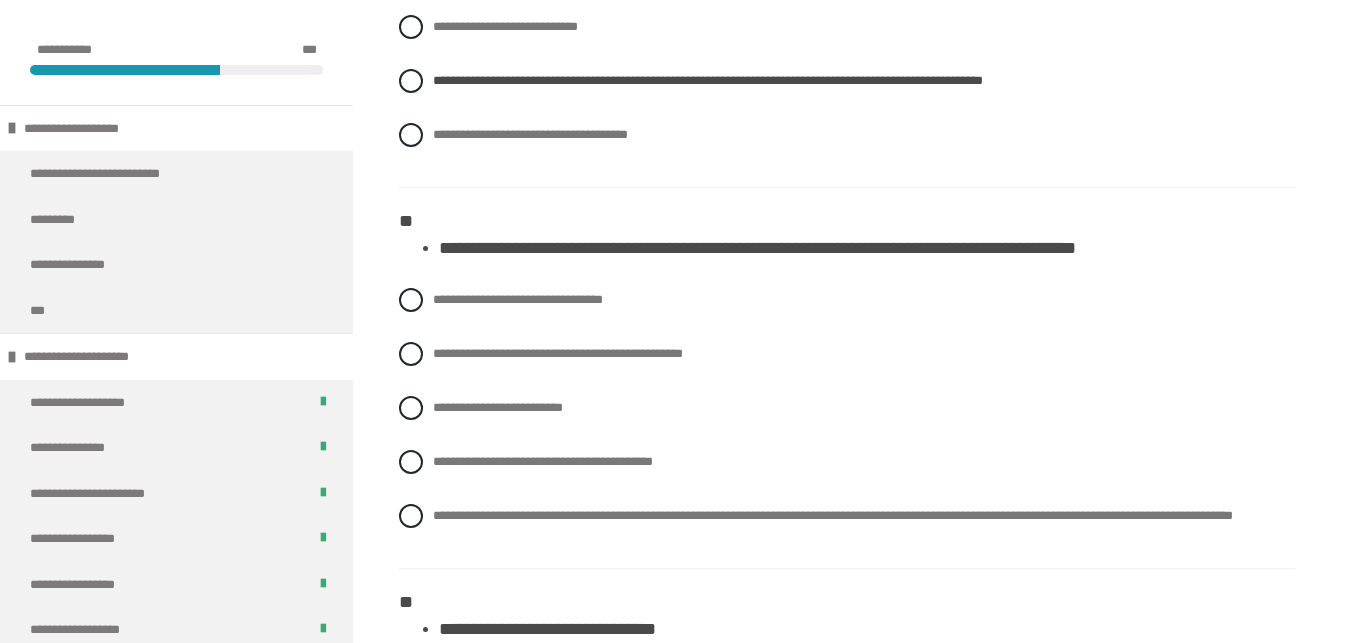scroll, scrollTop: 2856, scrollLeft: 0, axis: vertical 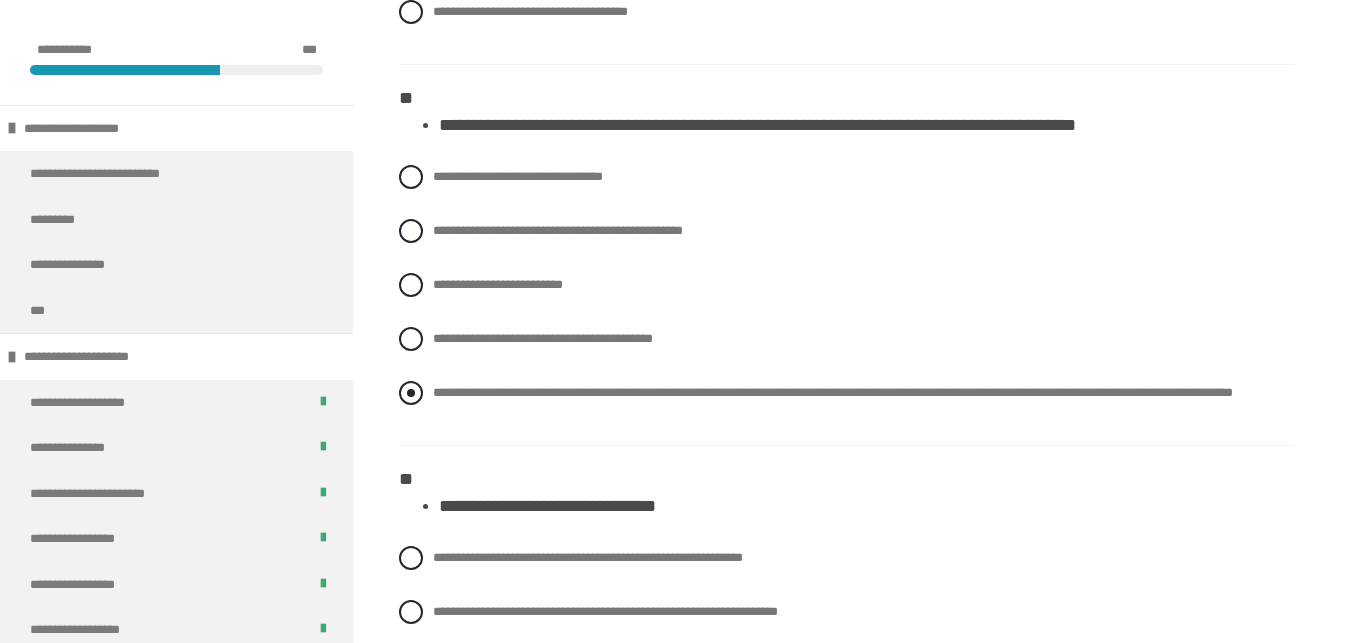 click on "**********" at bounding box center [833, 392] 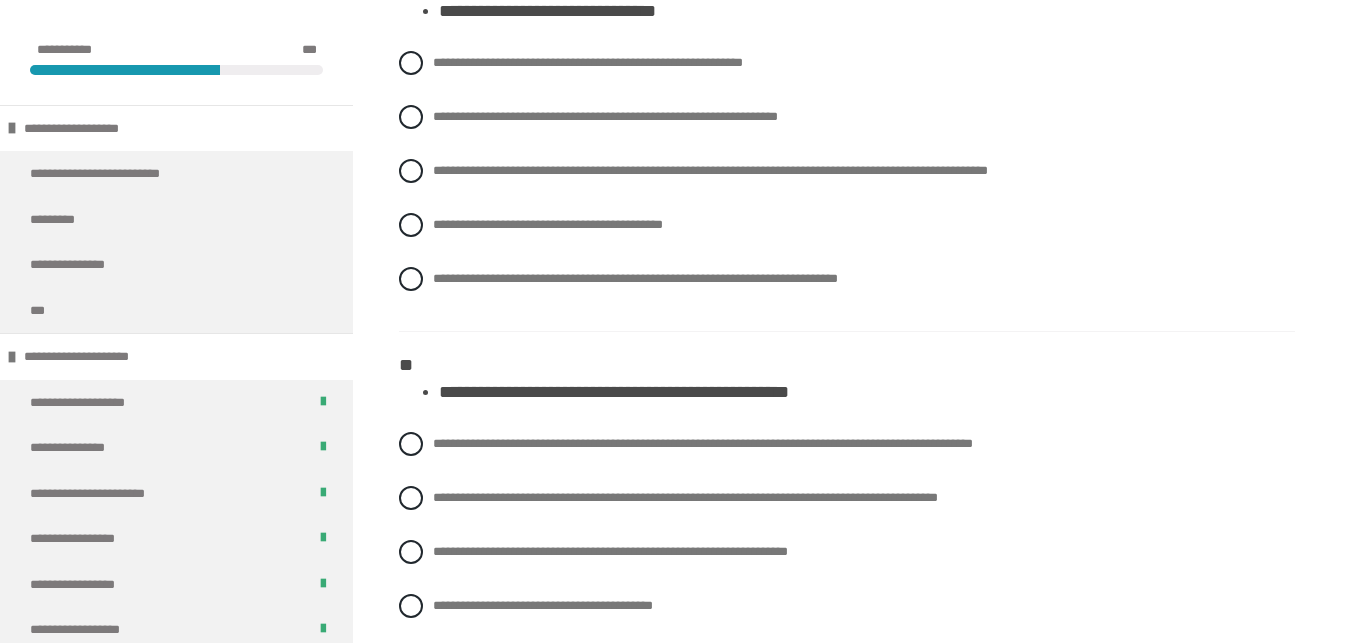 scroll, scrollTop: 3366, scrollLeft: 0, axis: vertical 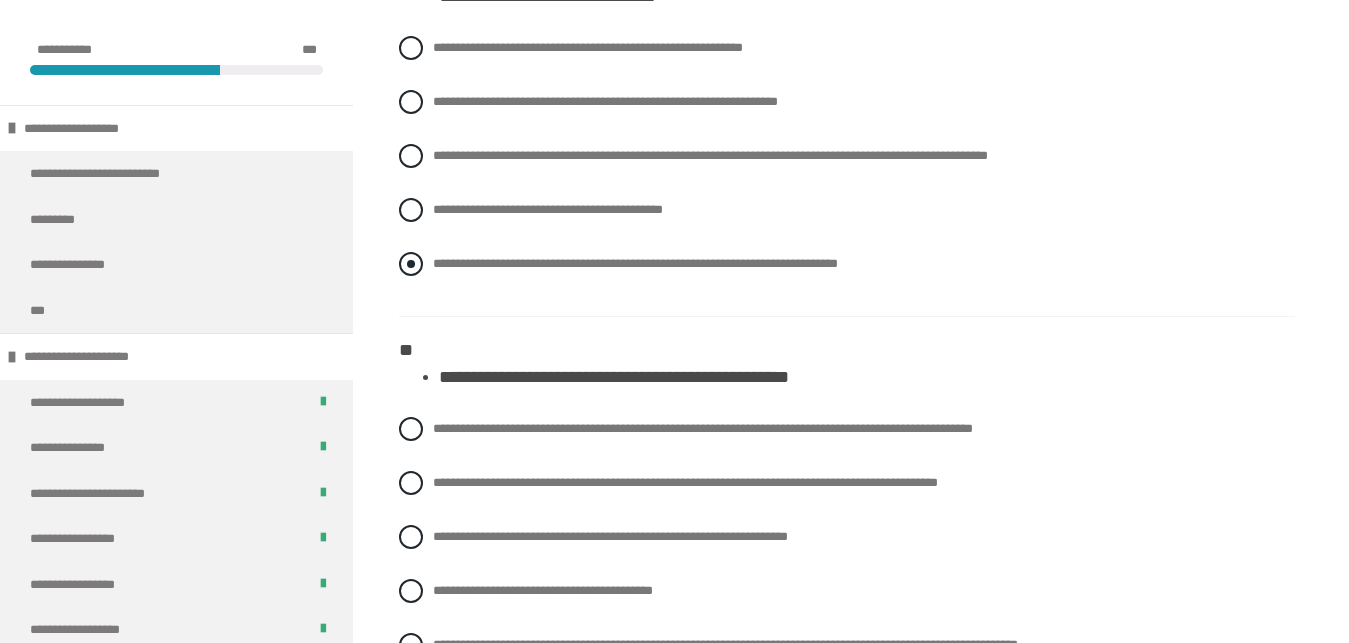 click on "**********" at bounding box center (635, 263) 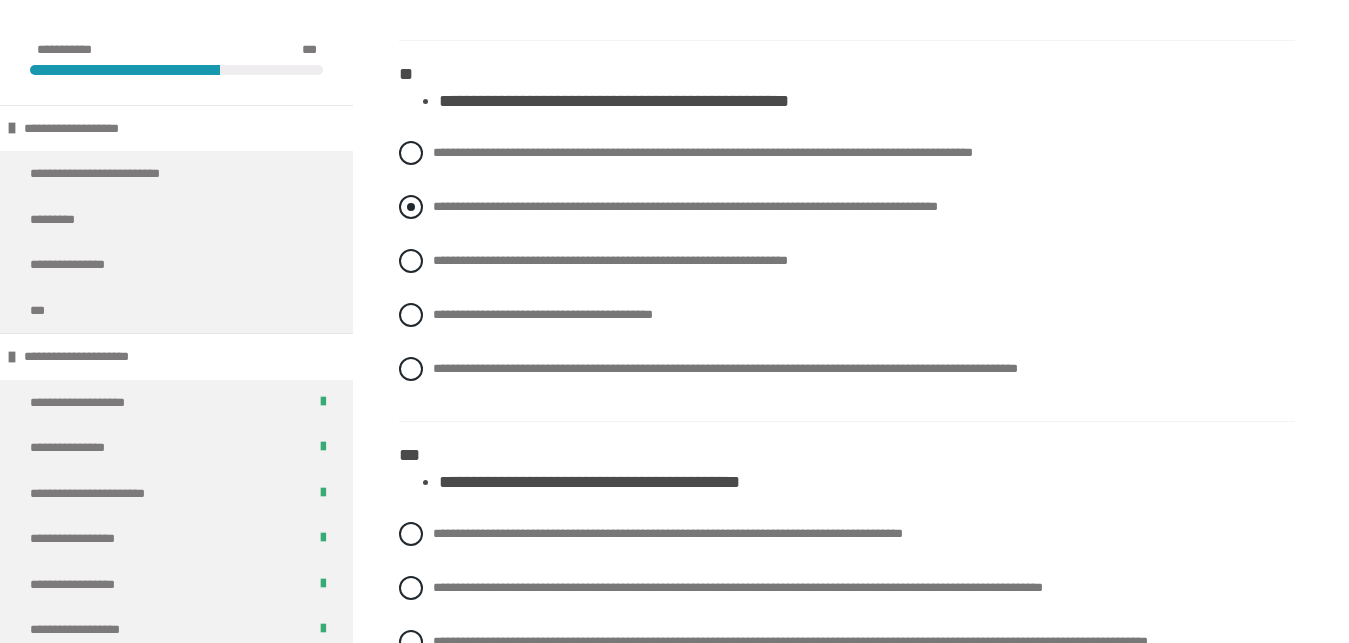 scroll, scrollTop: 3672, scrollLeft: 0, axis: vertical 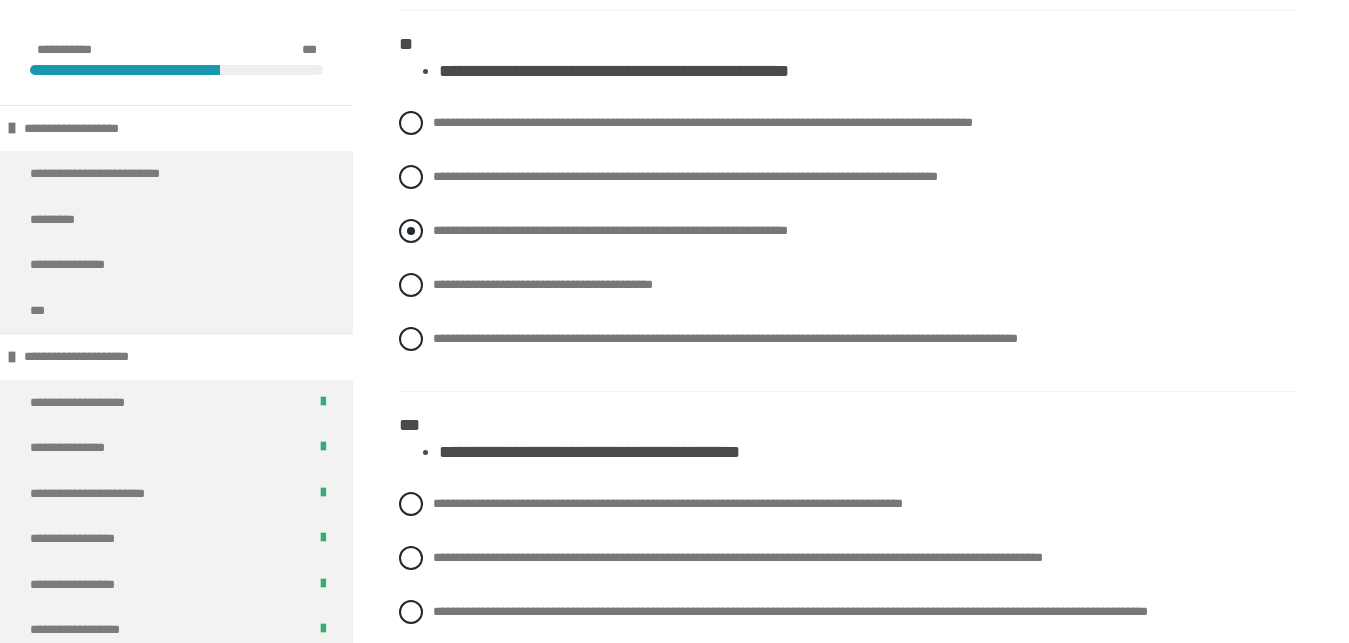 click on "**********" at bounding box center (610, 230) 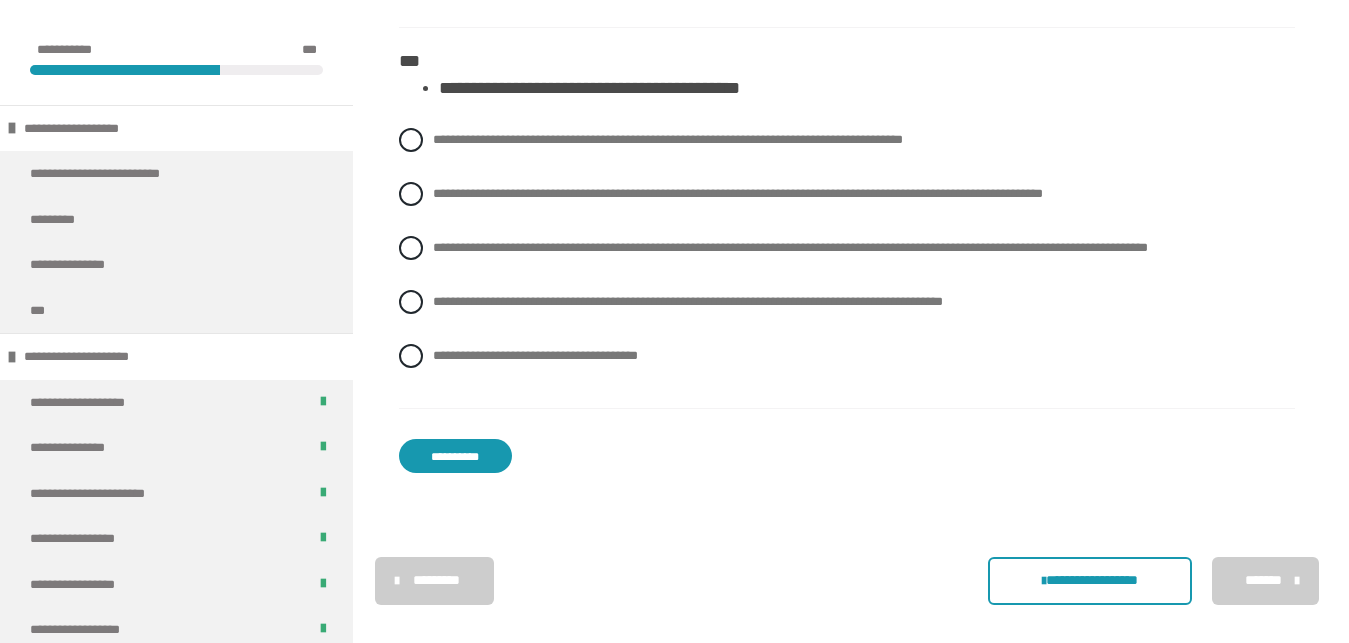 scroll, scrollTop: 4080, scrollLeft: 0, axis: vertical 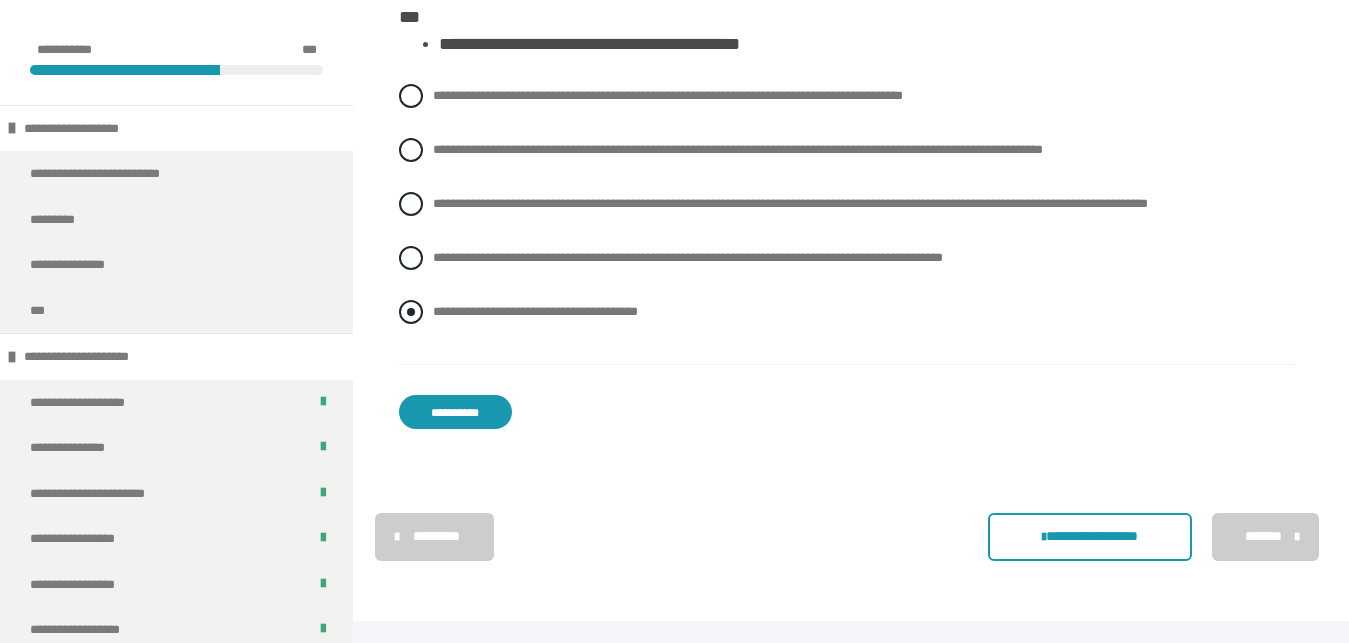 click on "**********" at bounding box center (535, 311) 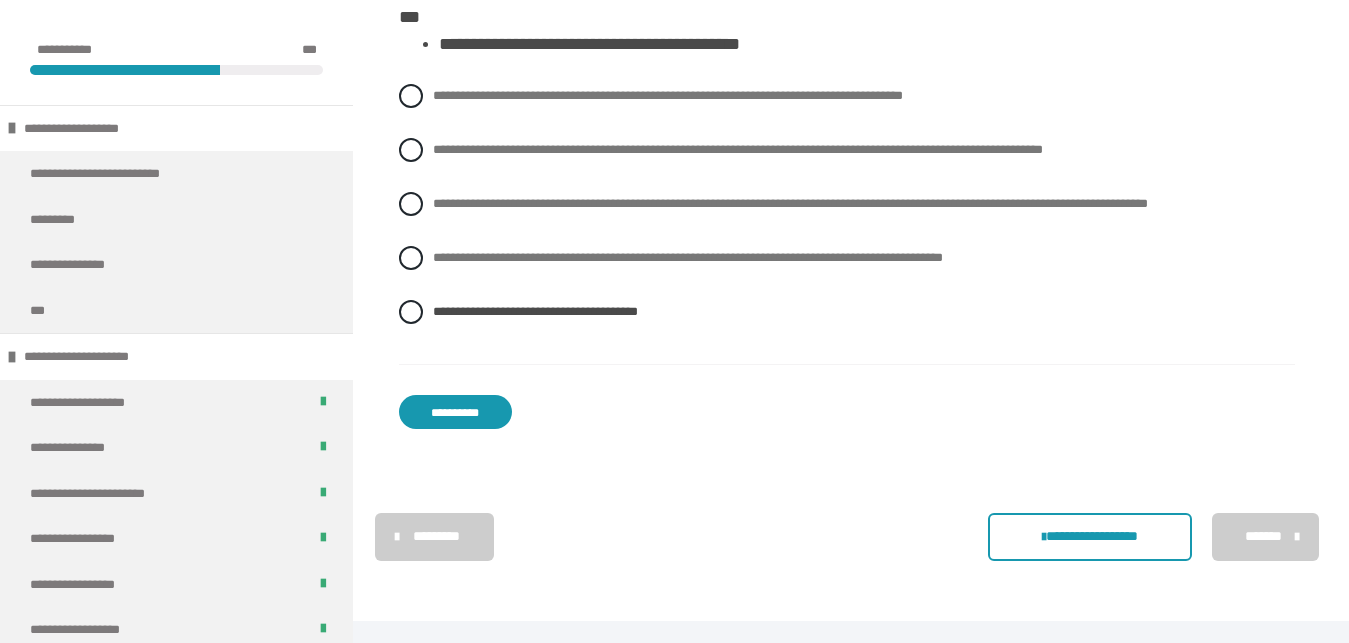 click on "**********" at bounding box center [455, 412] 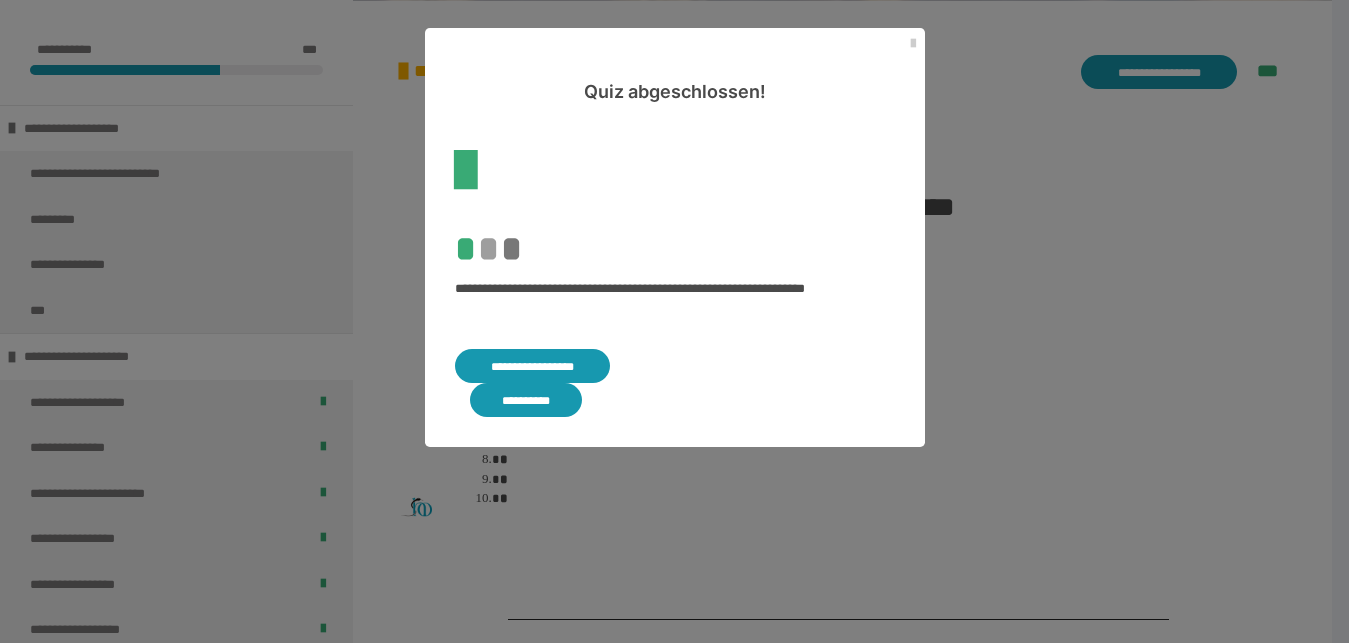 scroll, scrollTop: 3616, scrollLeft: 0, axis: vertical 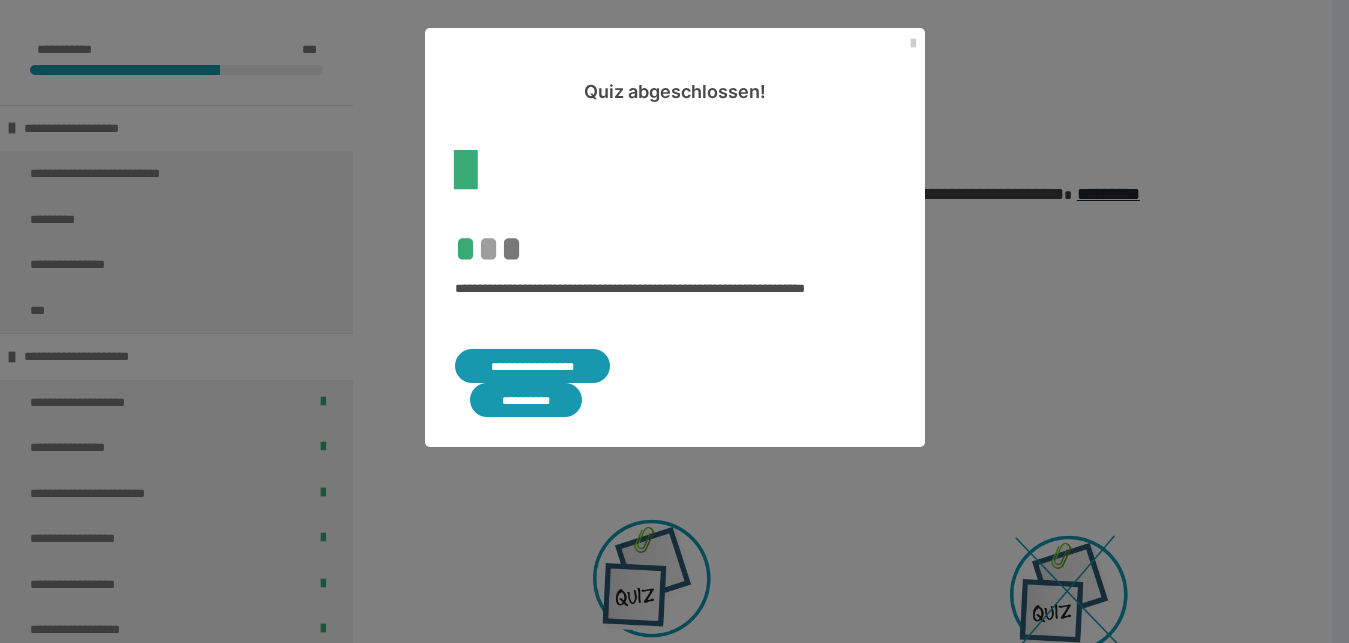 click on "**********" at bounding box center [533, 366] 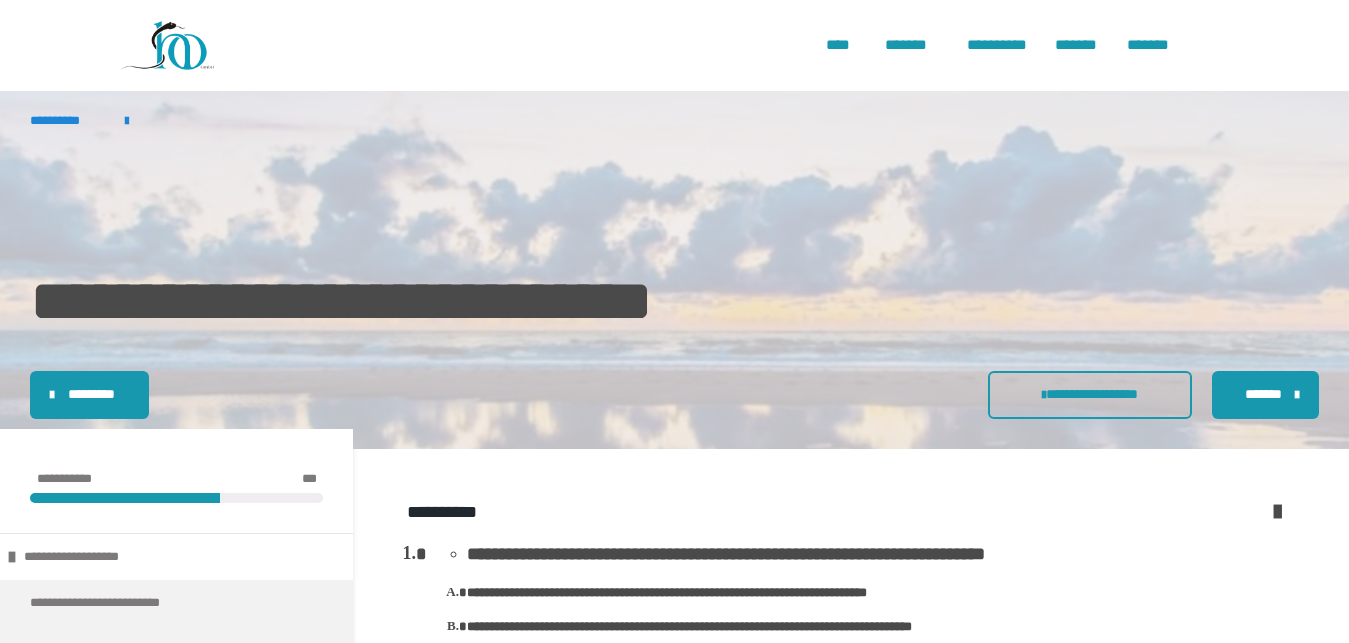 scroll, scrollTop: 204, scrollLeft: 0, axis: vertical 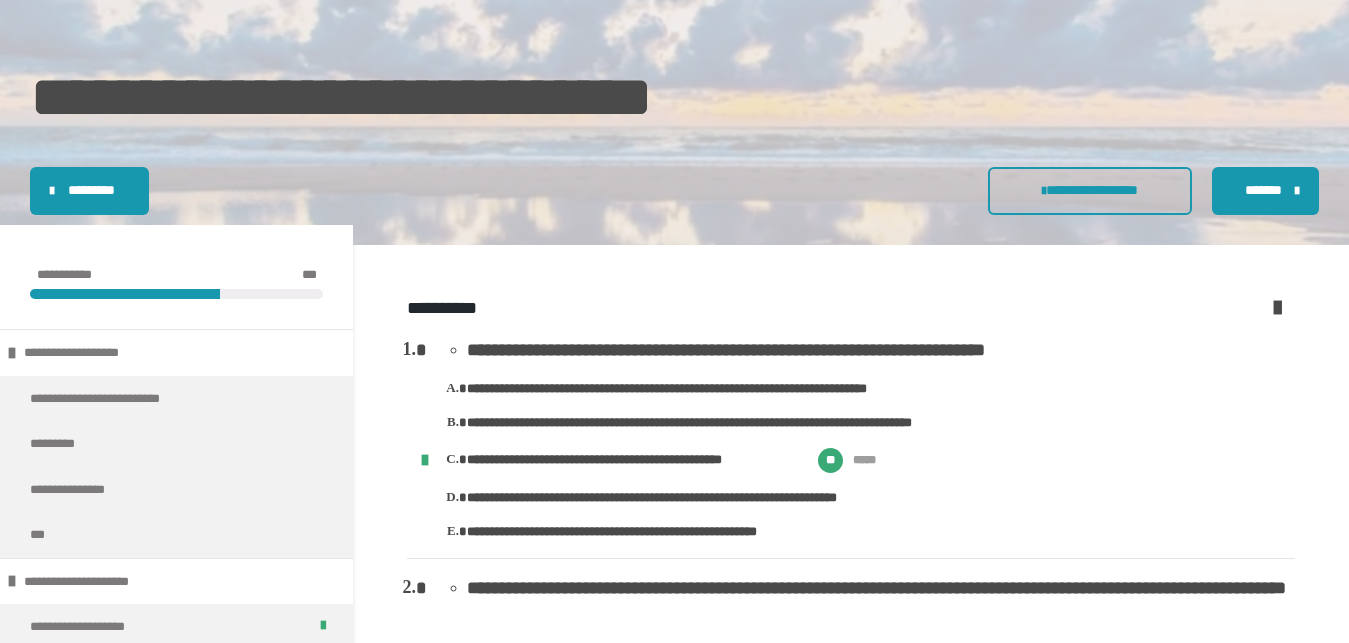 click at bounding box center (1277, 307) 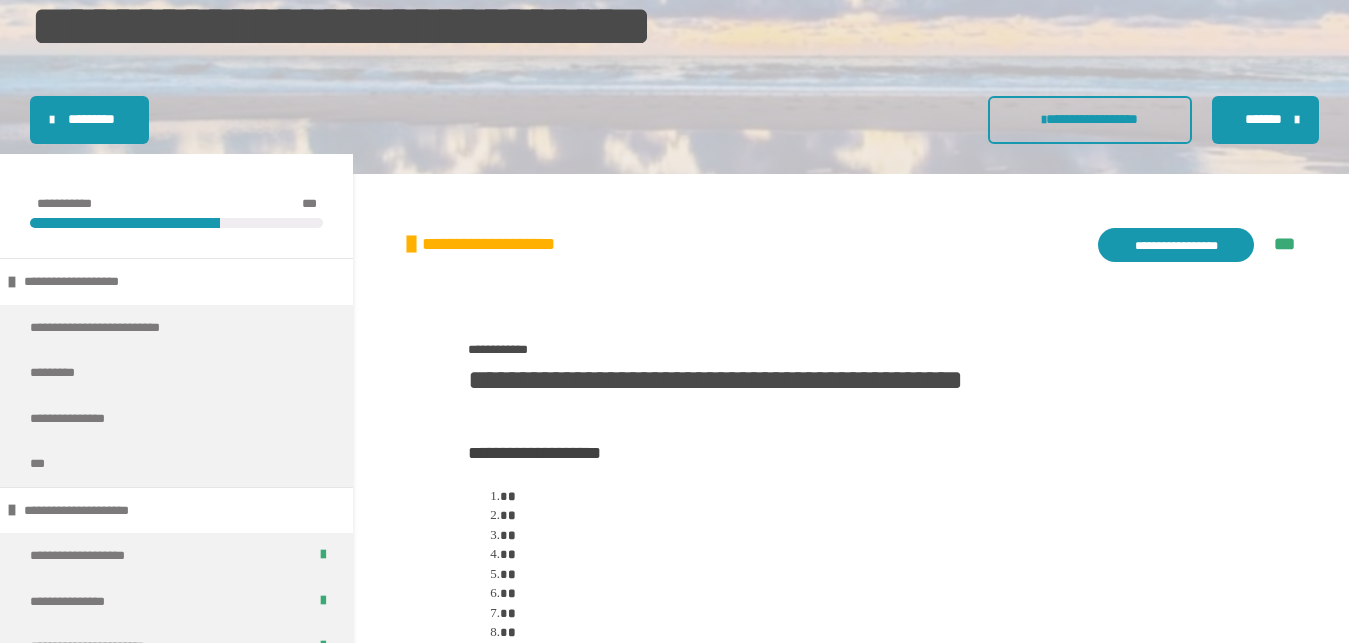 scroll, scrollTop: 306, scrollLeft: 0, axis: vertical 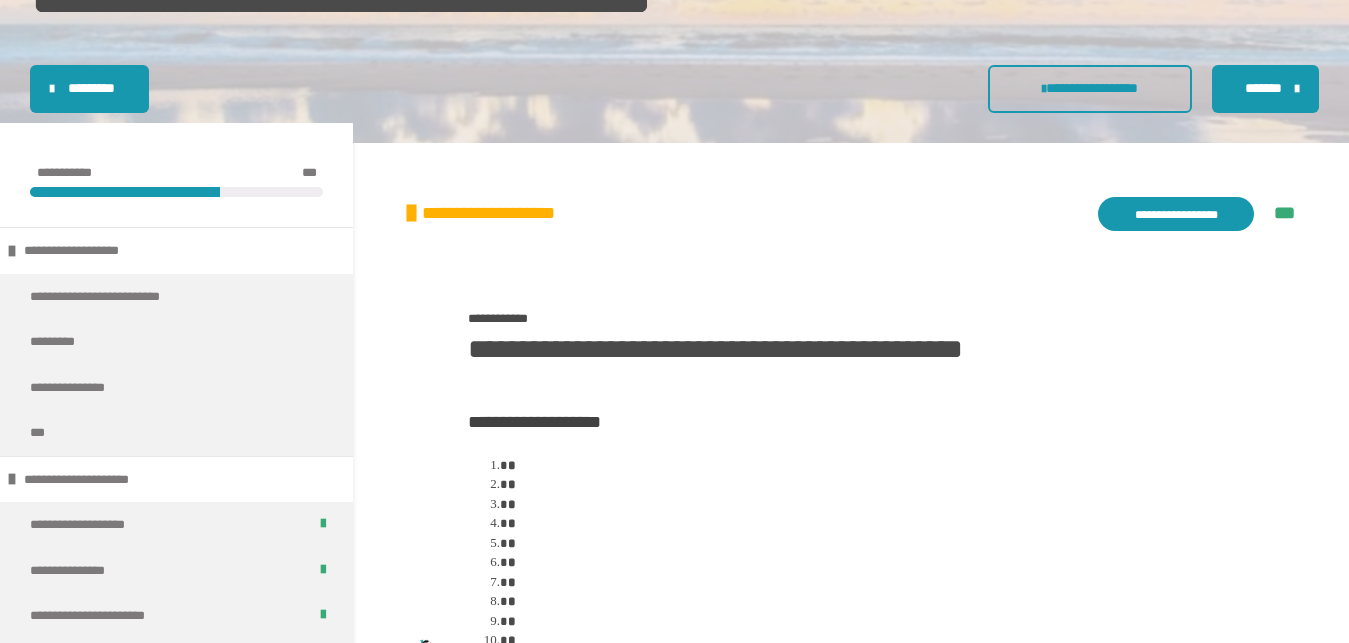 click on "**********" at bounding box center [1176, 214] 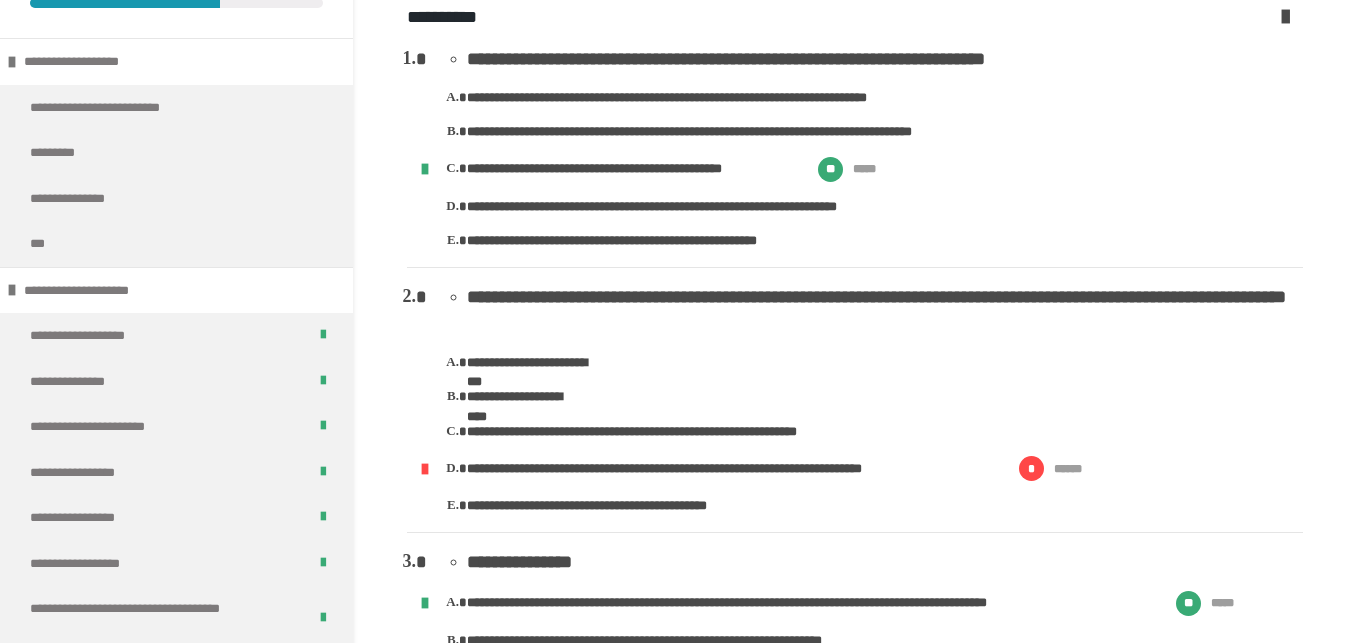 scroll, scrollTop: 408, scrollLeft: 0, axis: vertical 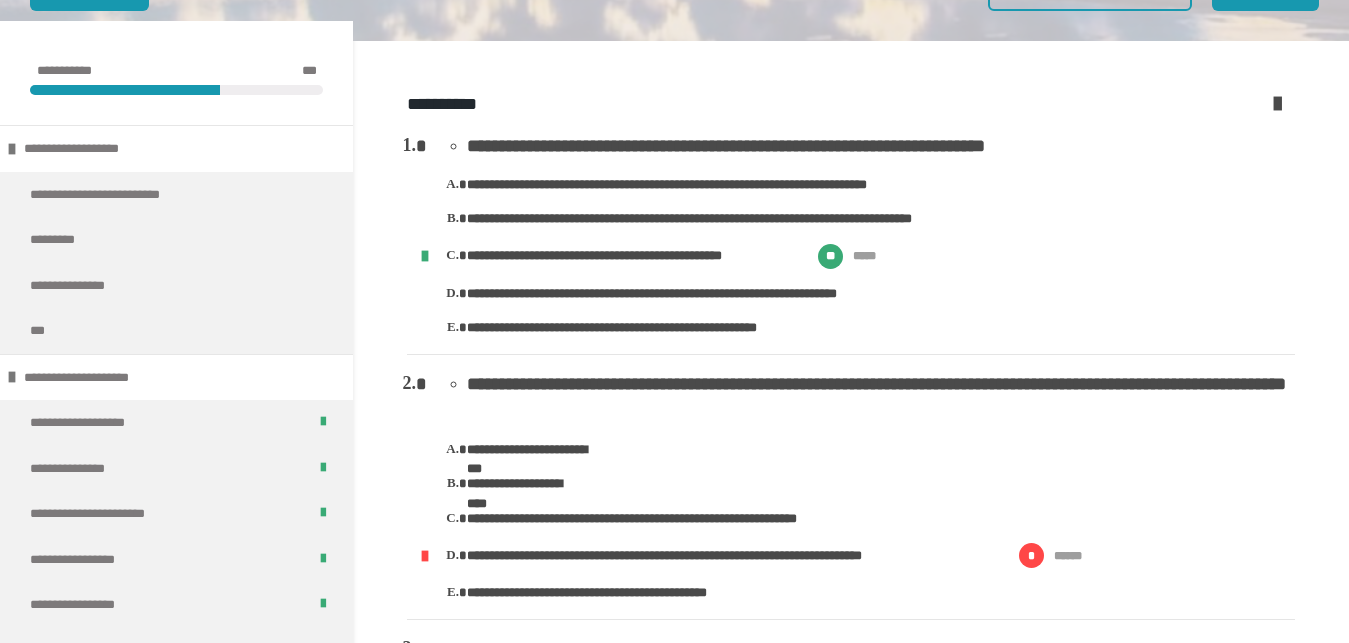 click at bounding box center [1277, 103] 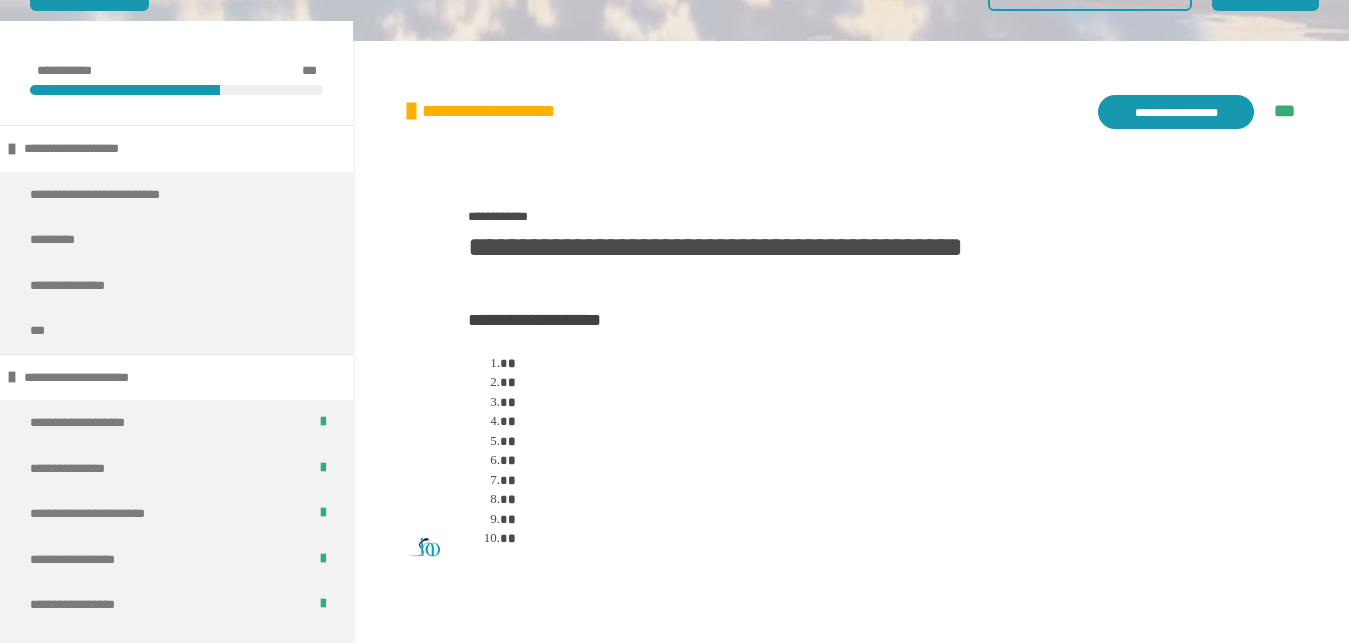 click on "**********" at bounding box center (1176, 112) 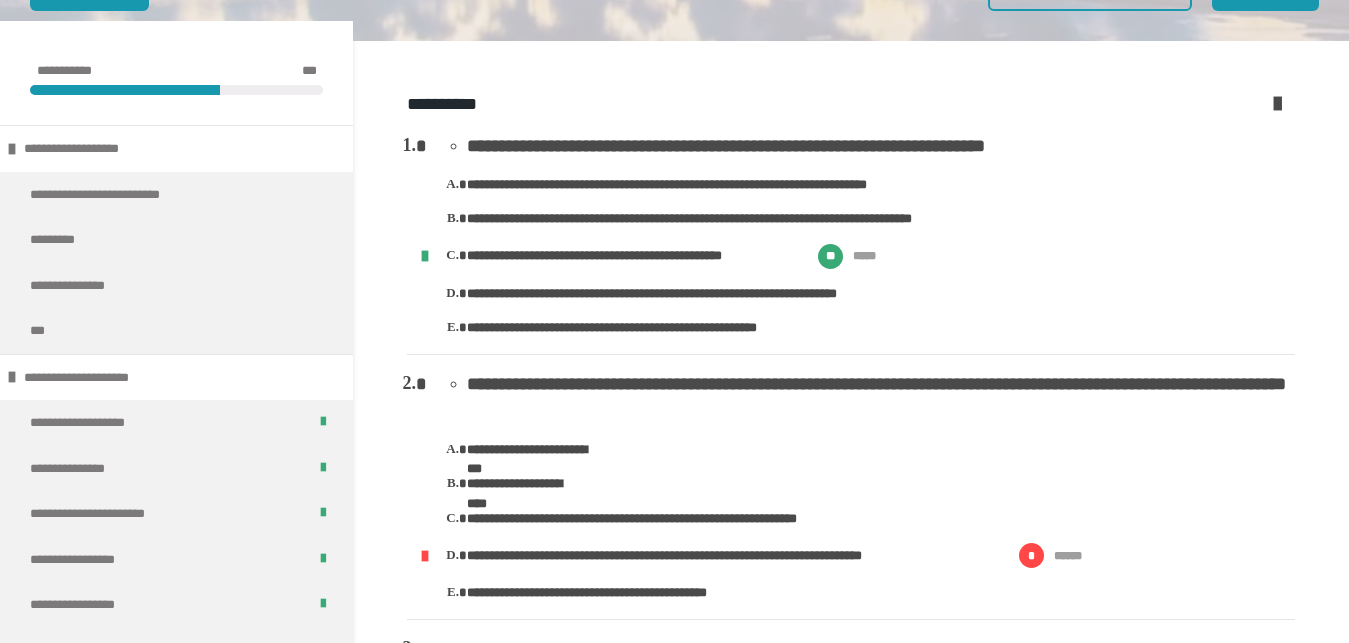 scroll, scrollTop: 612, scrollLeft: 0, axis: vertical 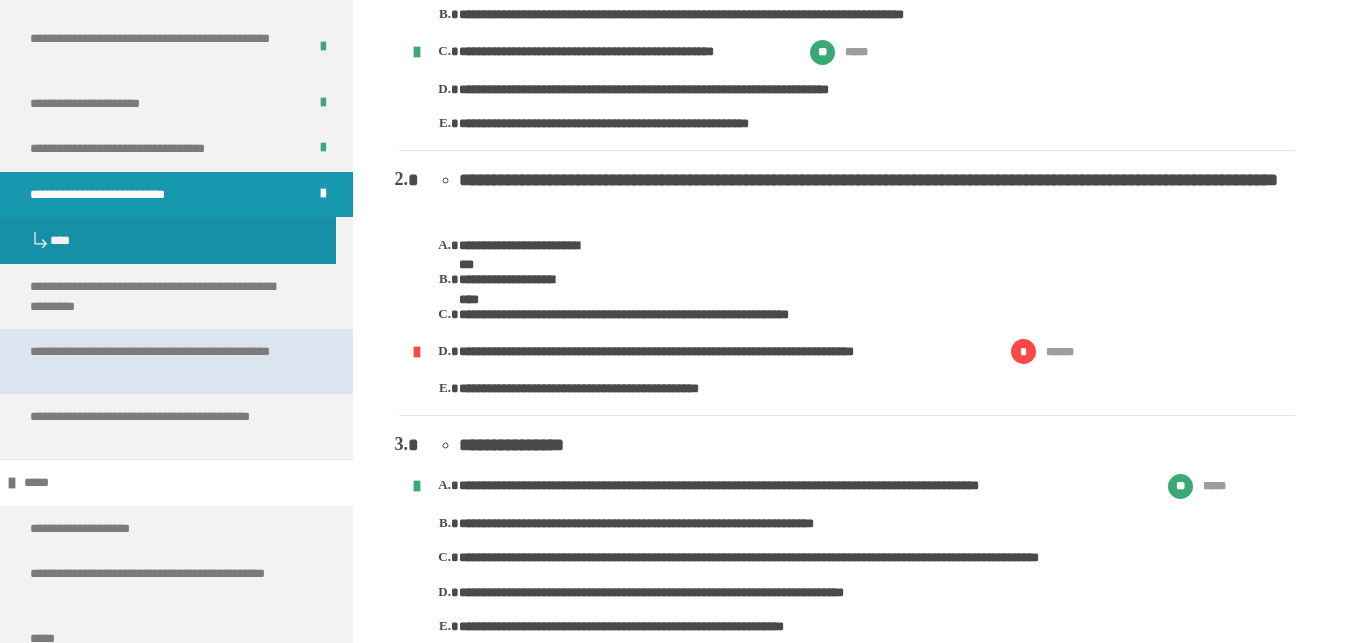 click on "**********" at bounding box center (160, 361) 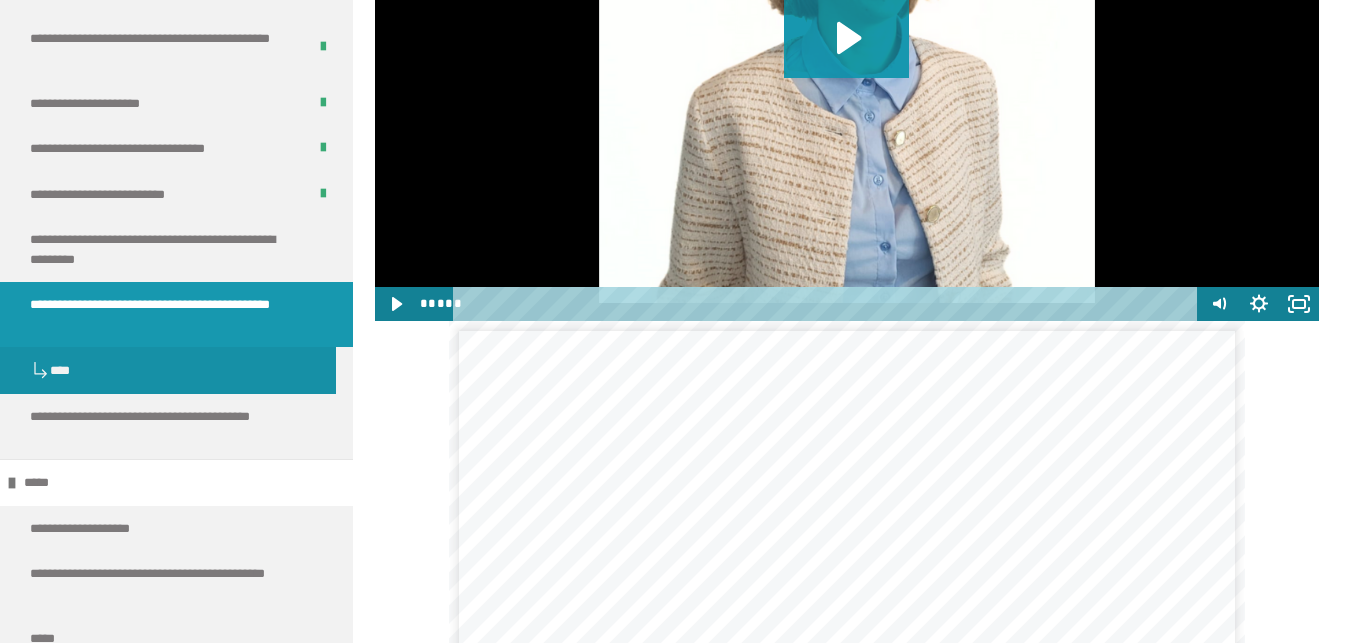 scroll, scrollTop: 949, scrollLeft: 0, axis: vertical 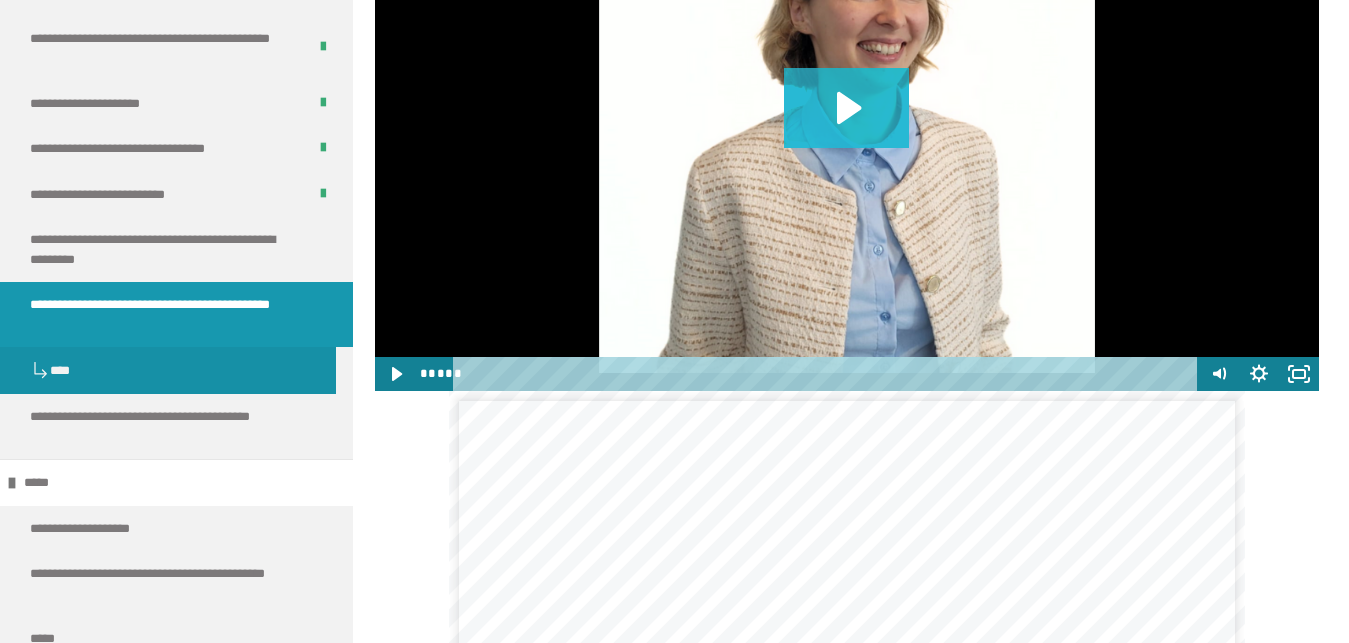 click 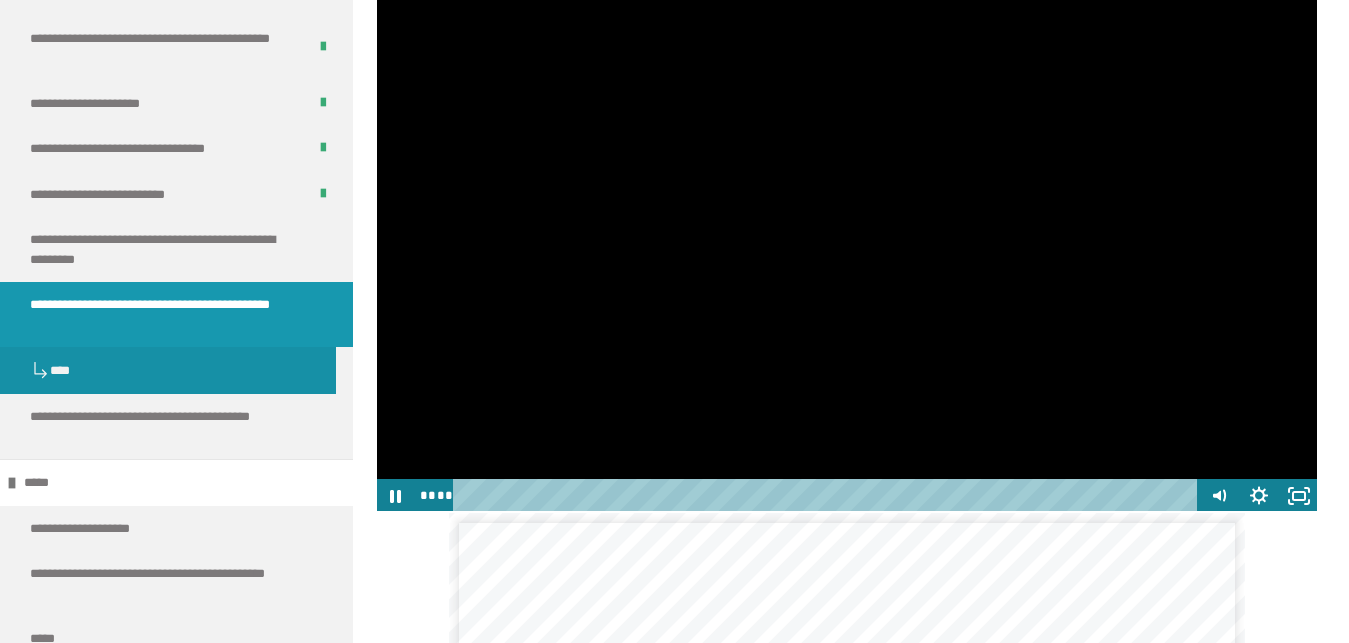 scroll, scrollTop: 745, scrollLeft: 0, axis: vertical 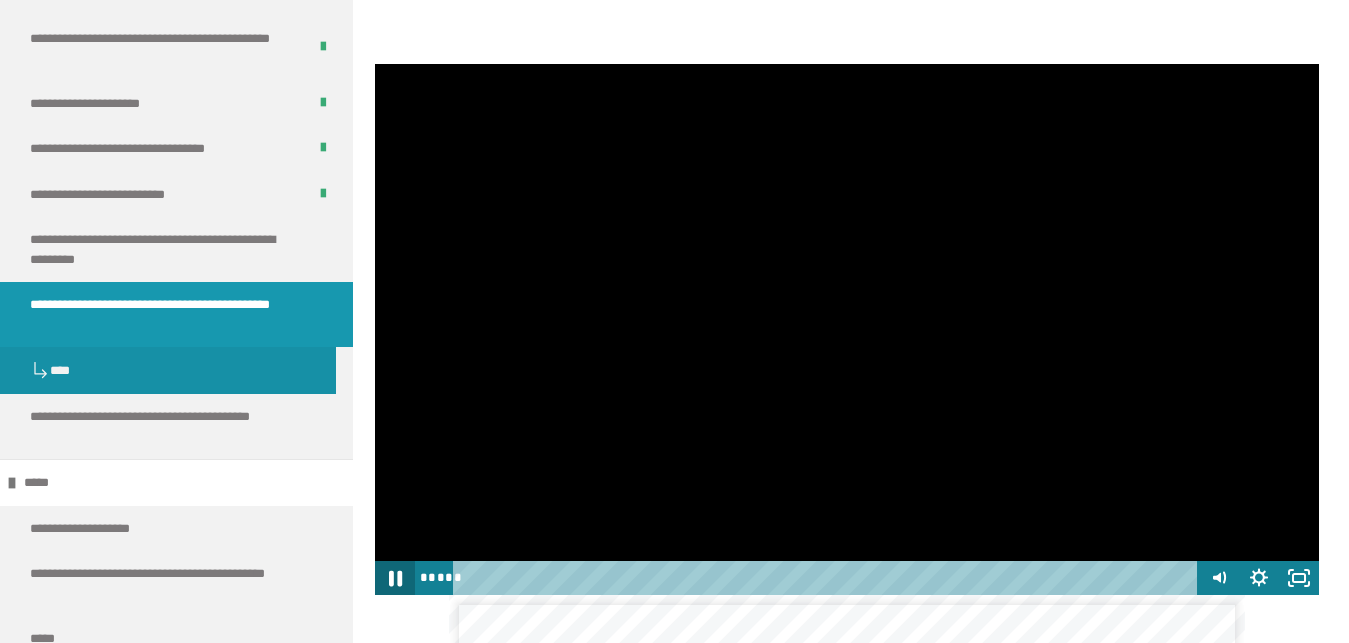 click 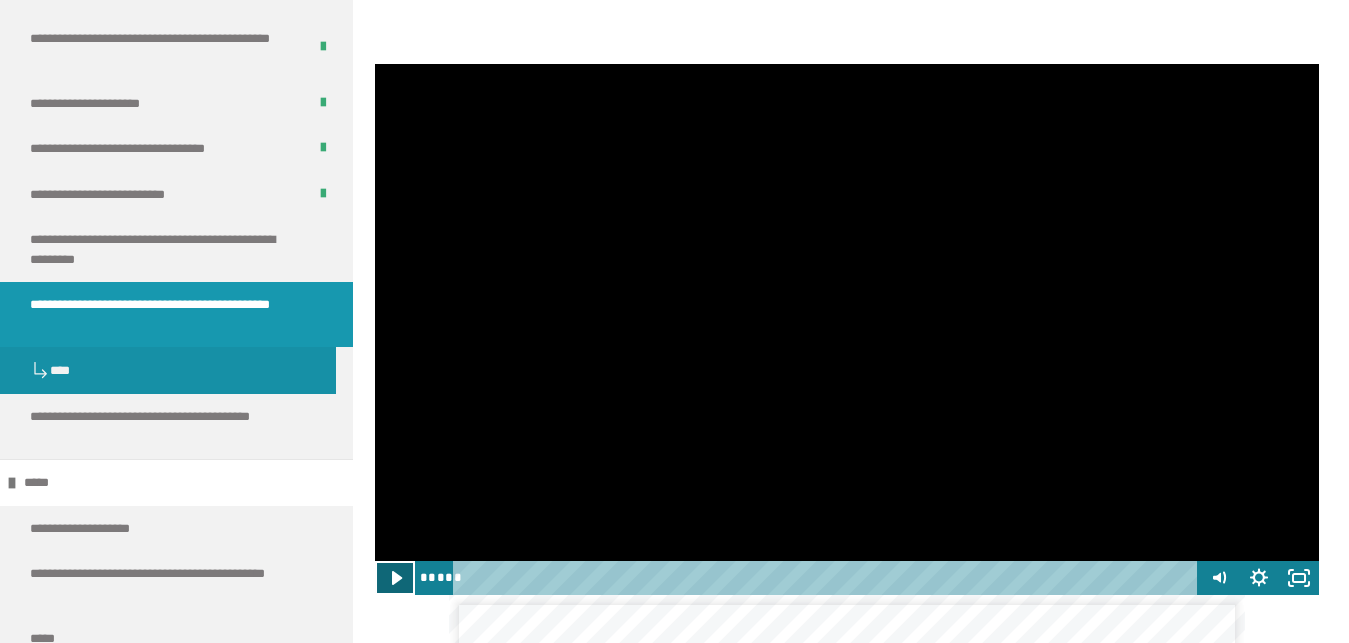 click 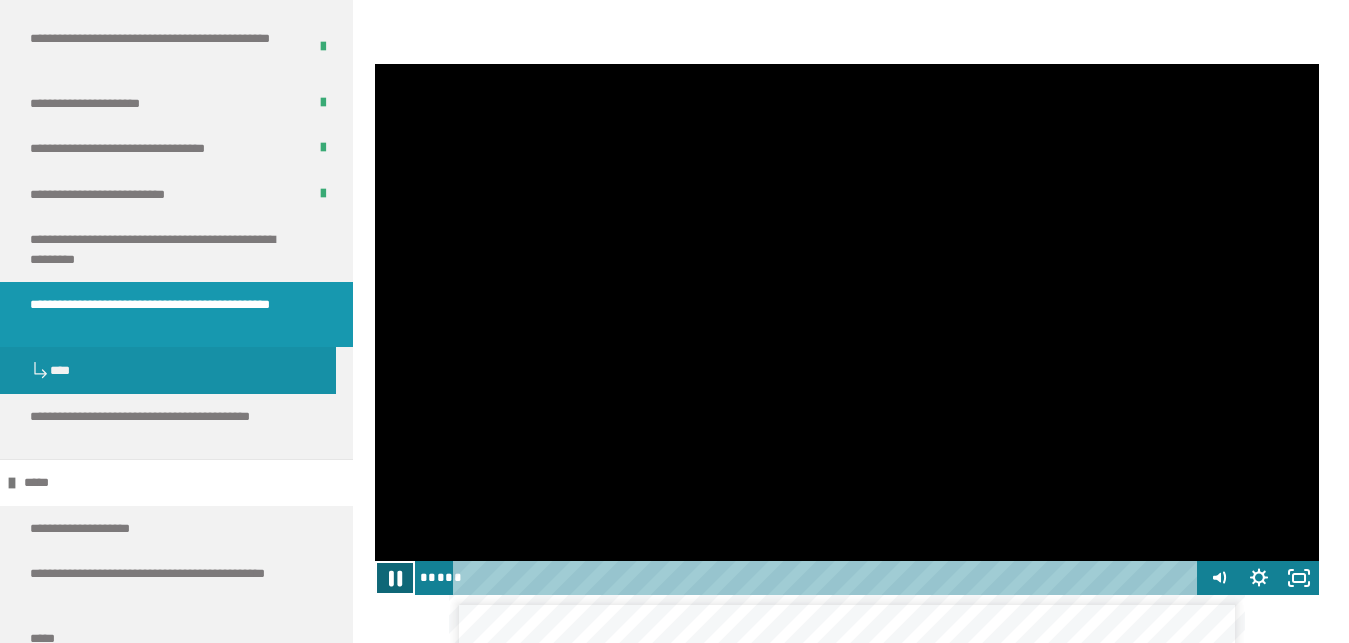 click 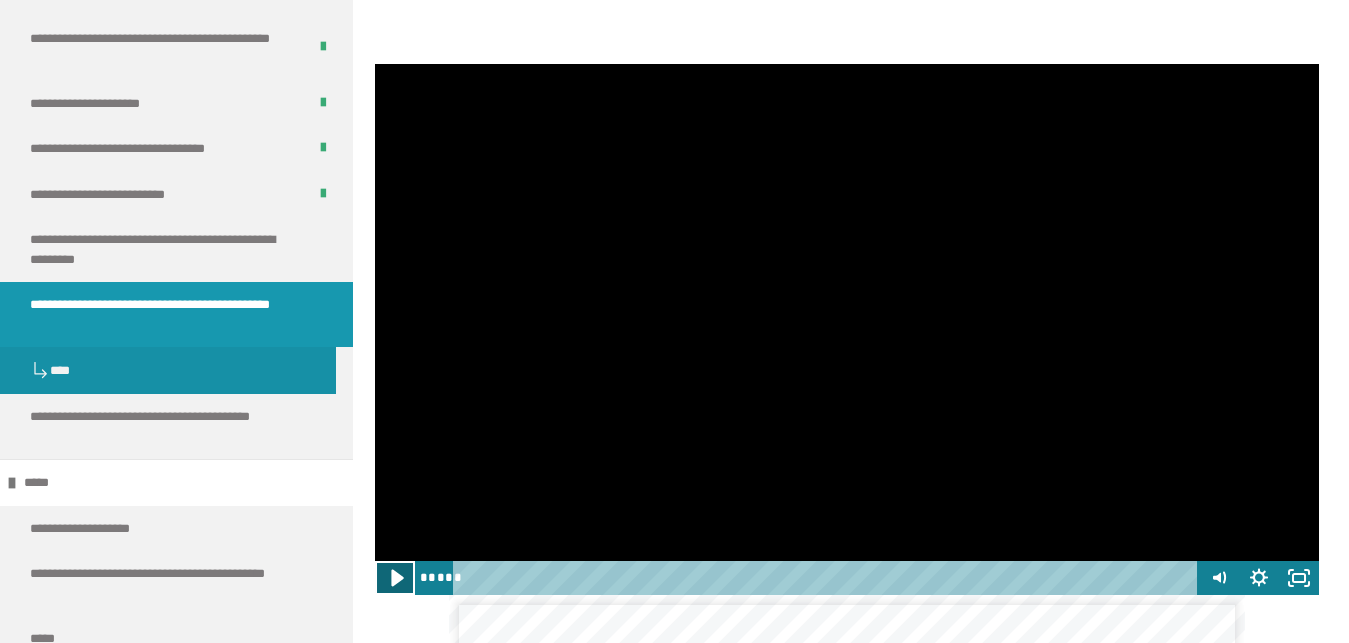 click 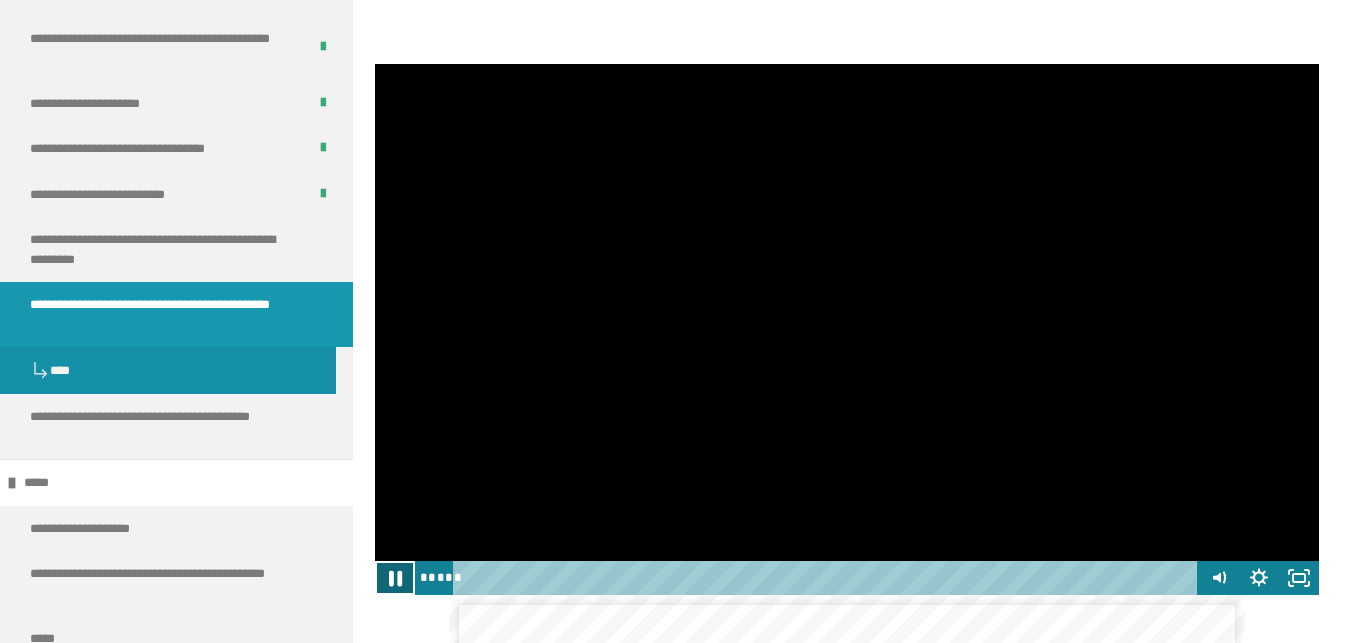 click 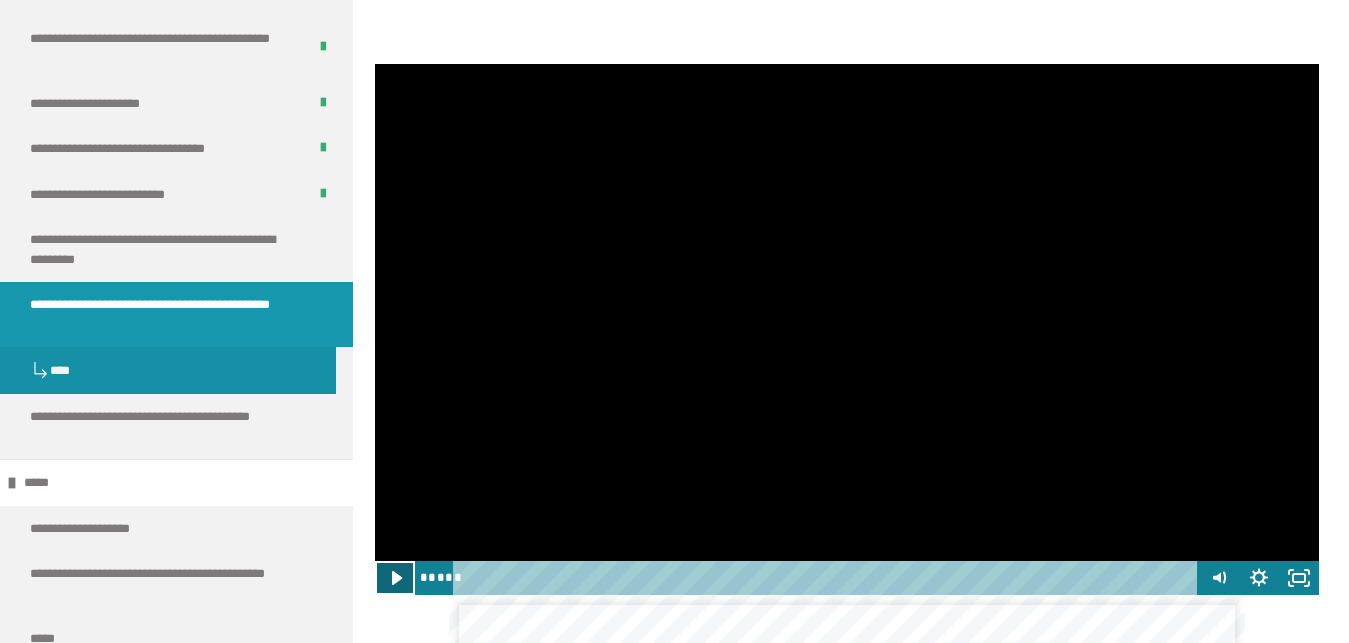 click 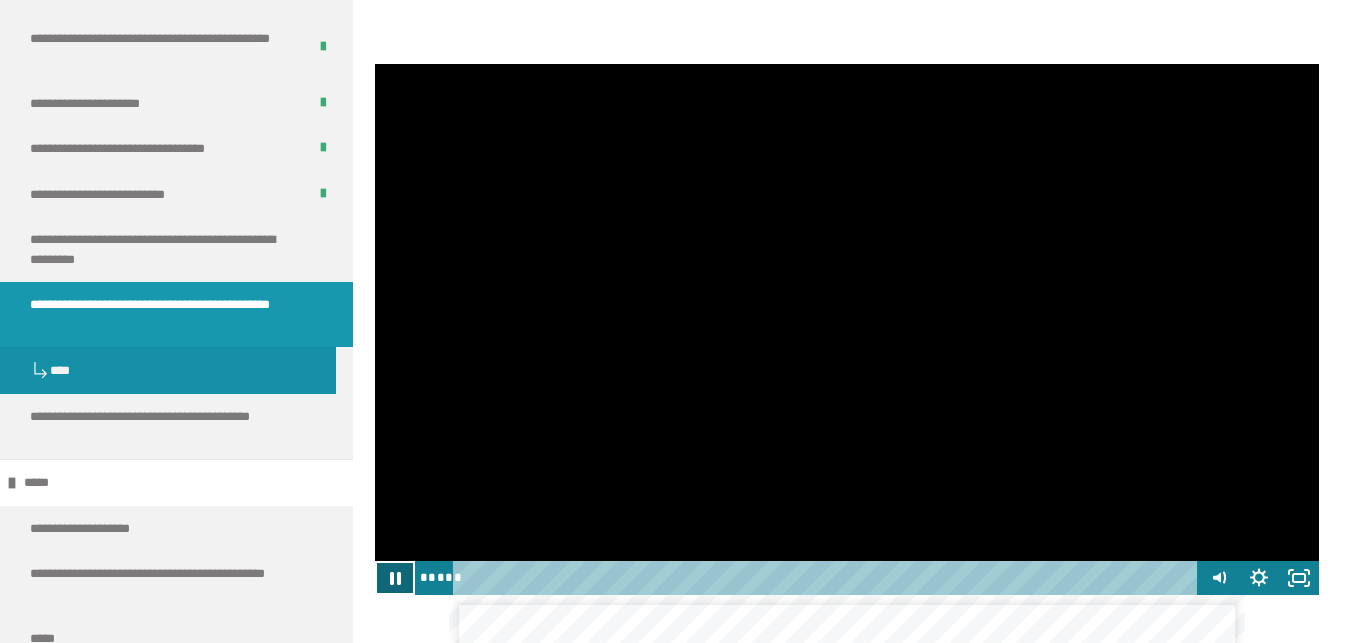 click 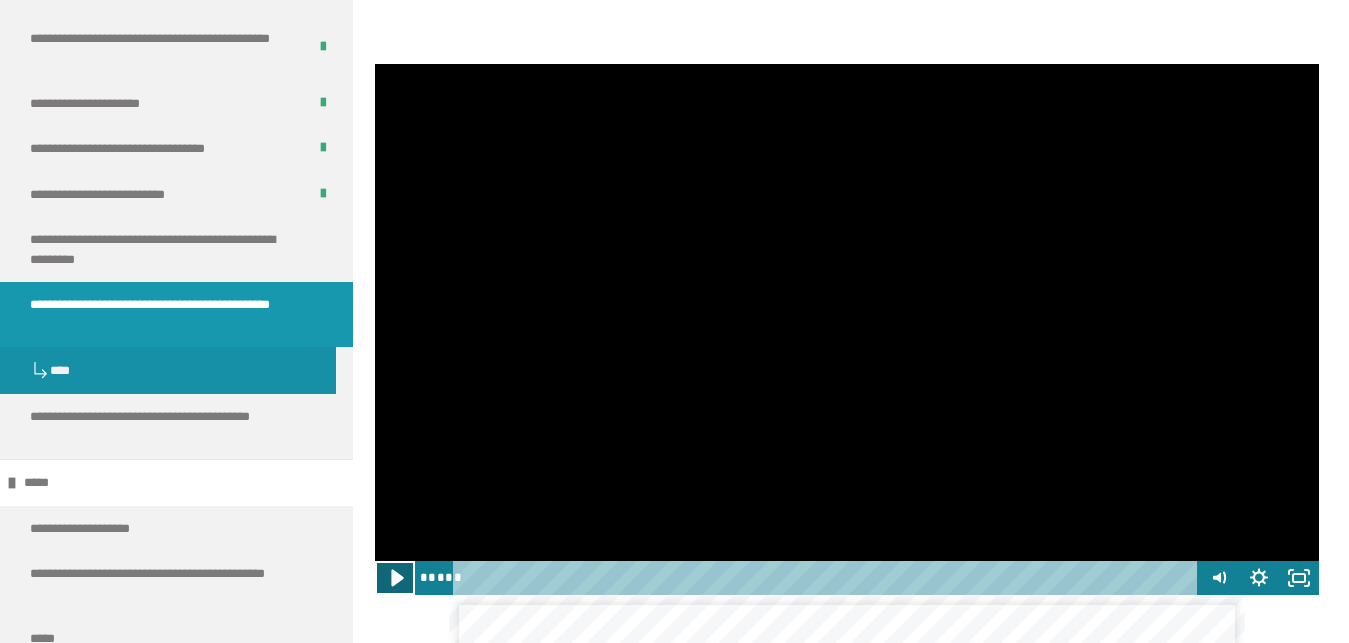 click 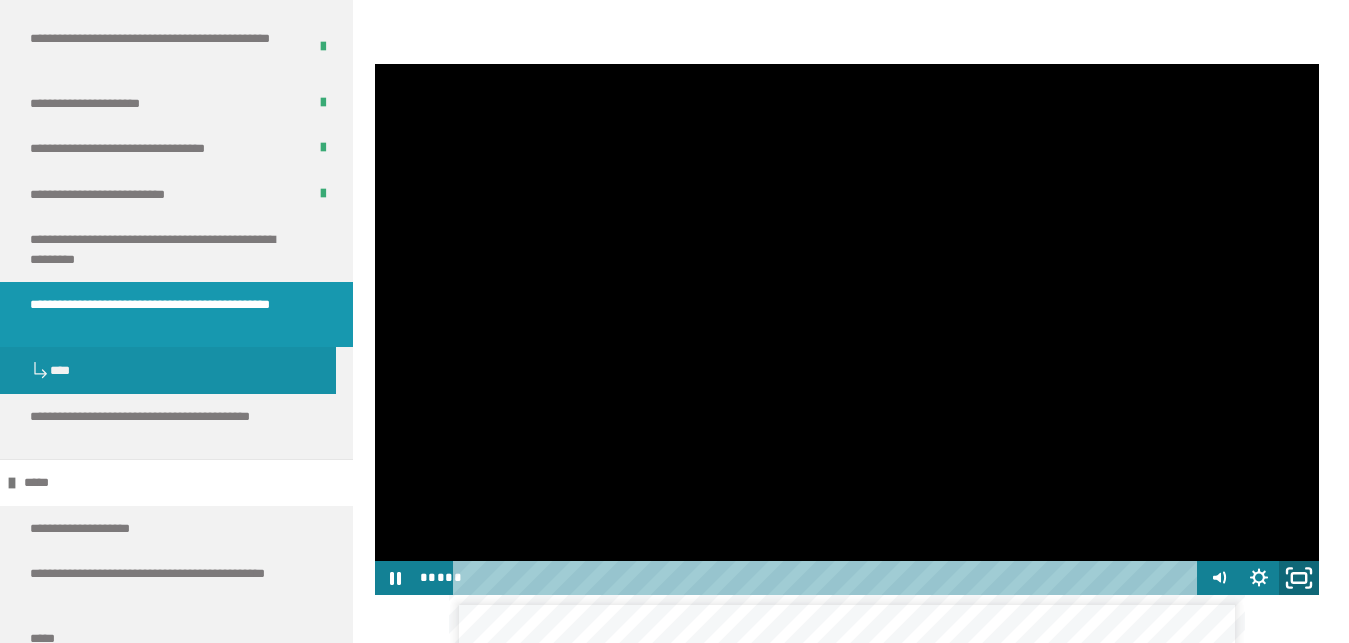 click 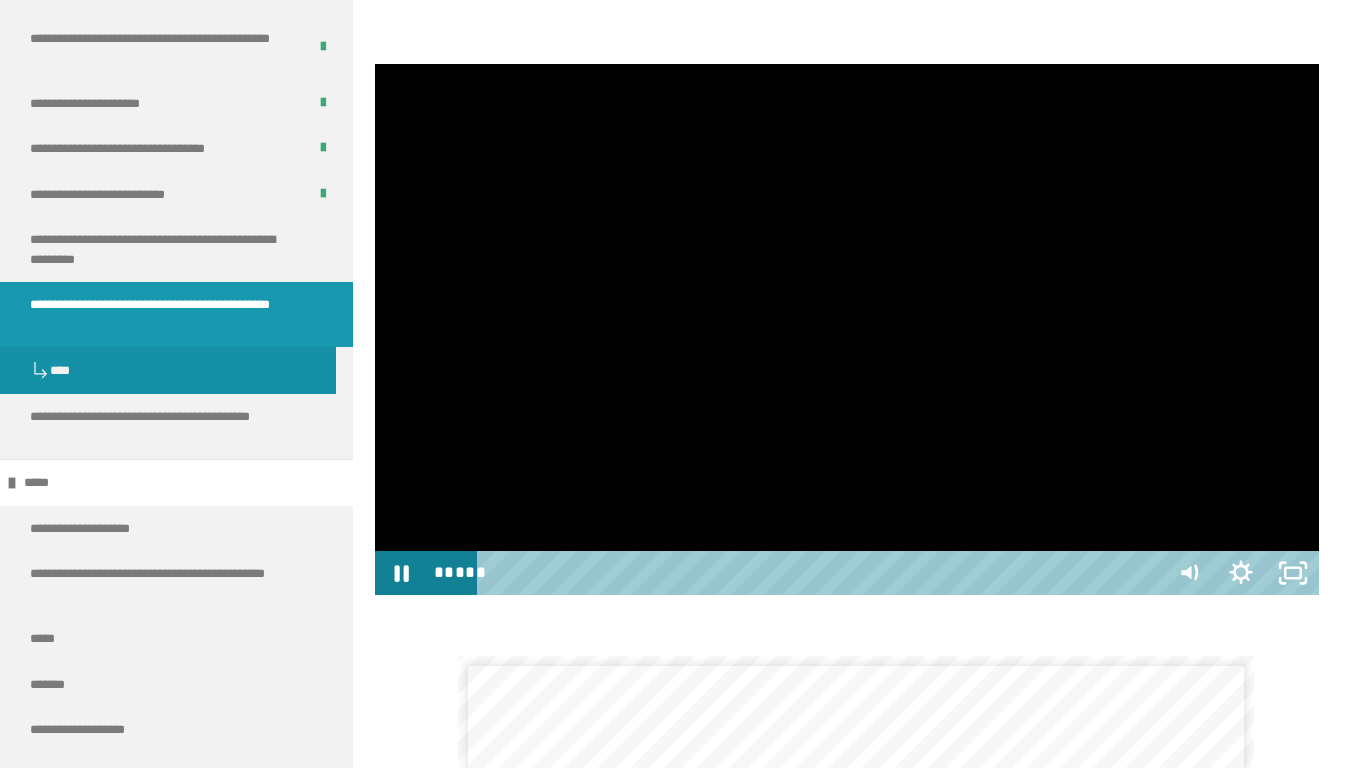 type 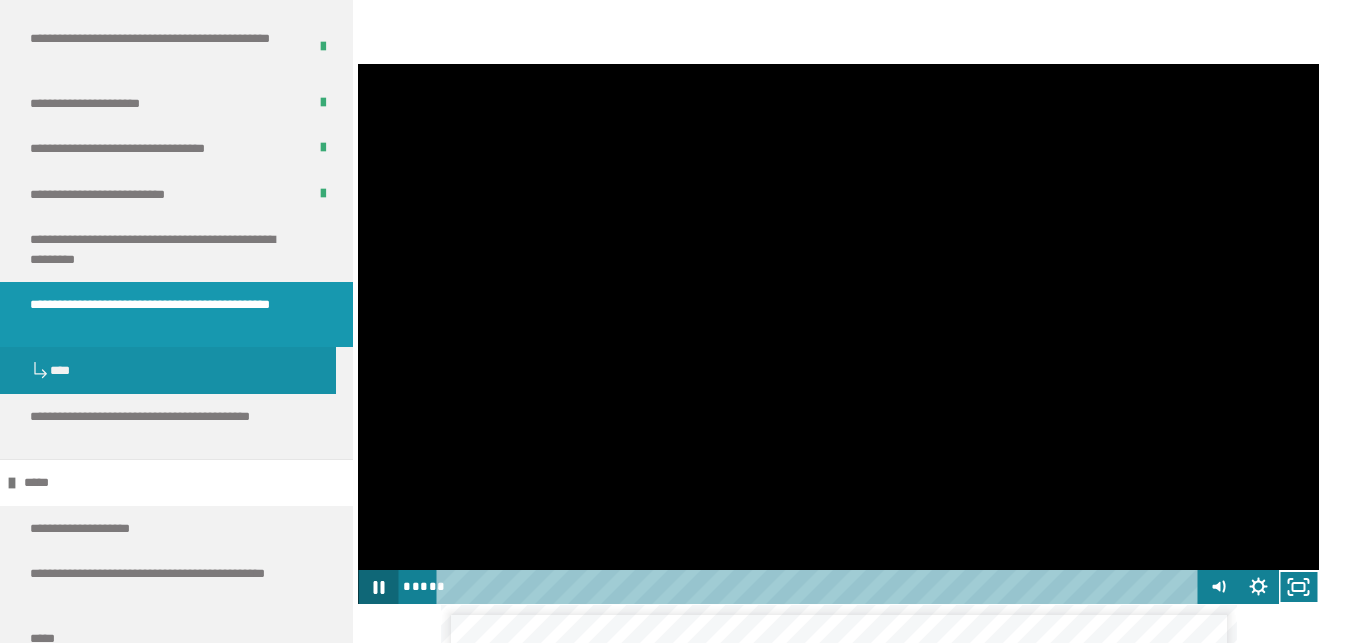 click 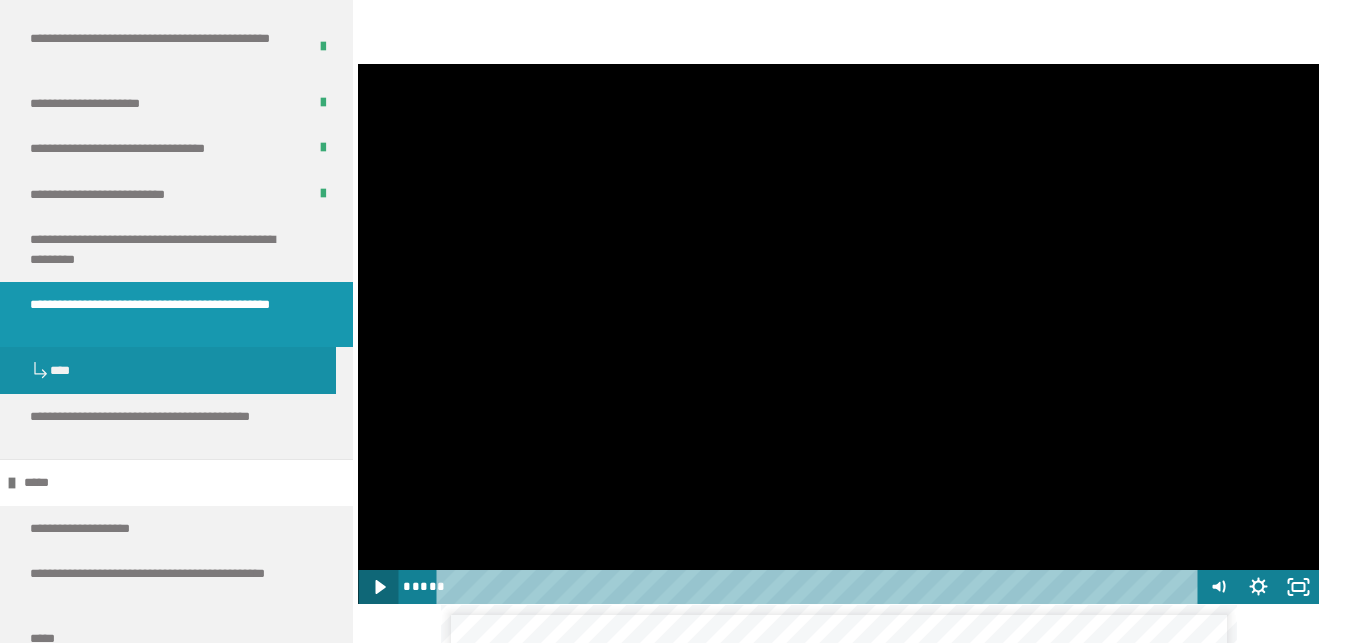 click 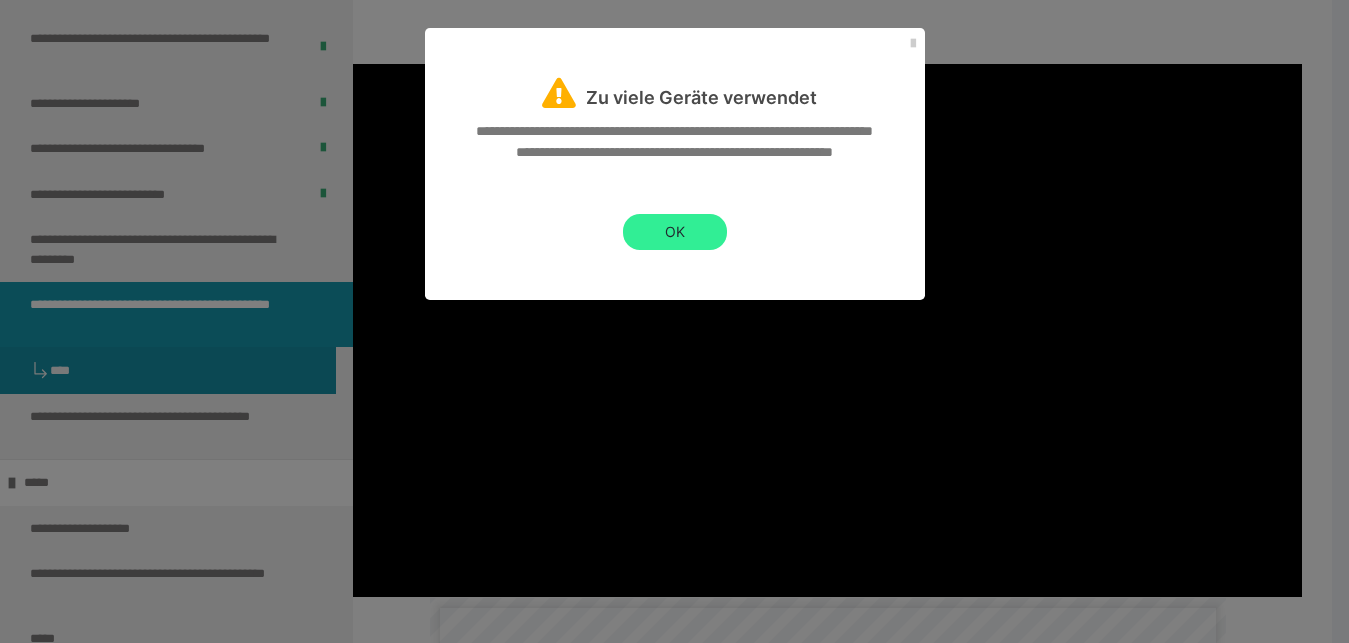 click on "OK" at bounding box center (675, 232) 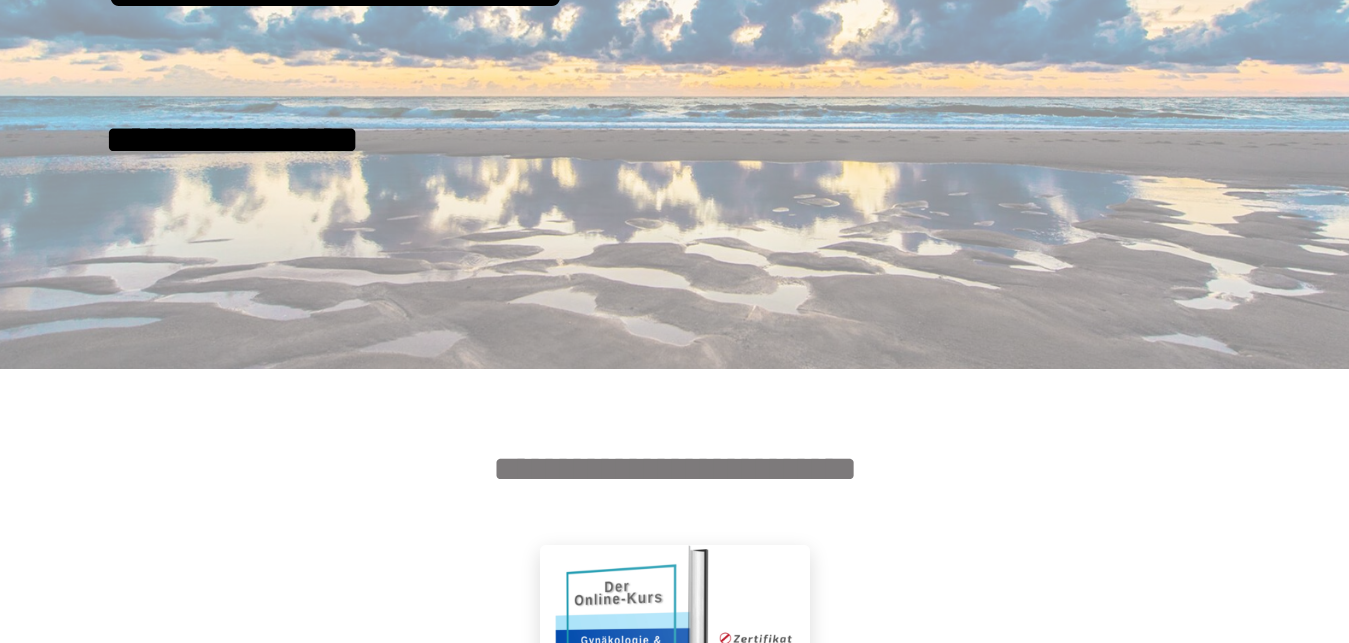 scroll, scrollTop: 278, scrollLeft: 0, axis: vertical 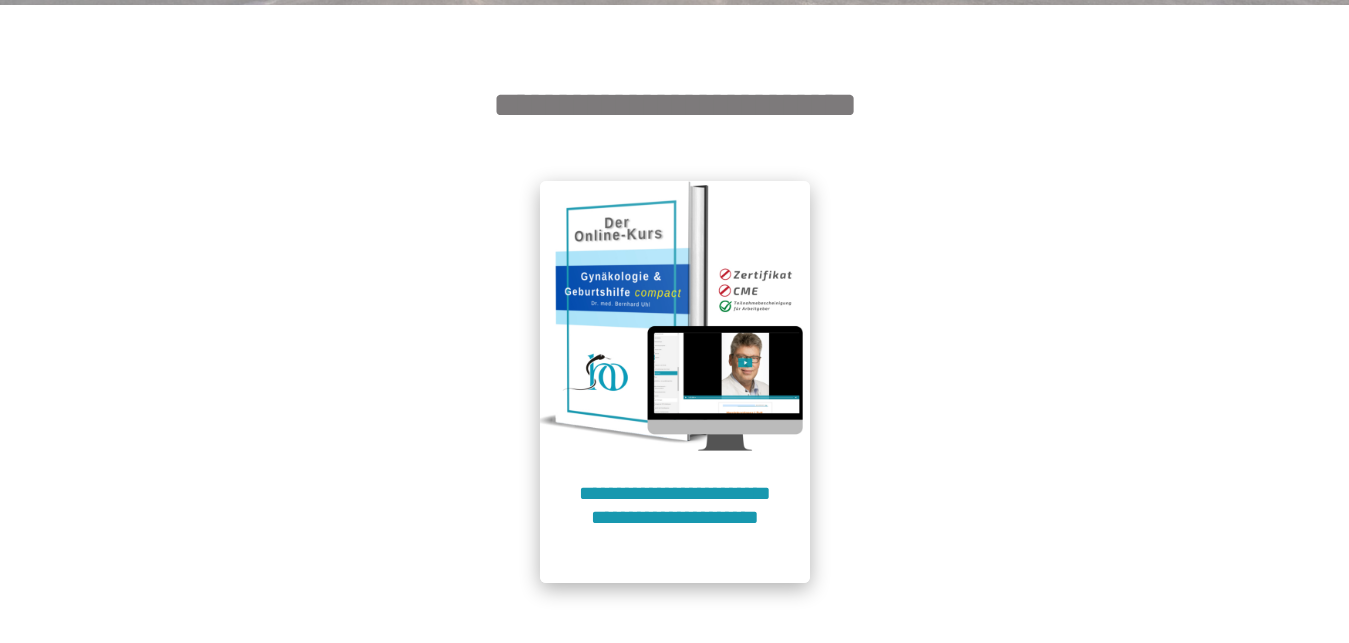 click on "**********" at bounding box center (675, 517) 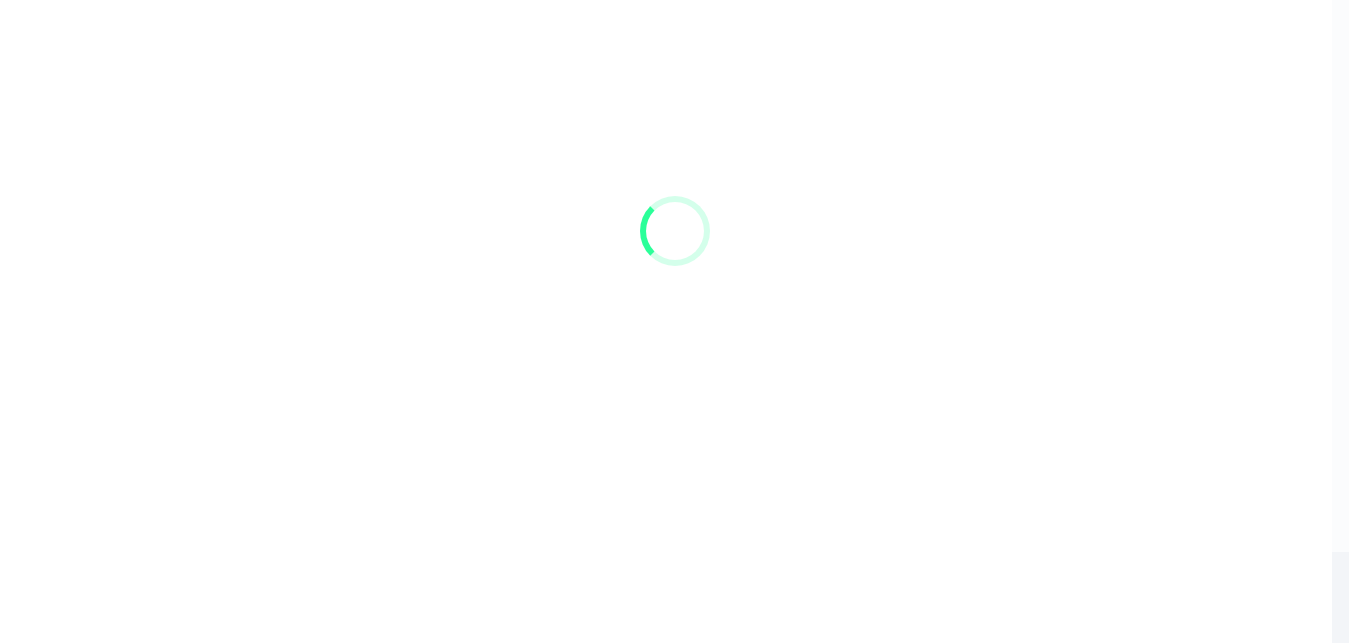 scroll, scrollTop: 91, scrollLeft: 0, axis: vertical 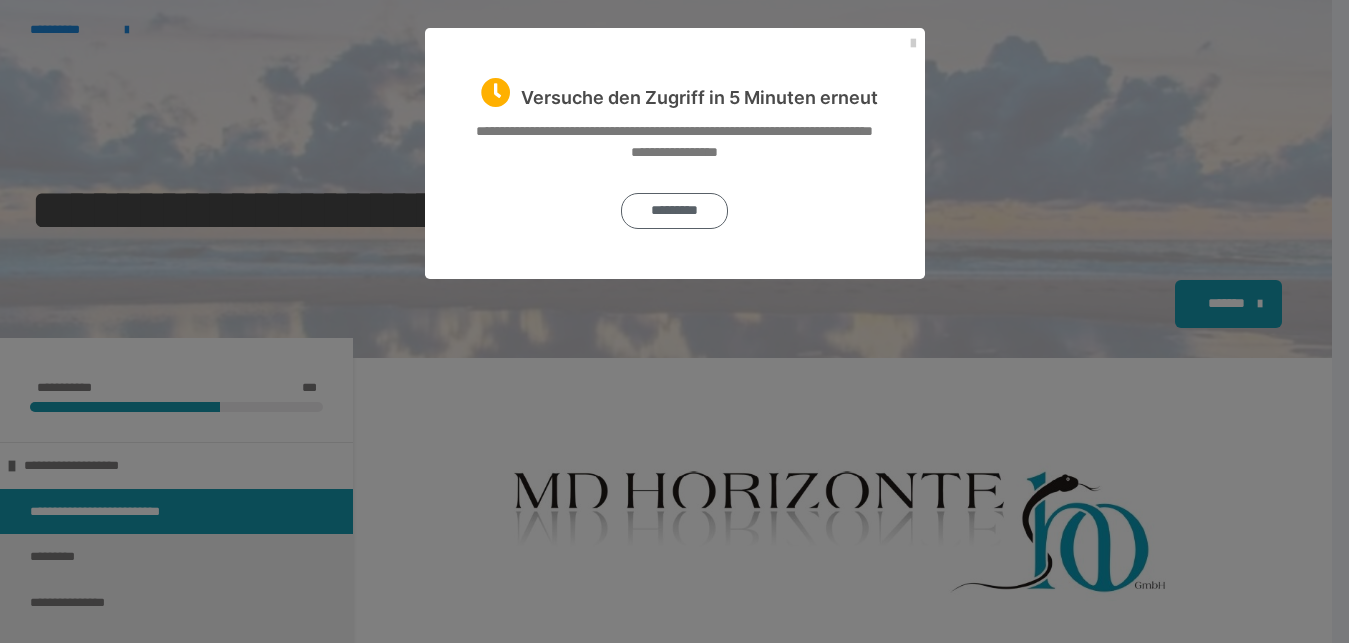 click on "*********" at bounding box center (674, 211) 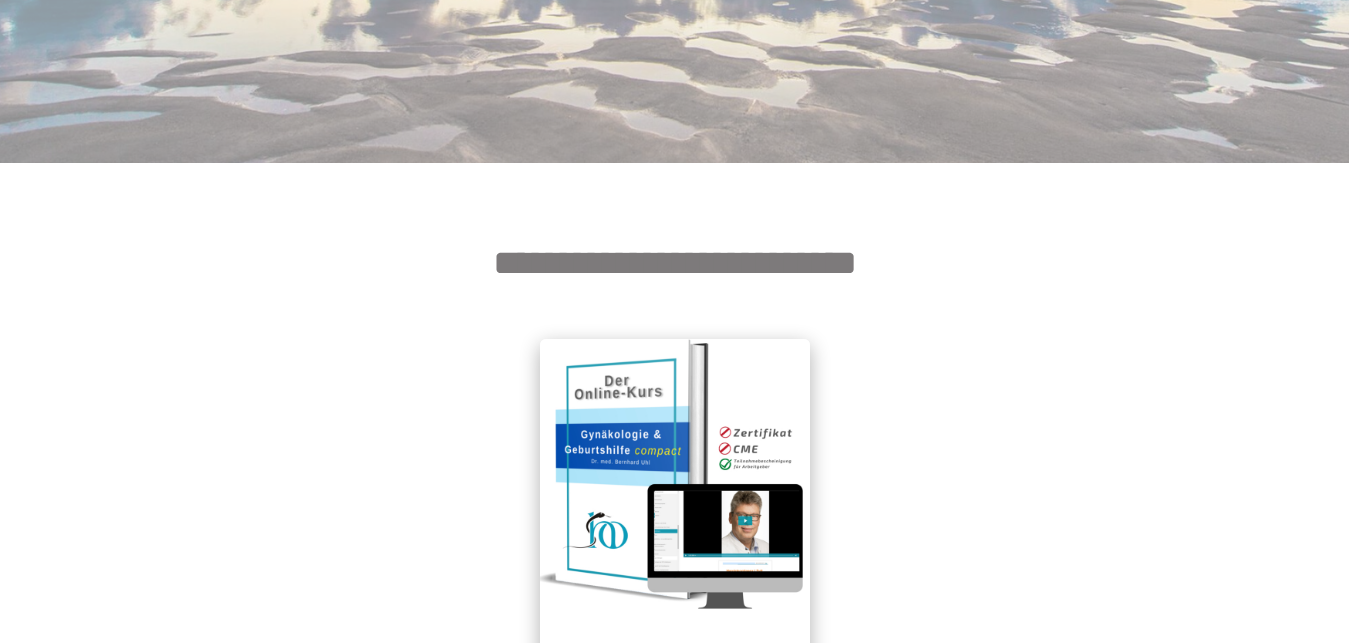 scroll, scrollTop: 918, scrollLeft: 0, axis: vertical 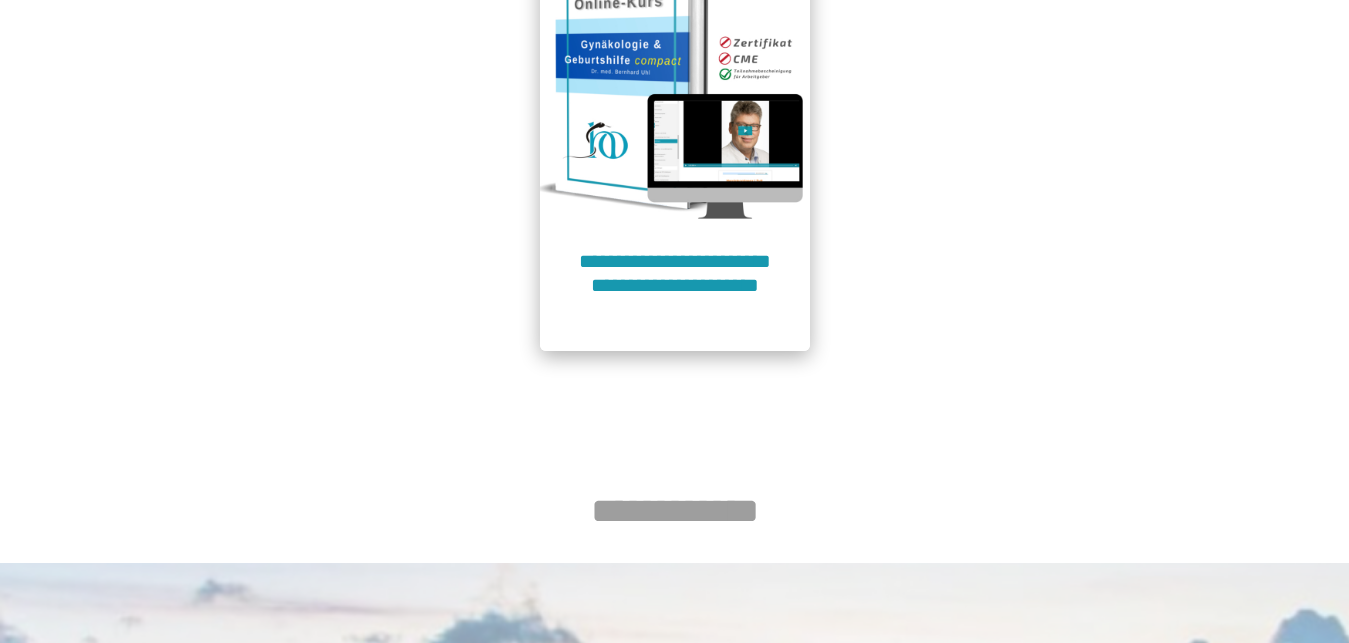 click on "**********" at bounding box center [675, 285] 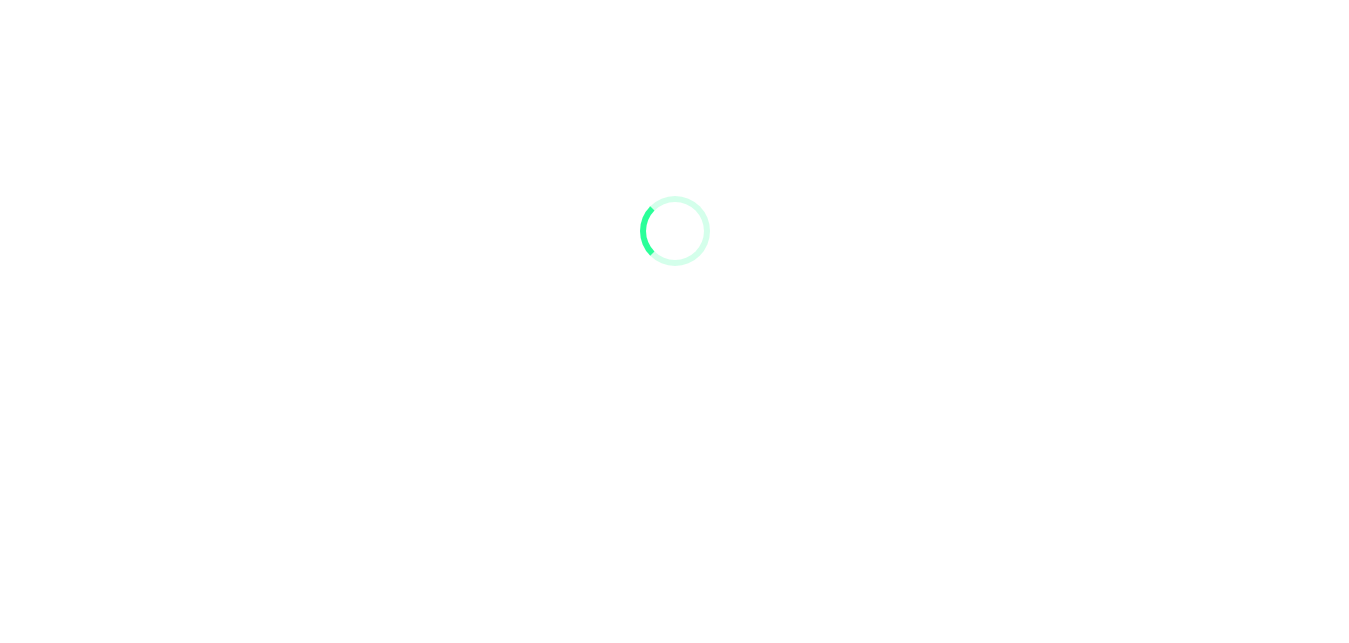 scroll, scrollTop: 91, scrollLeft: 0, axis: vertical 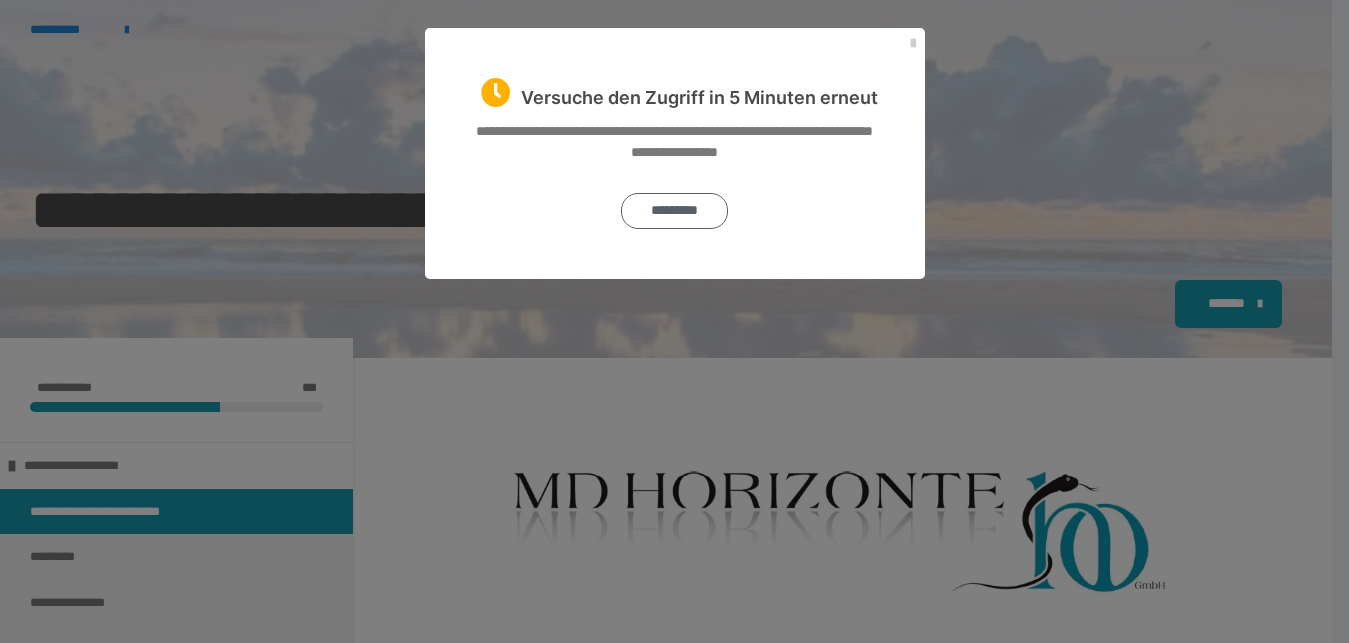 click on "*********" at bounding box center [674, 211] 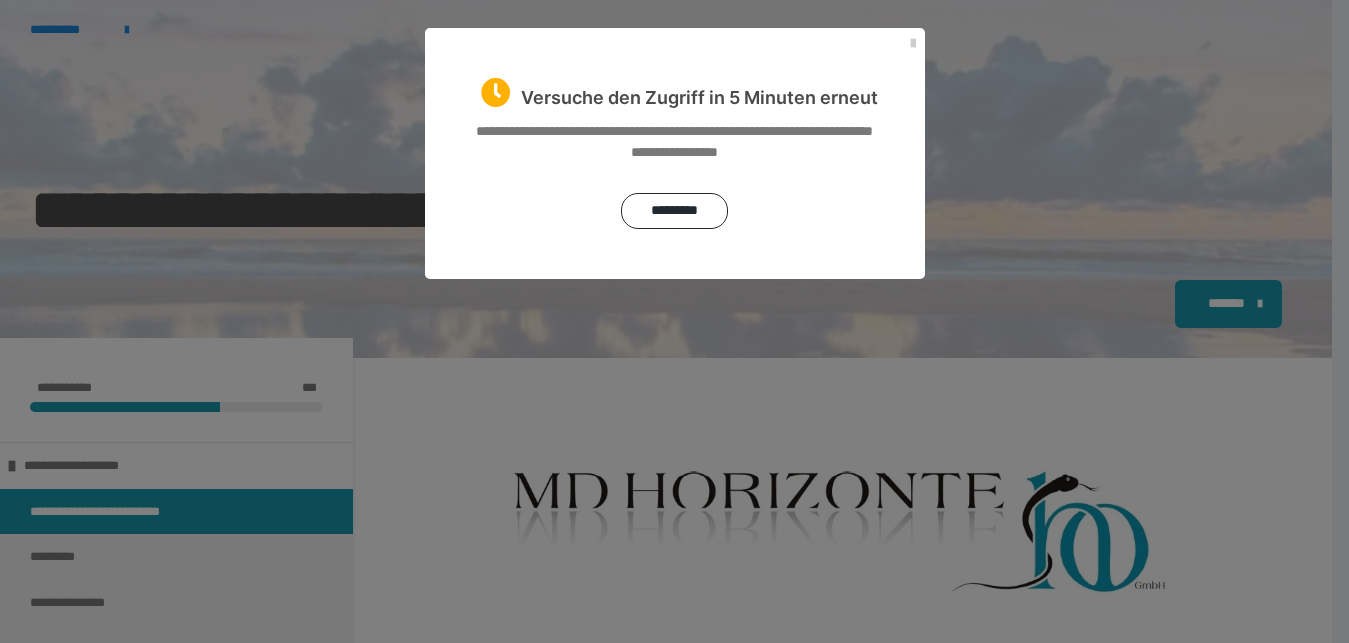 scroll, scrollTop: 0, scrollLeft: 0, axis: both 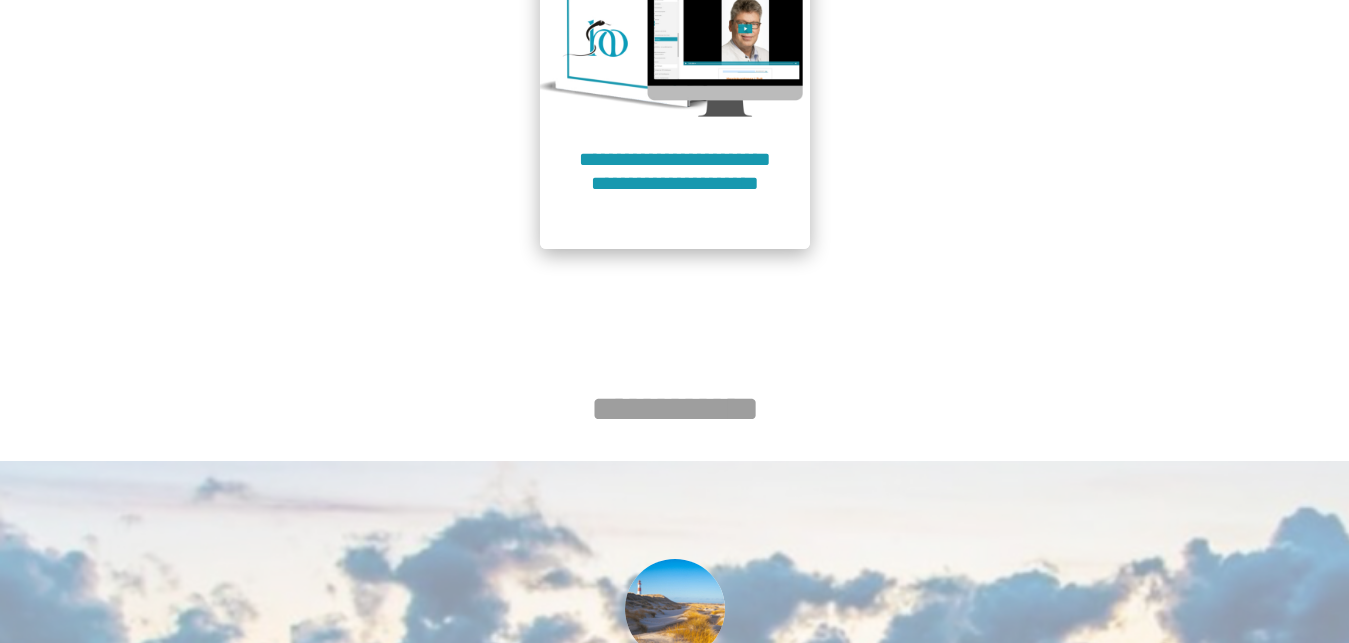 click on "**********" at bounding box center (675, 183) 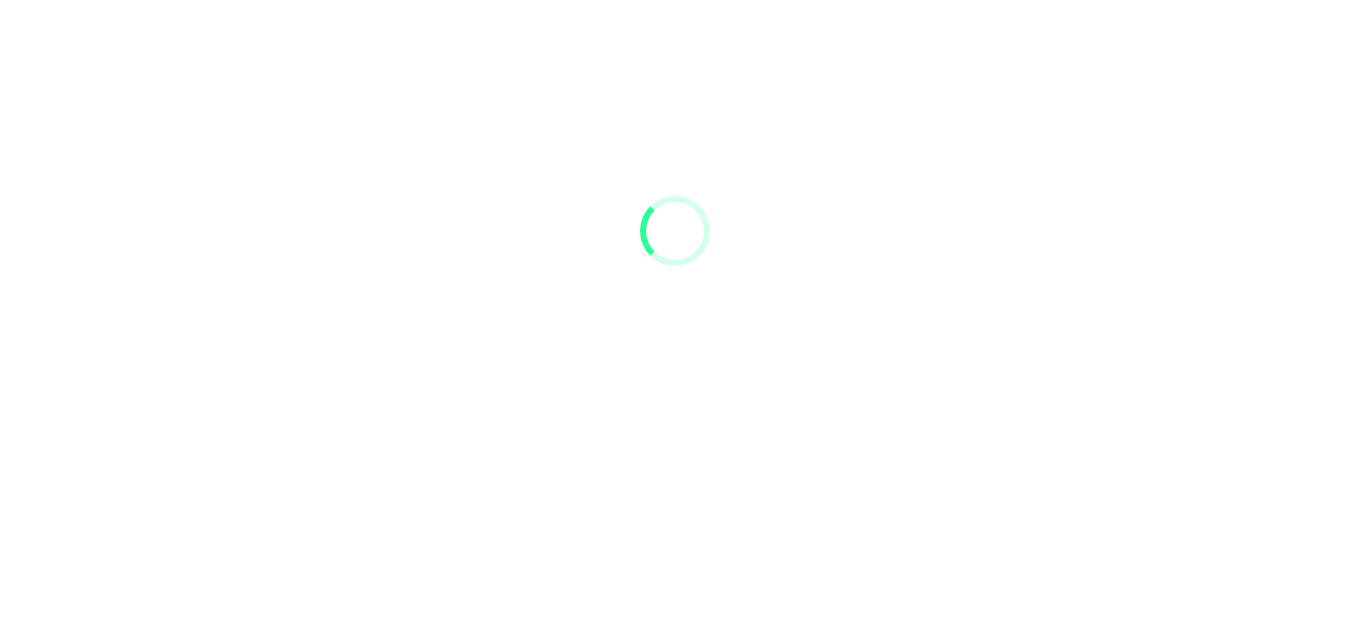 scroll, scrollTop: 91, scrollLeft: 0, axis: vertical 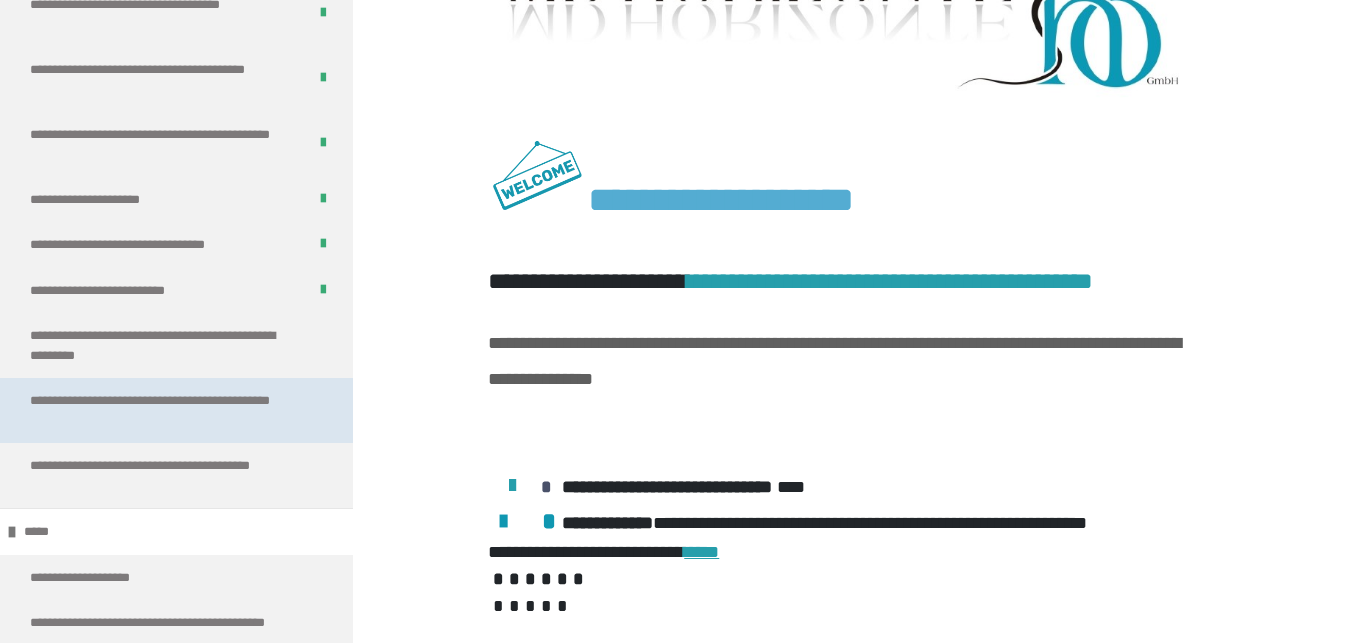 click on "**********" at bounding box center (160, 410) 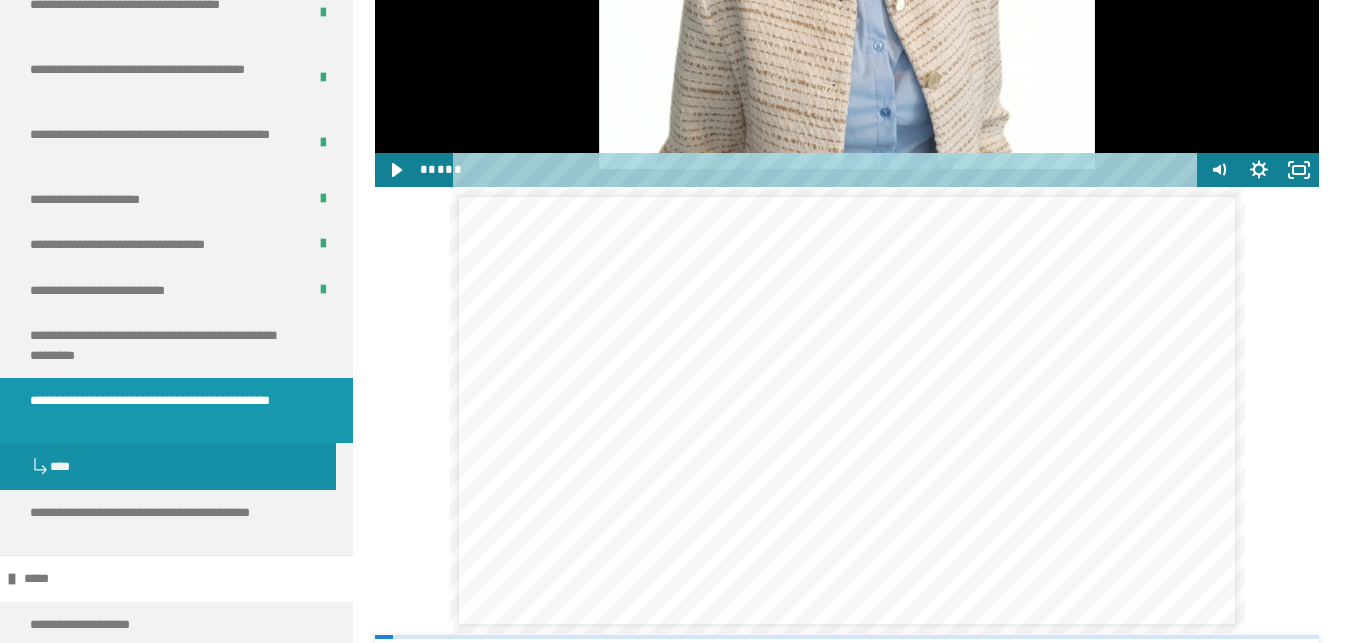 scroll, scrollTop: 745, scrollLeft: 0, axis: vertical 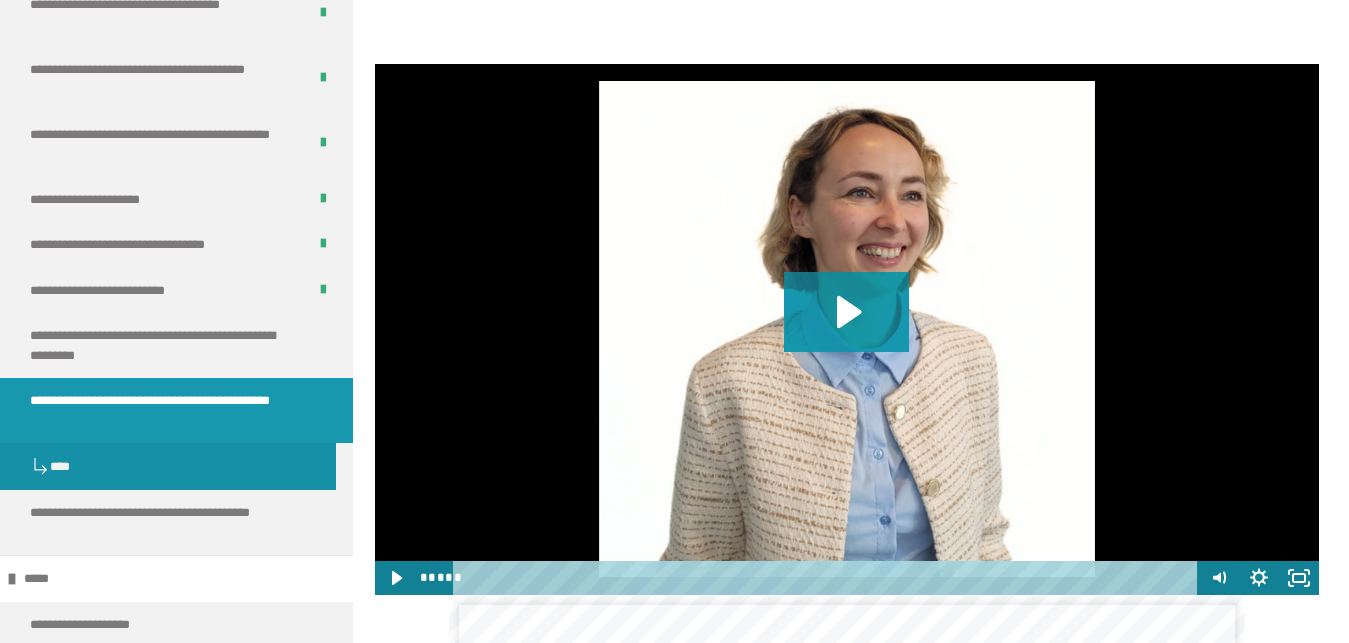 click at bounding box center (847, 329) 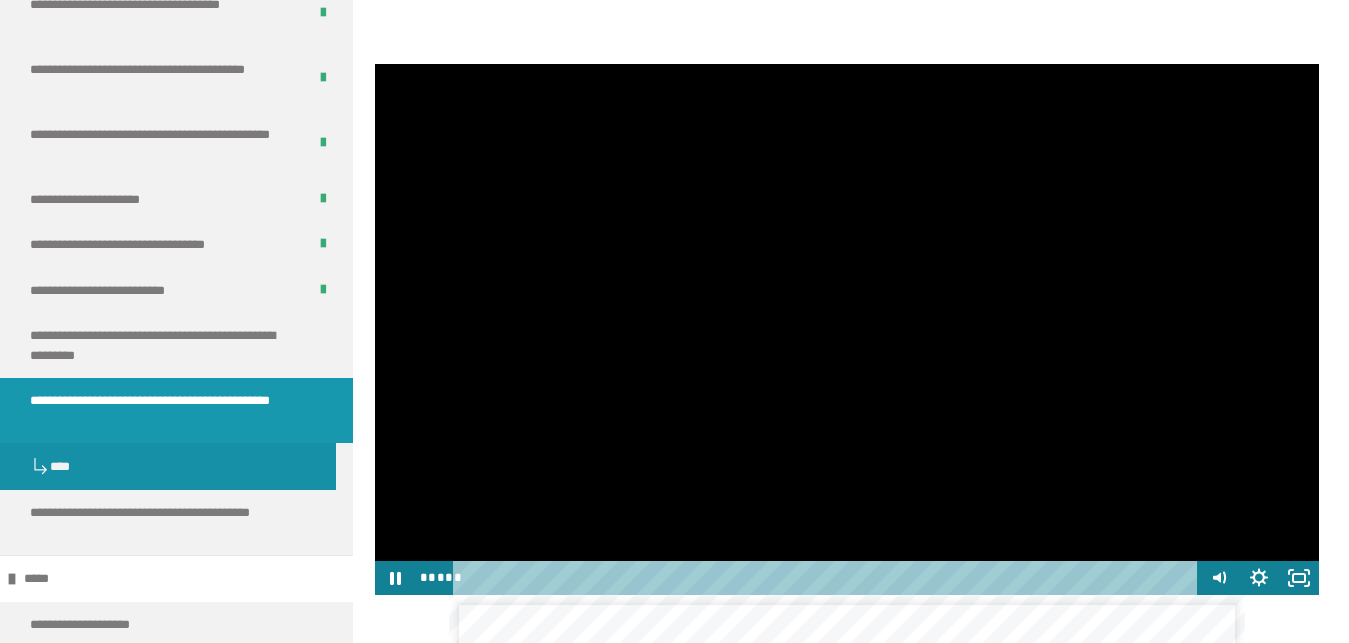click at bounding box center [847, 329] 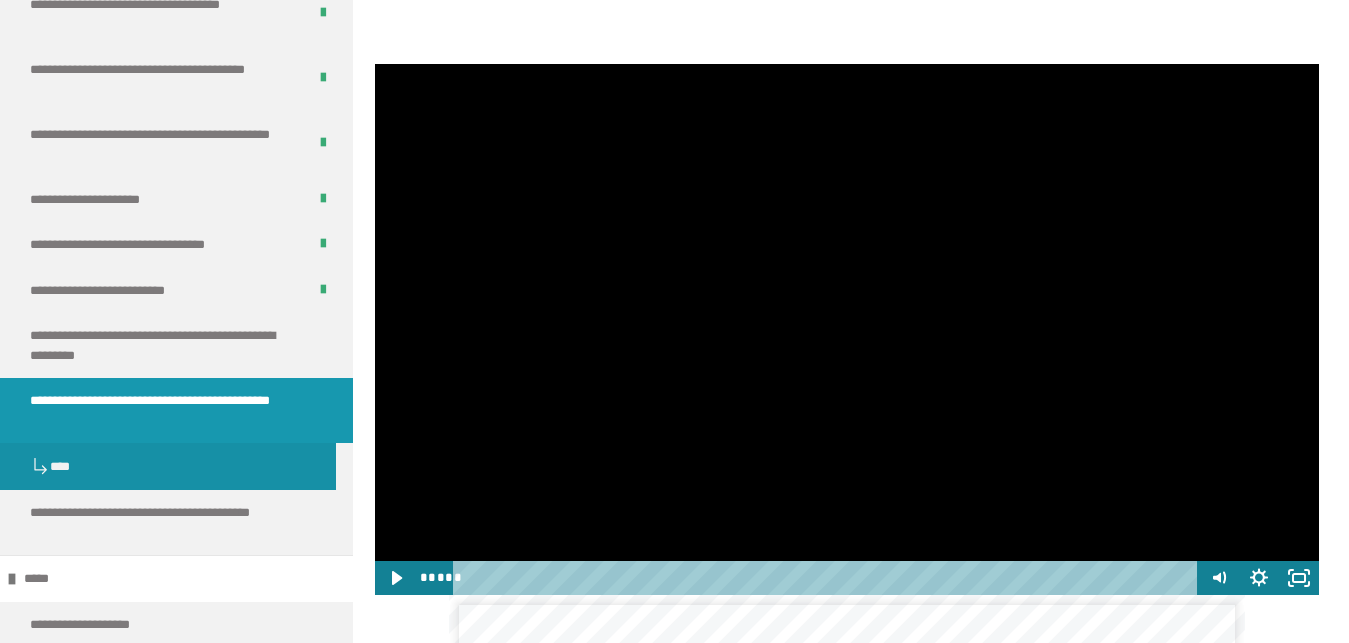 click at bounding box center (847, 329) 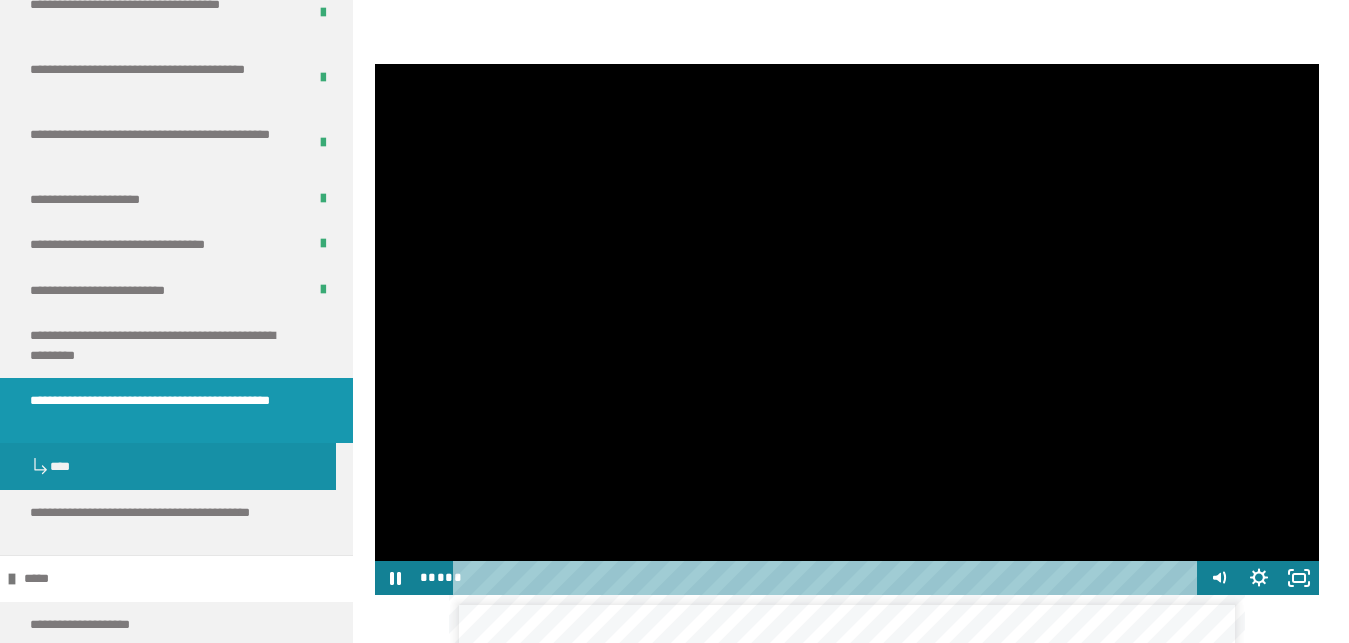 type 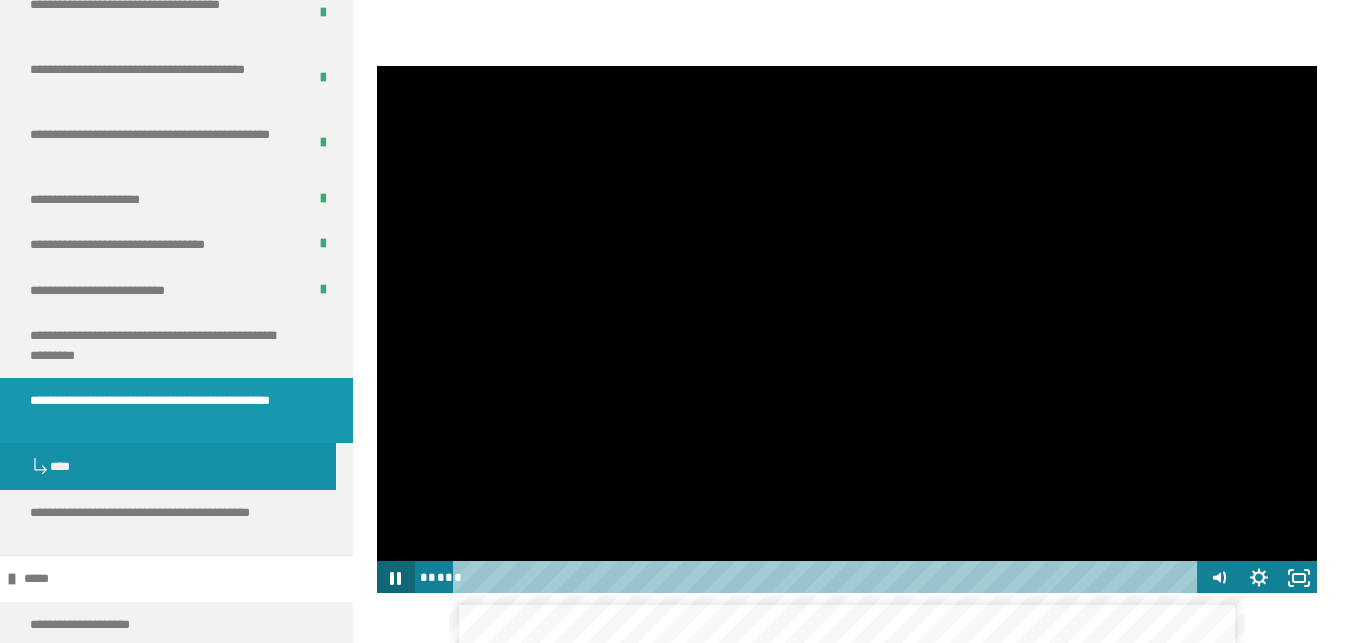 click 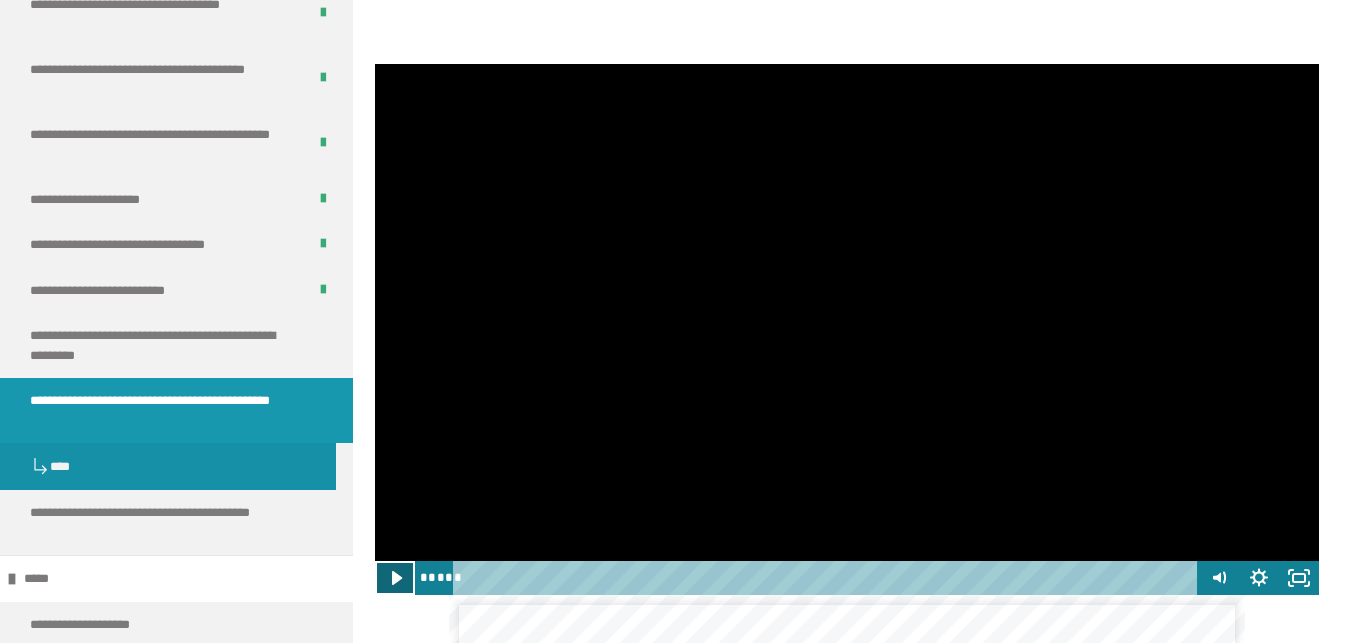 click 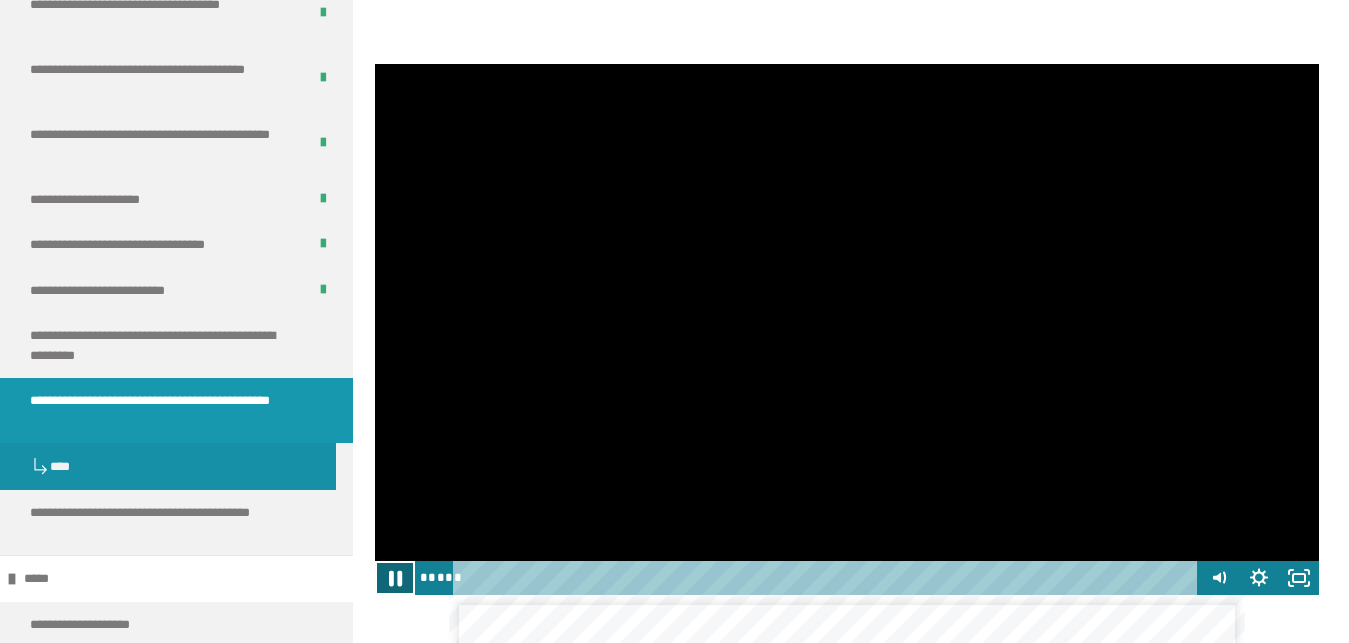 click 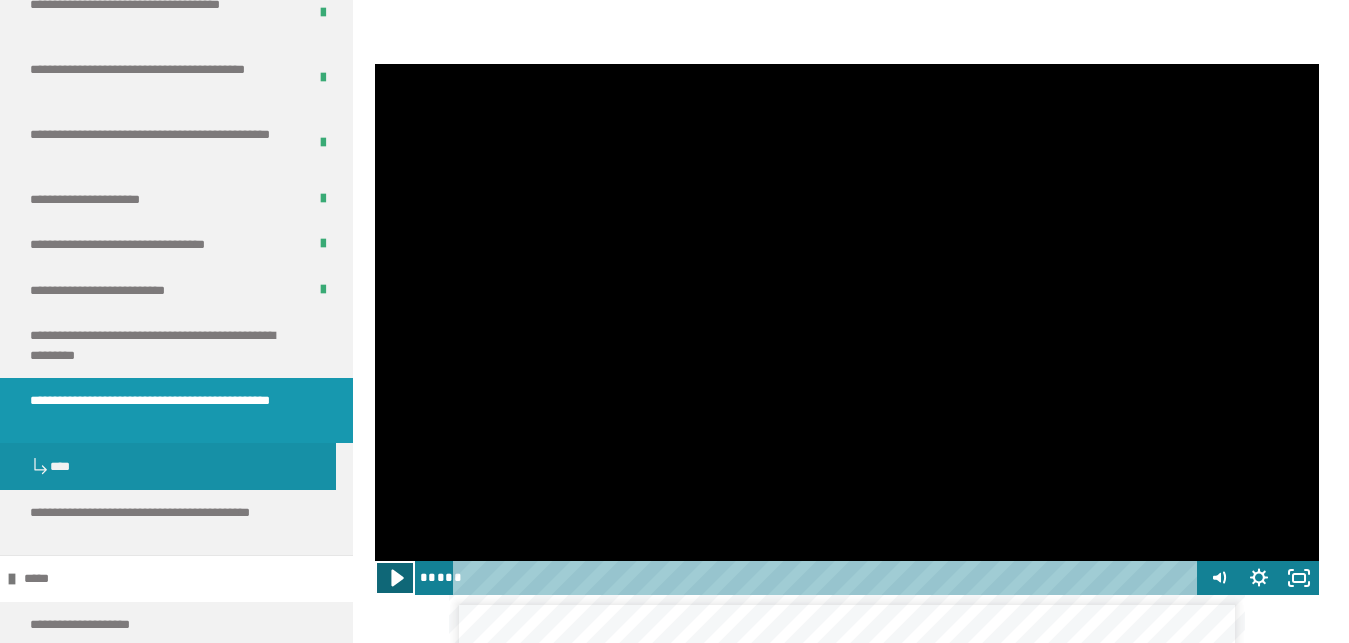 click 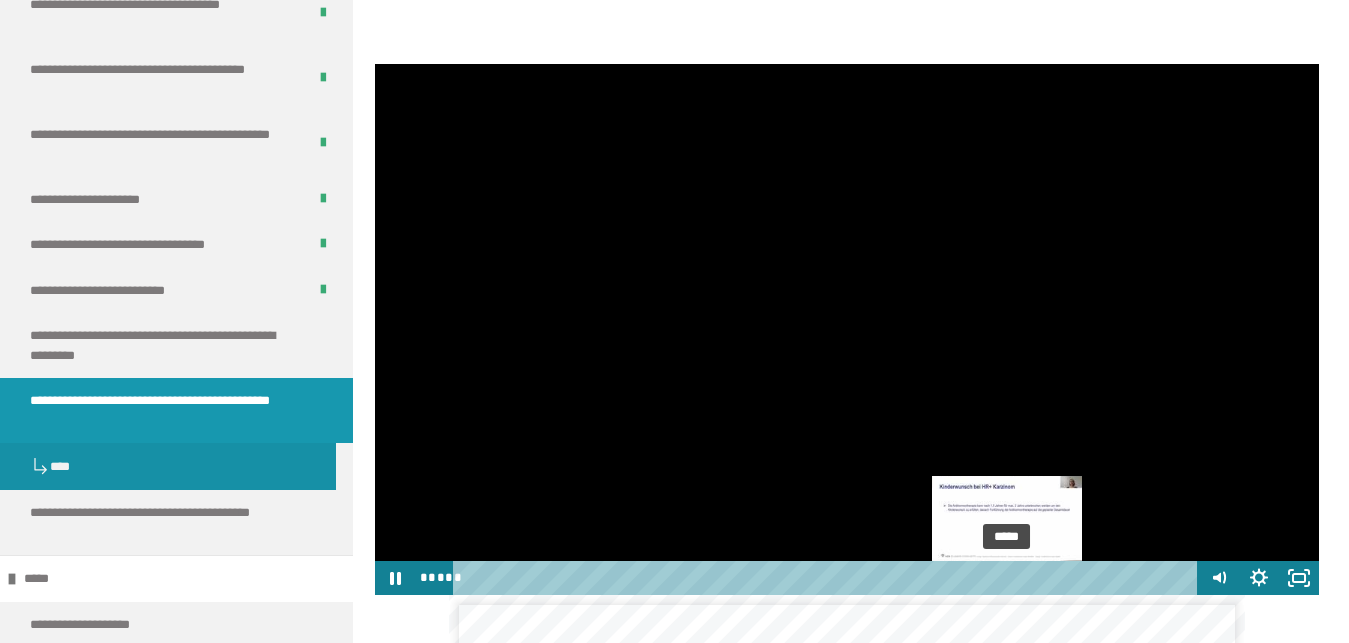 click at bounding box center (1006, 577) 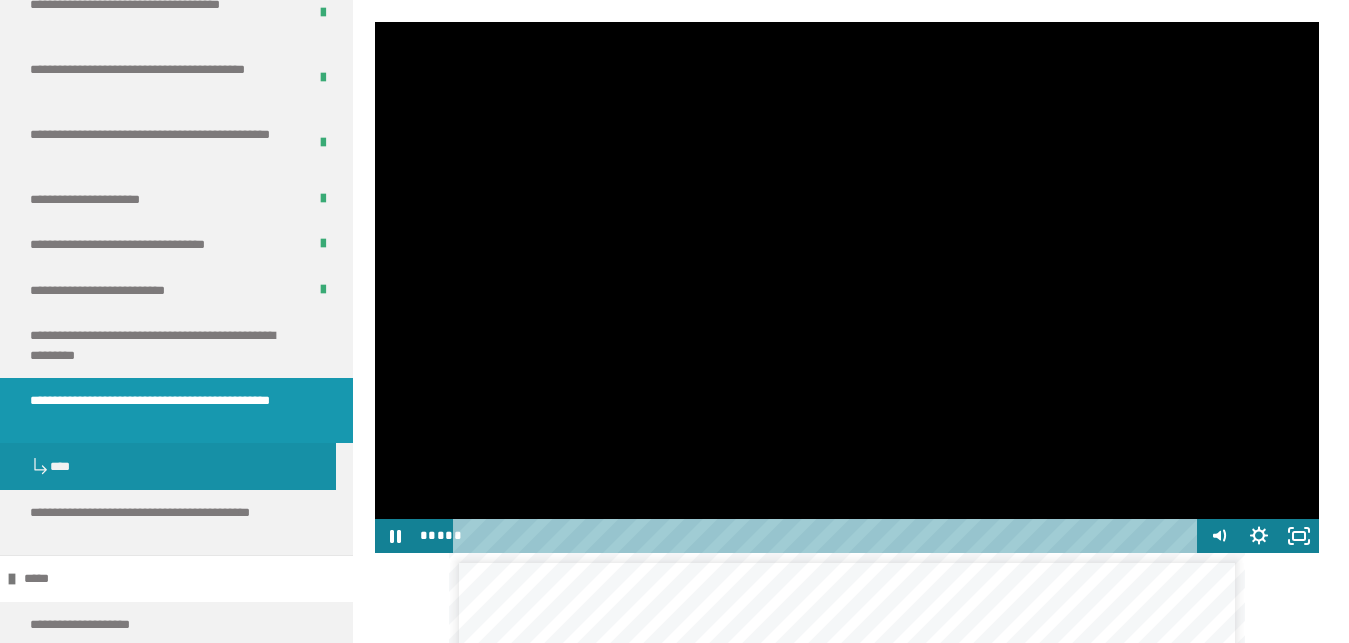 scroll, scrollTop: 847, scrollLeft: 0, axis: vertical 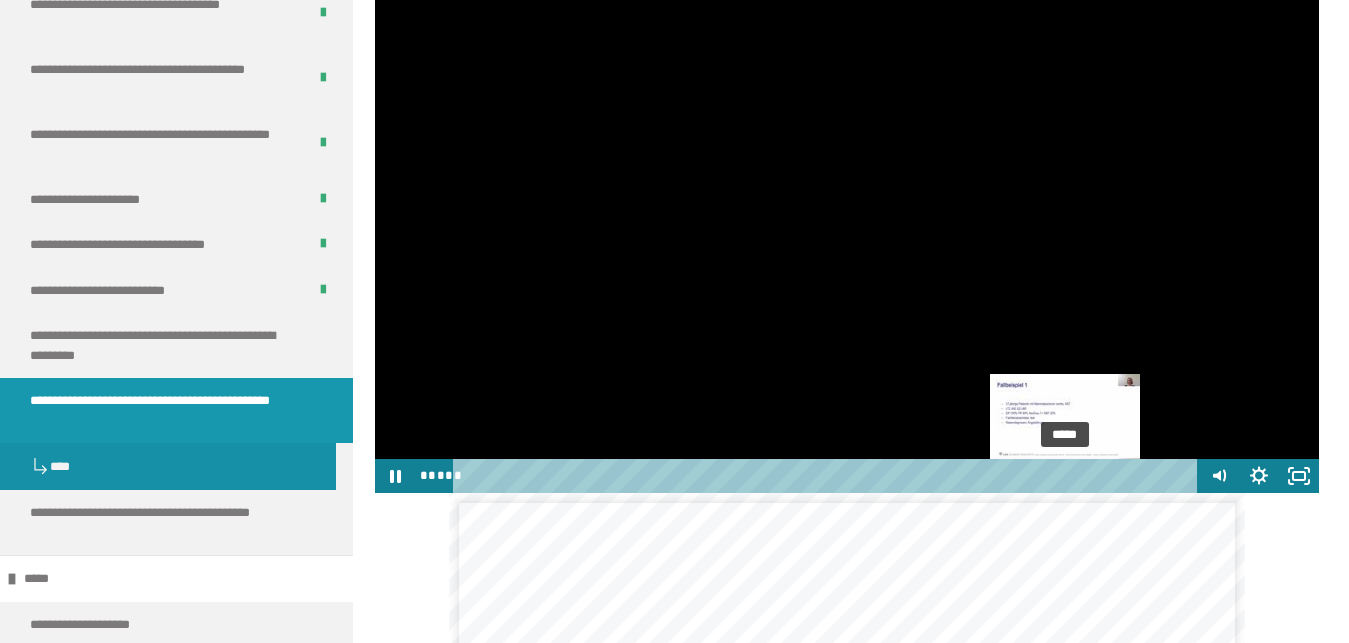 click on "*****" at bounding box center [828, 476] 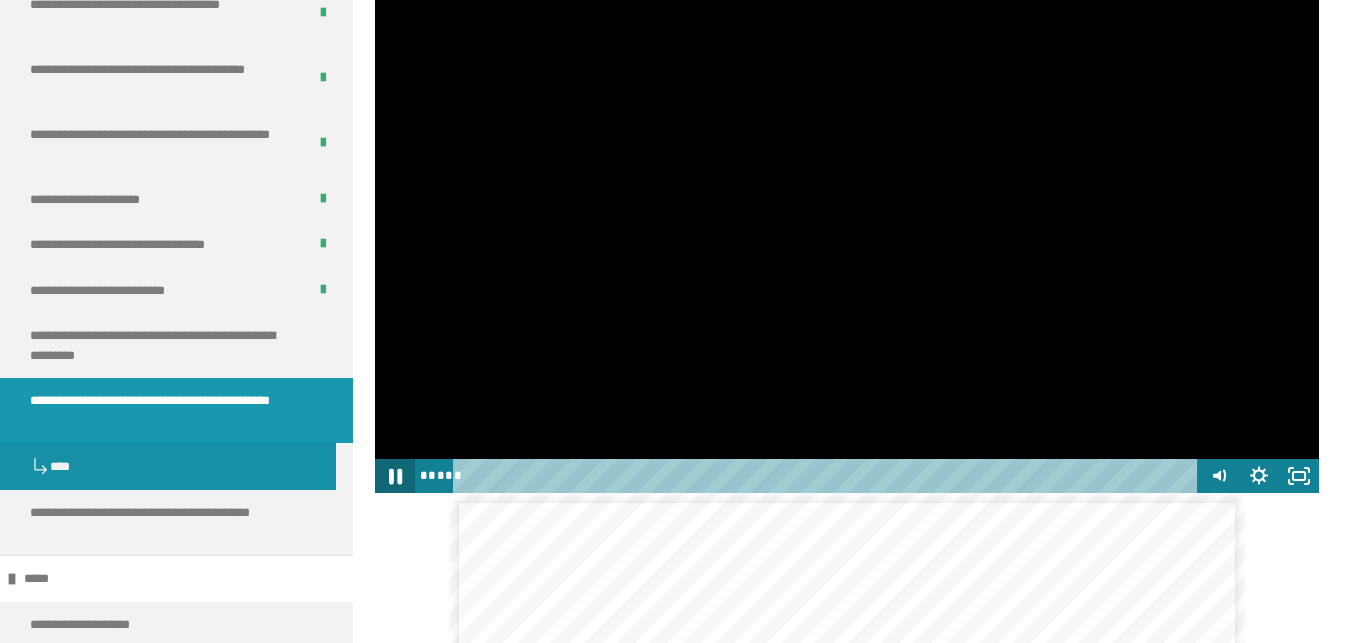 click 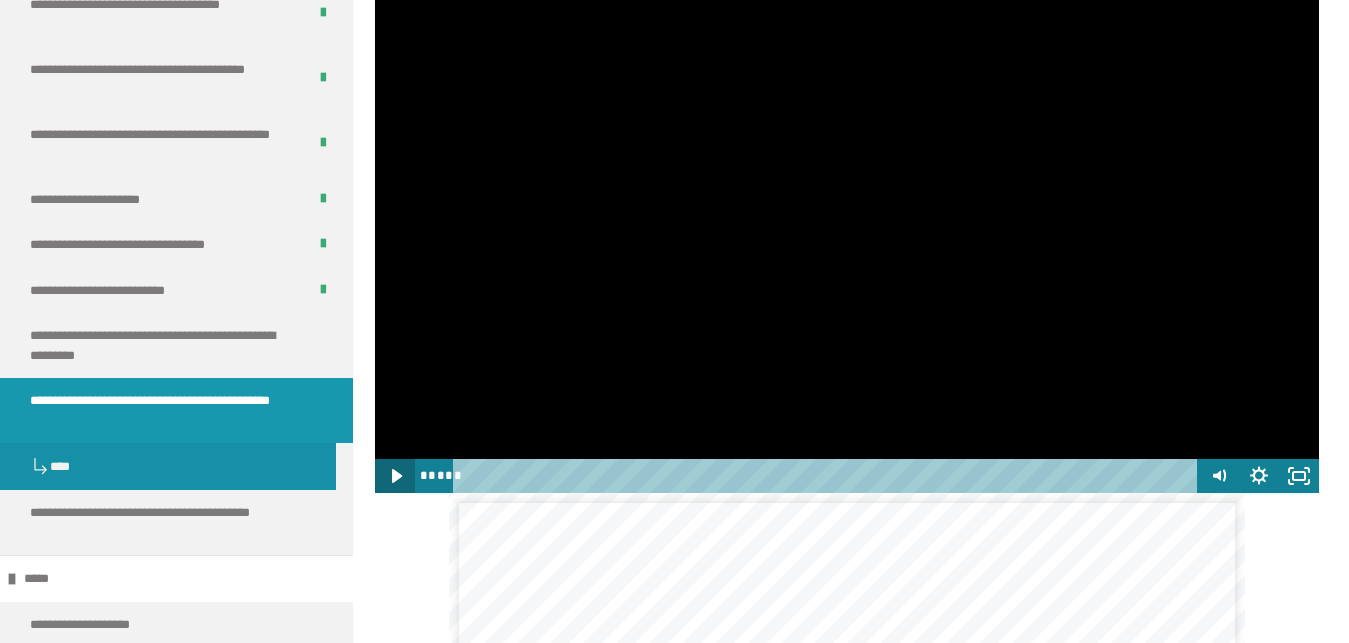 click 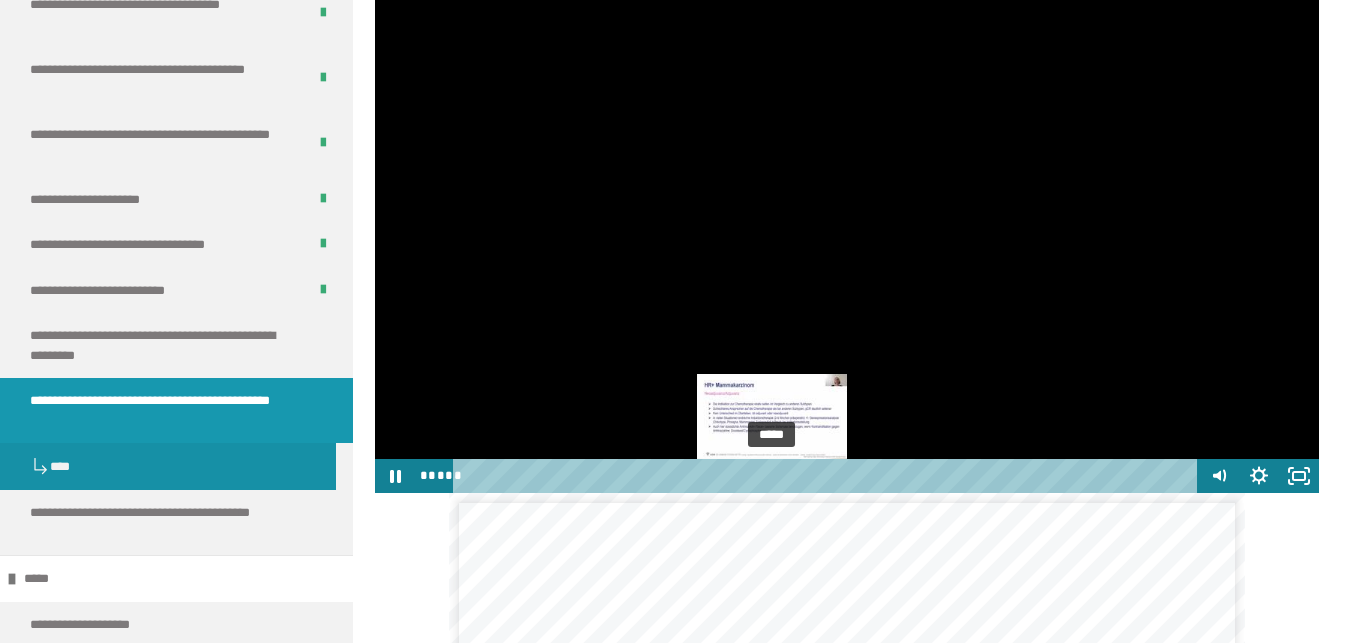 scroll, scrollTop: 745, scrollLeft: 0, axis: vertical 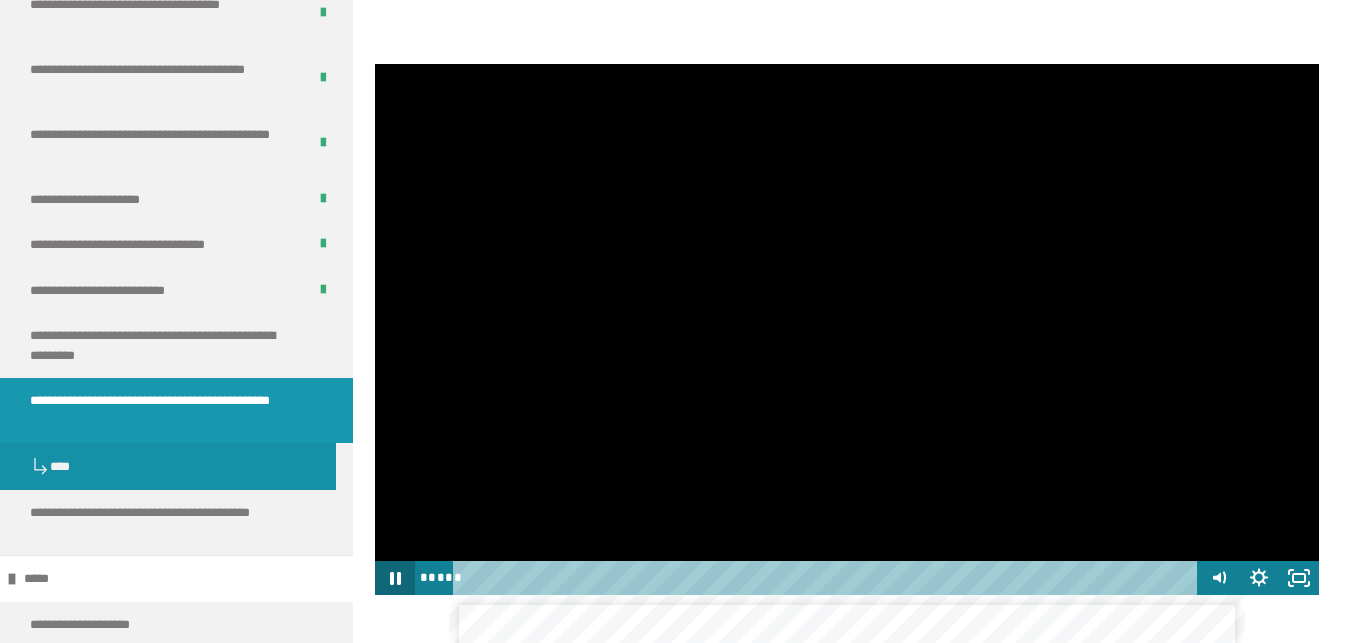 click 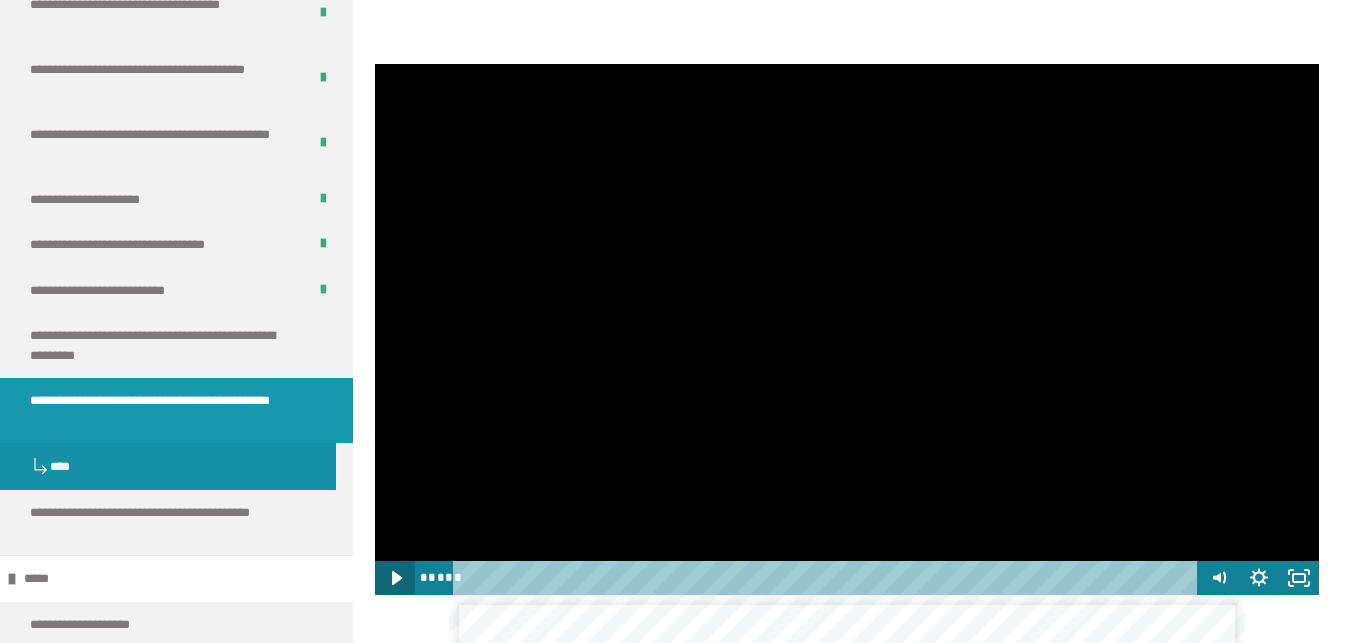 click 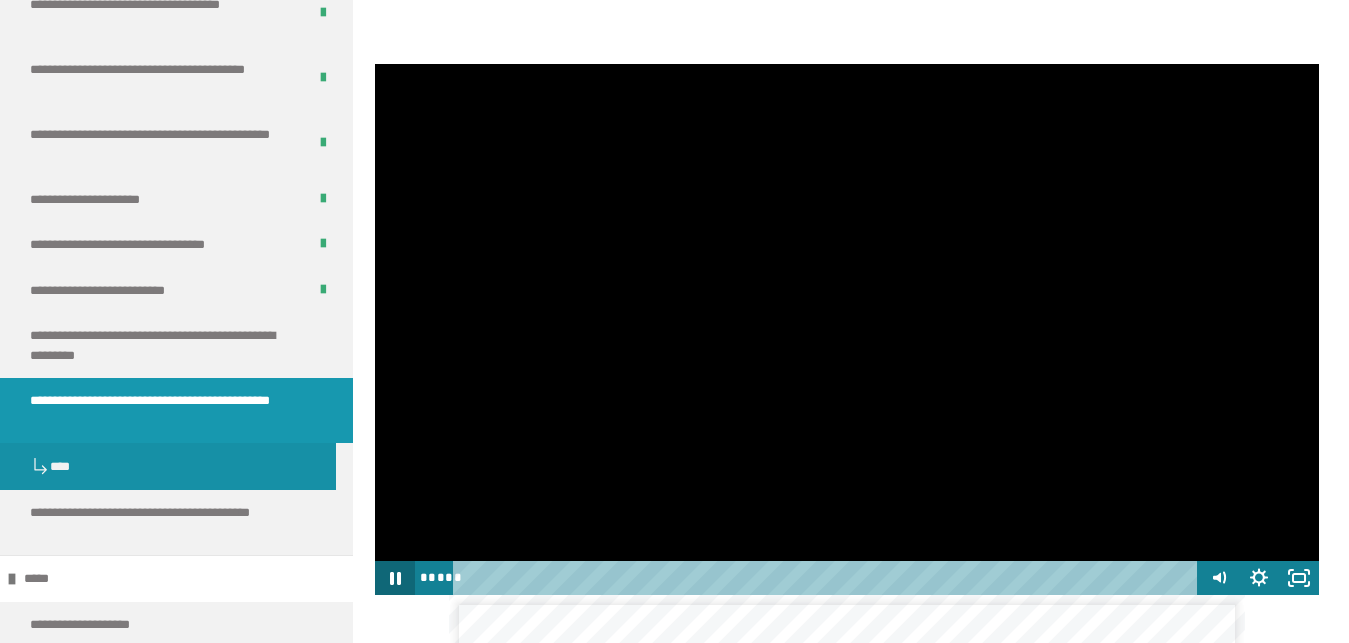 click 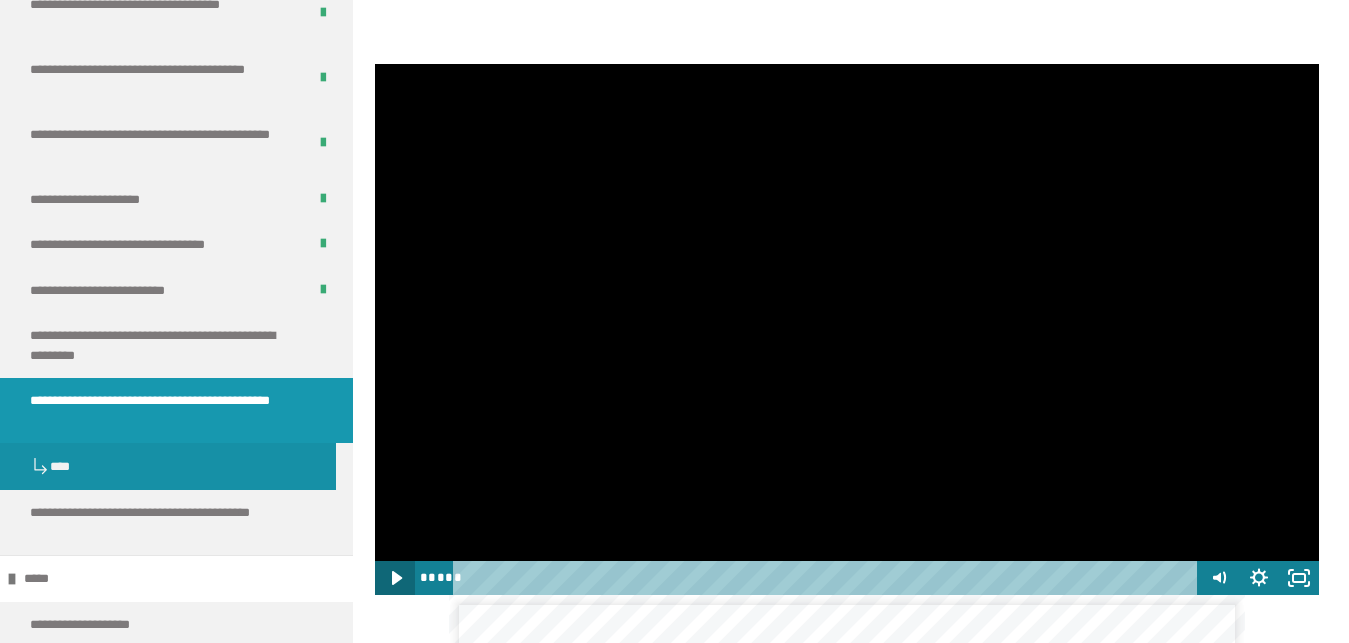 click 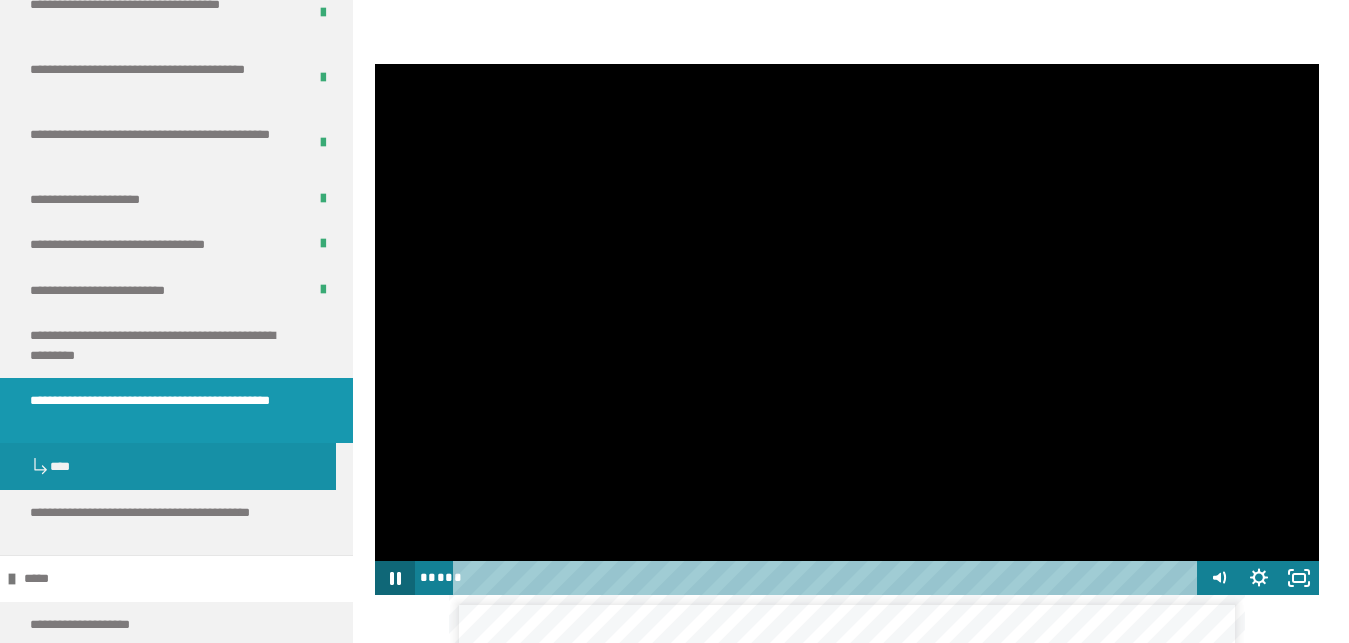 click 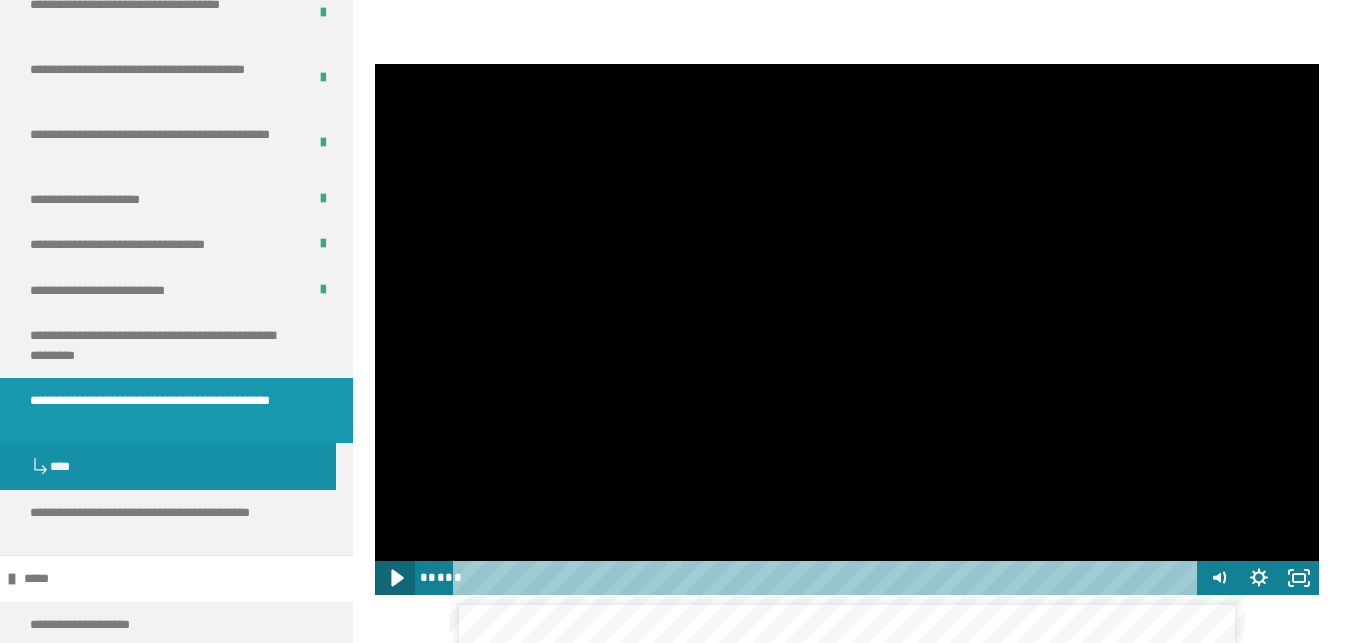 click 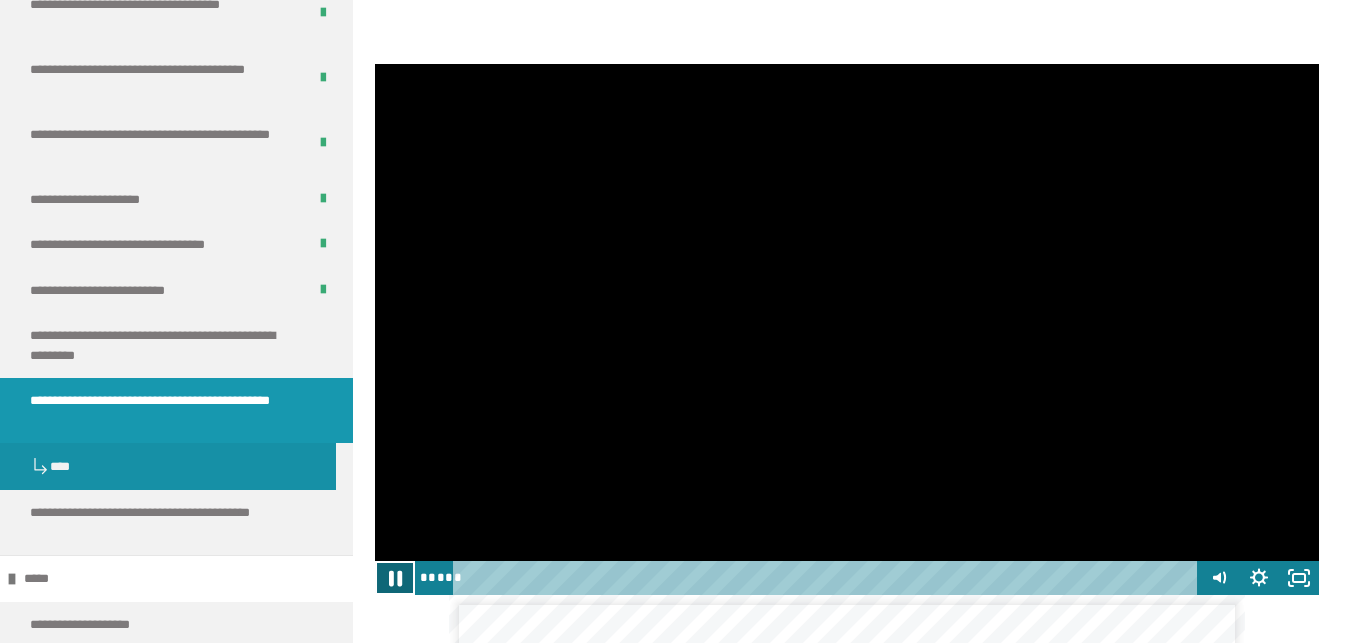 click 